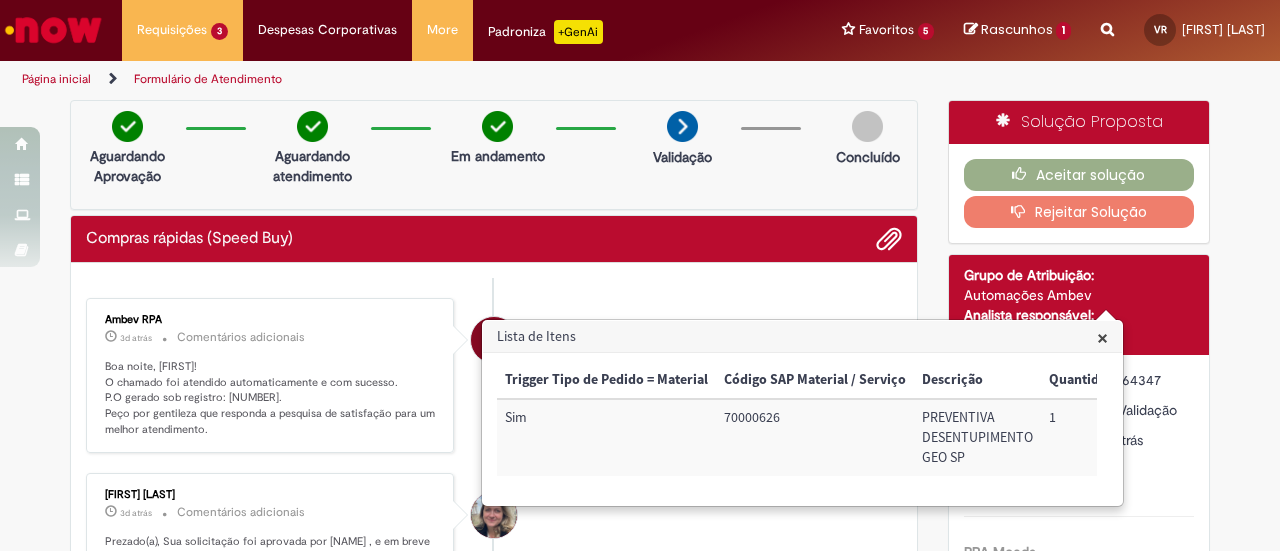 scroll, scrollTop: 0, scrollLeft: 0, axis: both 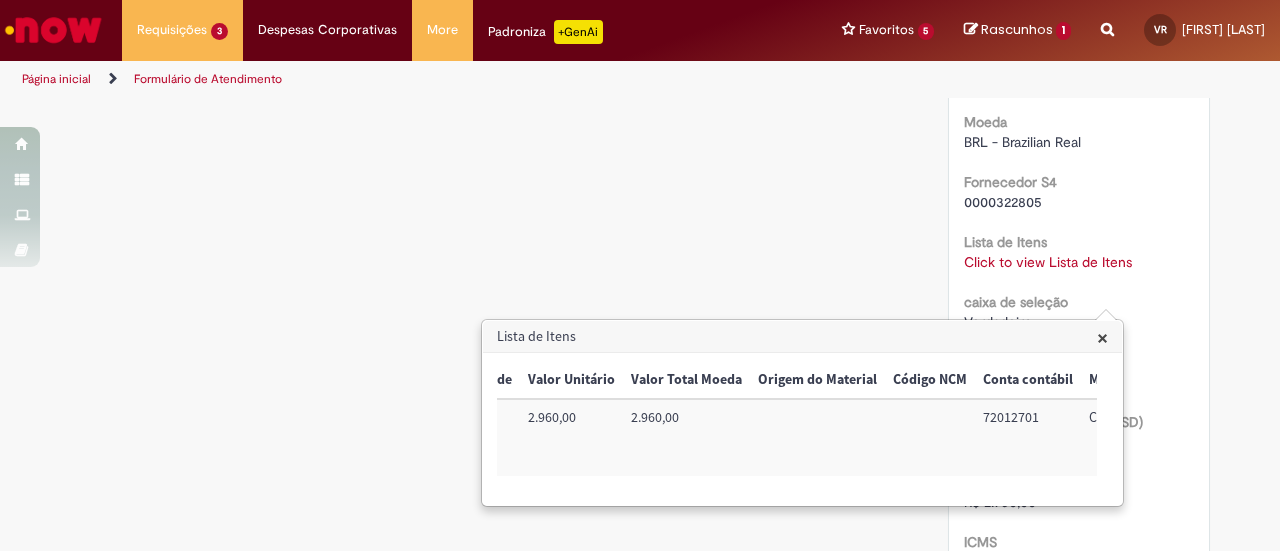 drag, startPoint x: 284, startPoint y: 0, endPoint x: 130, endPoint y: 118, distance: 194.01031 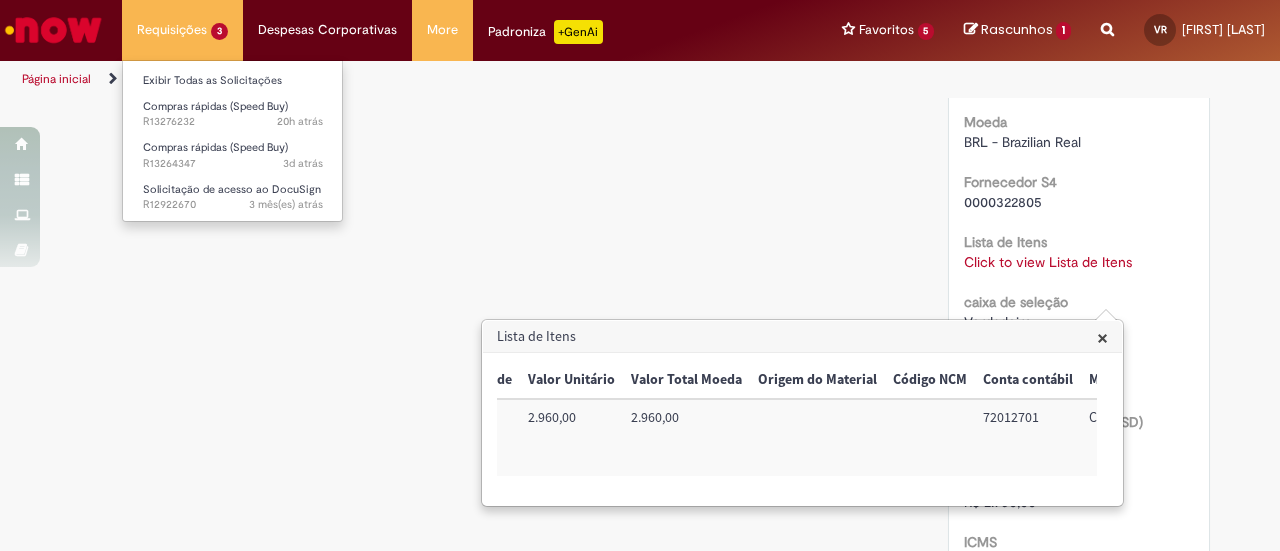 click on "Requisições   3
Exibir Todas as Solicitações
Compras rápidas (Speed Buy)
20h atrás 20 horas atrás  R13276232
Compras rápidas (Speed Buy)
3d atrás 3 dias atrás  R13264347
Solicitação de acesso ao DocuSign
3 mês(es) atrás 3 meses atrás  R12922670" at bounding box center [182, 30] 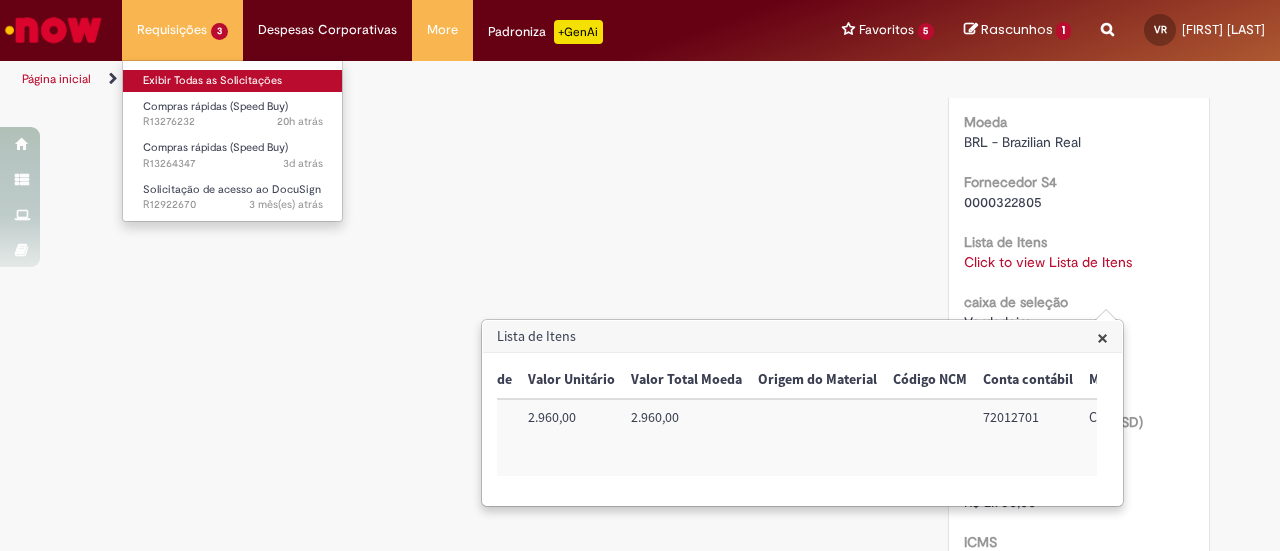 click on "Exibir Todas as Solicitações" at bounding box center (233, 81) 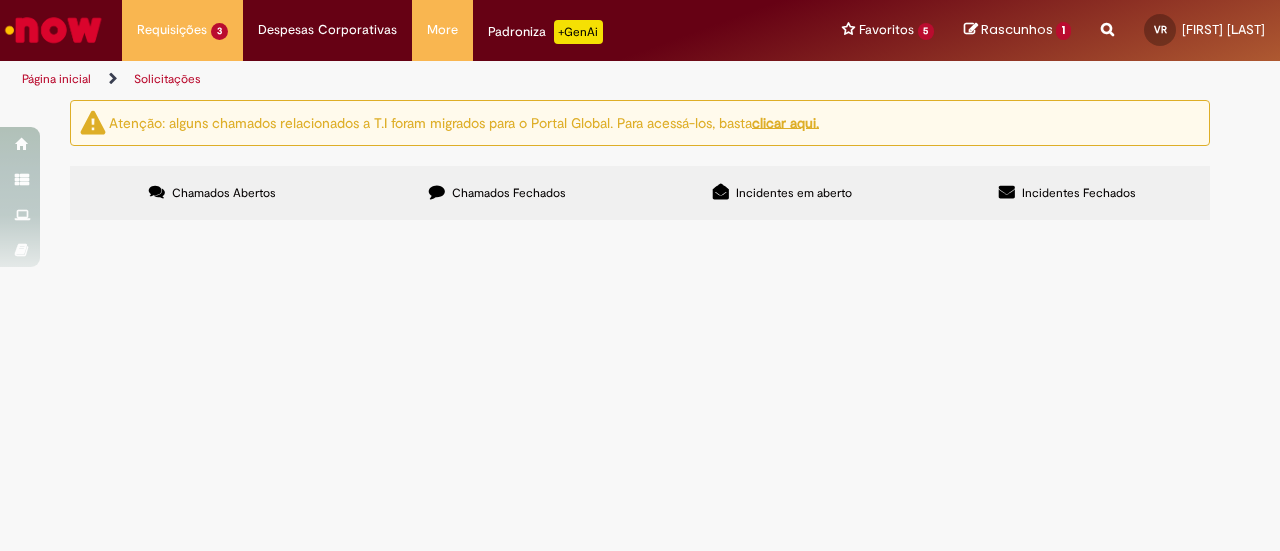 click on "MANUTENÇÃO PREVENTIVA DE DESENTUPIEMNTO GEO SP JULHO E OUTUBRO" at bounding box center (0, 0) 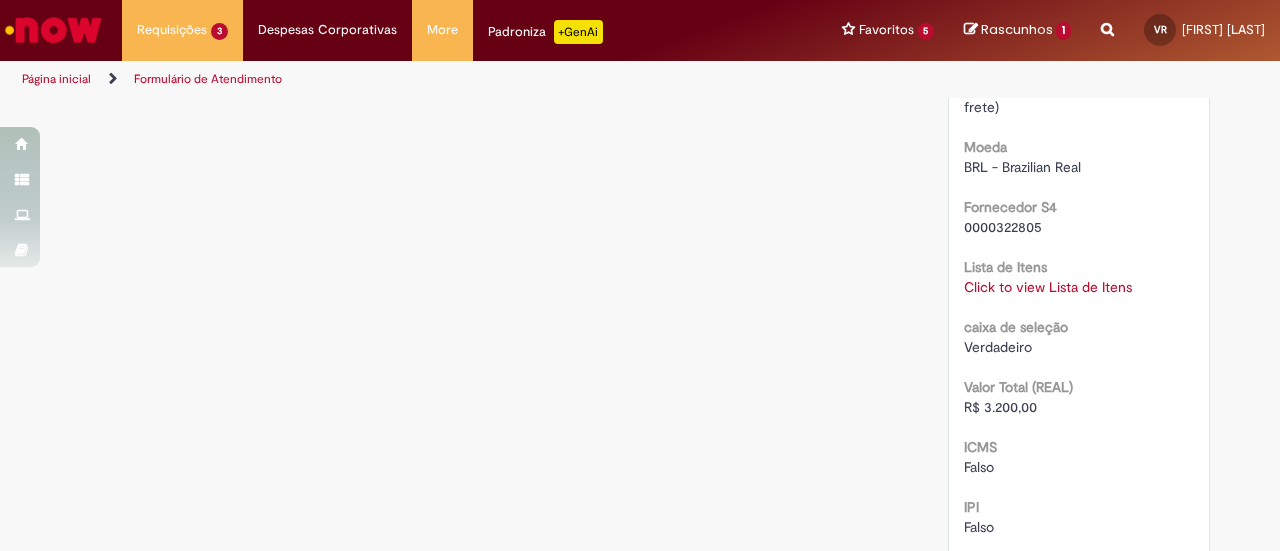 scroll, scrollTop: 1975, scrollLeft: 0, axis: vertical 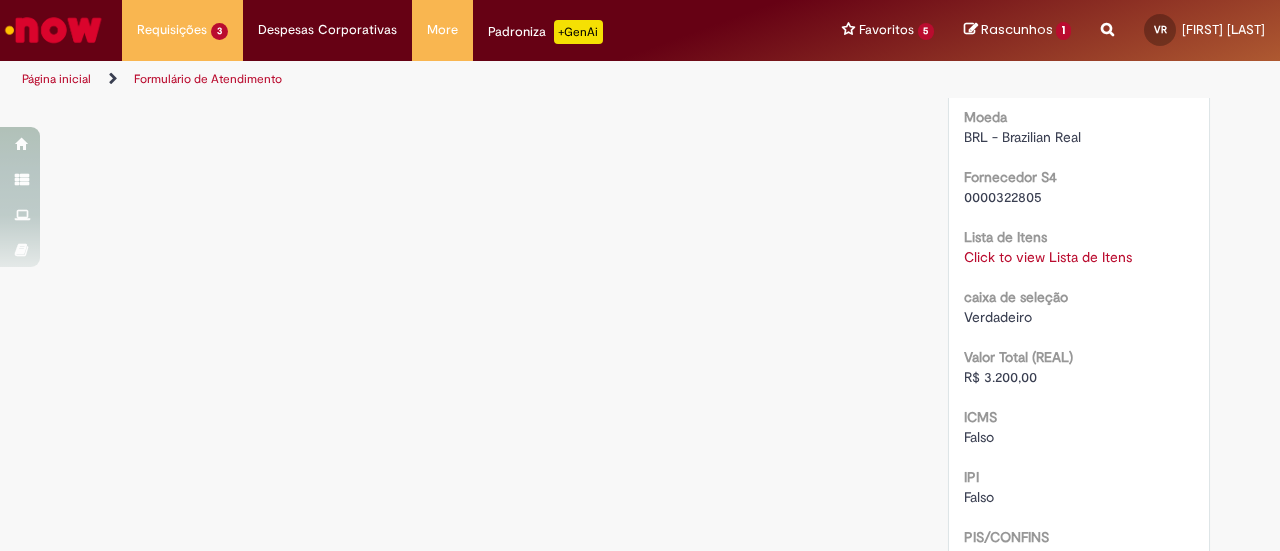 click on "Click to view Lista de Itens" at bounding box center [1048, 257] 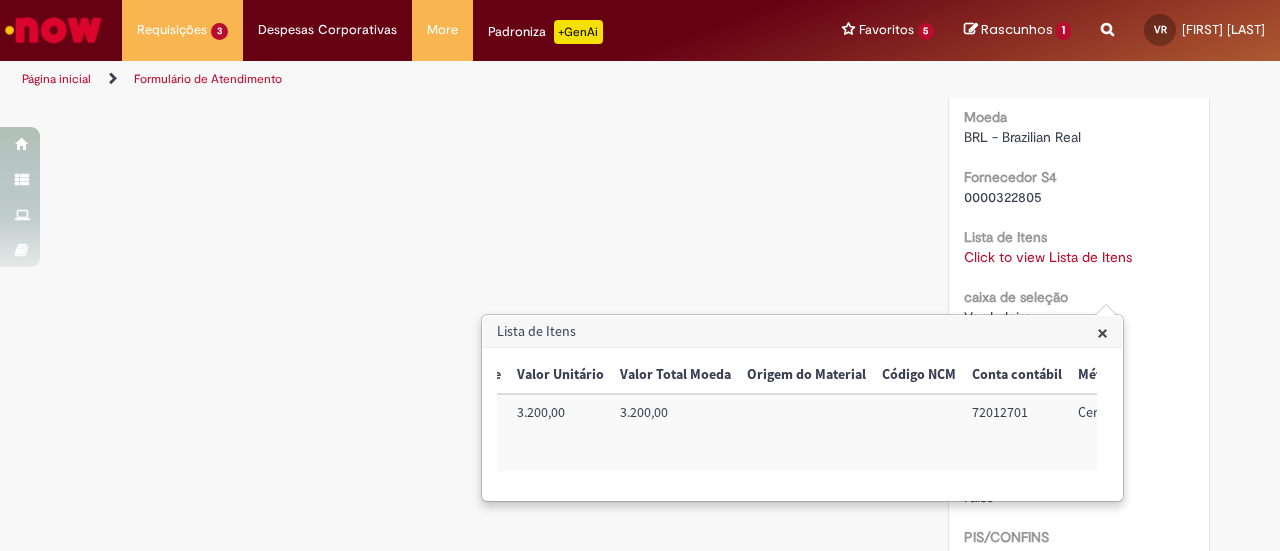 scroll, scrollTop: 0, scrollLeft: 652, axis: horizontal 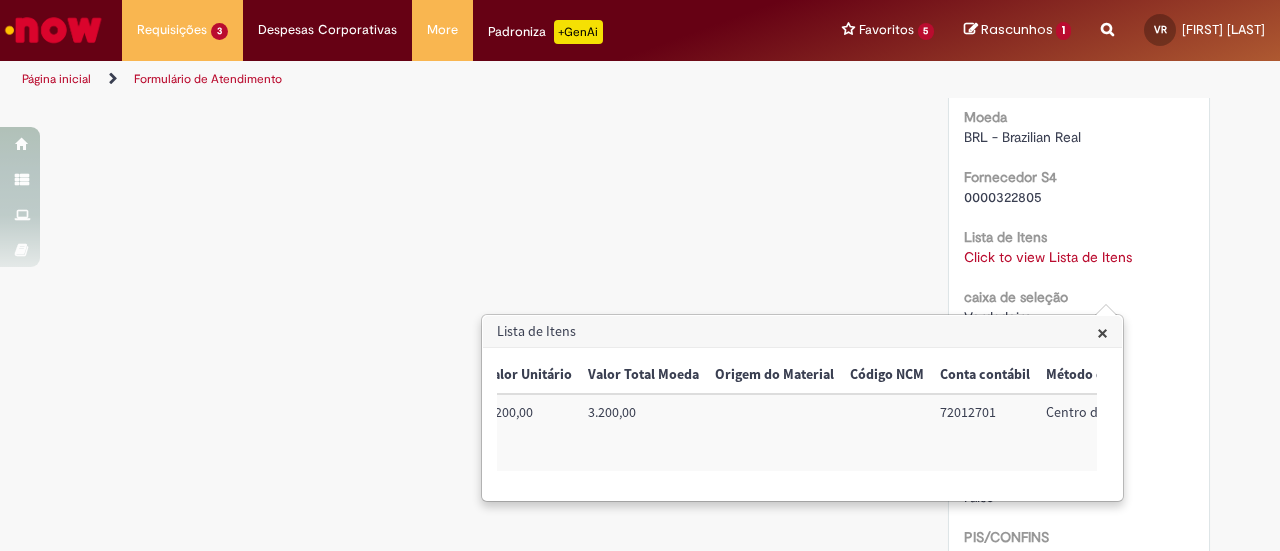 drag, startPoint x: 933, startPoint y: 407, endPoint x: 912, endPoint y: 411, distance: 21.377558 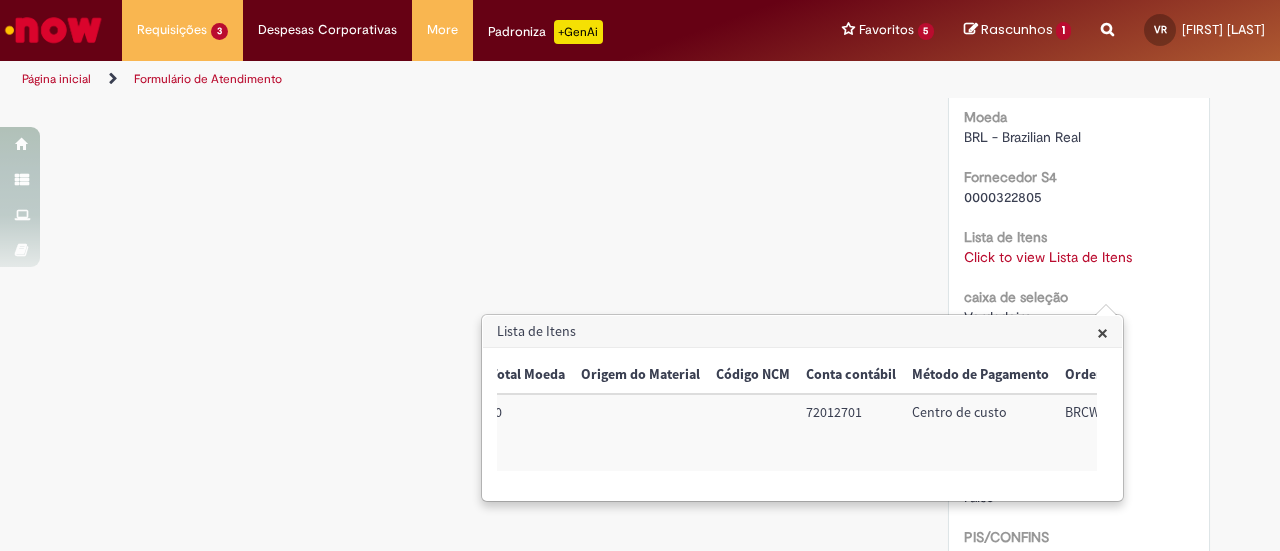 scroll, scrollTop: 0, scrollLeft: 864, axis: horizontal 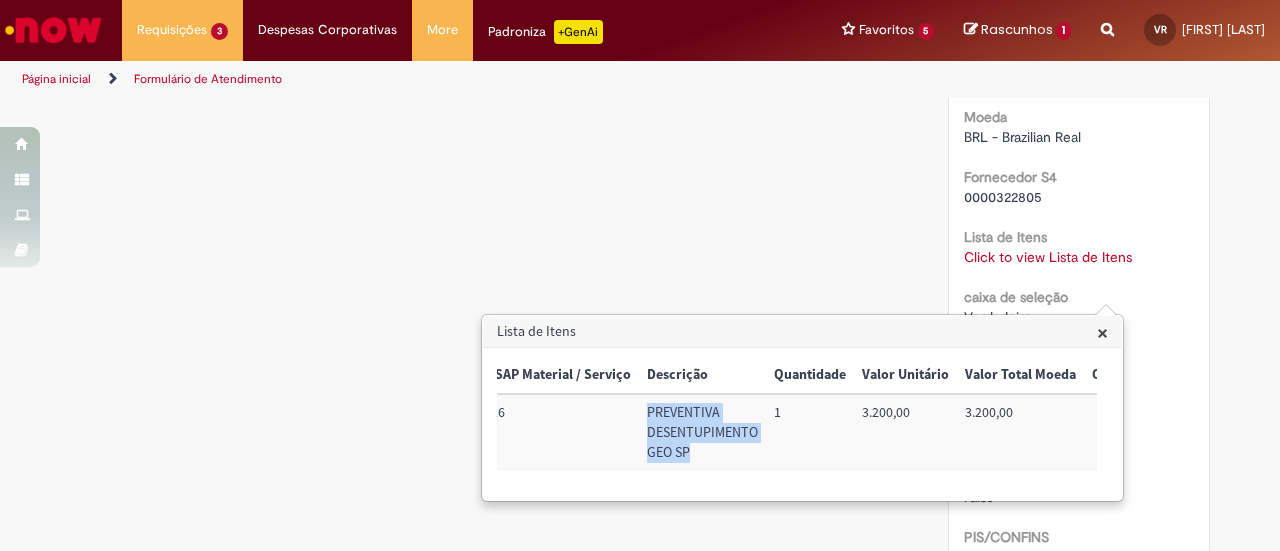 drag, startPoint x: 694, startPoint y: 455, endPoint x: 638, endPoint y: 418, distance: 67.11929 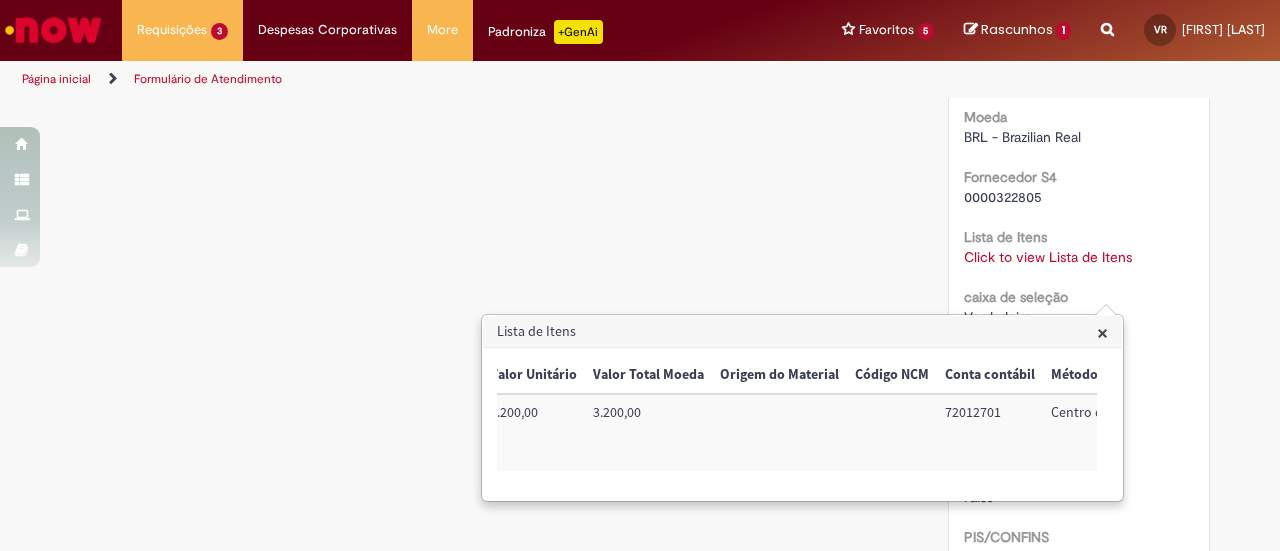 scroll, scrollTop: 0, scrollLeft: 652, axis: horizontal 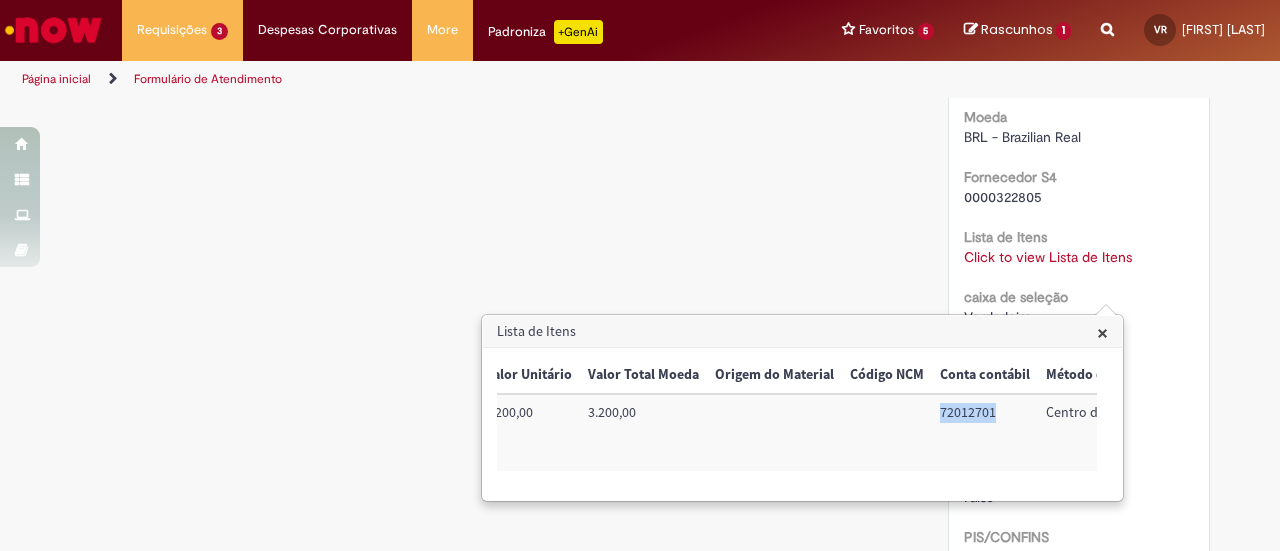 drag, startPoint x: 988, startPoint y: 410, endPoint x: 933, endPoint y: 412, distance: 55.03635 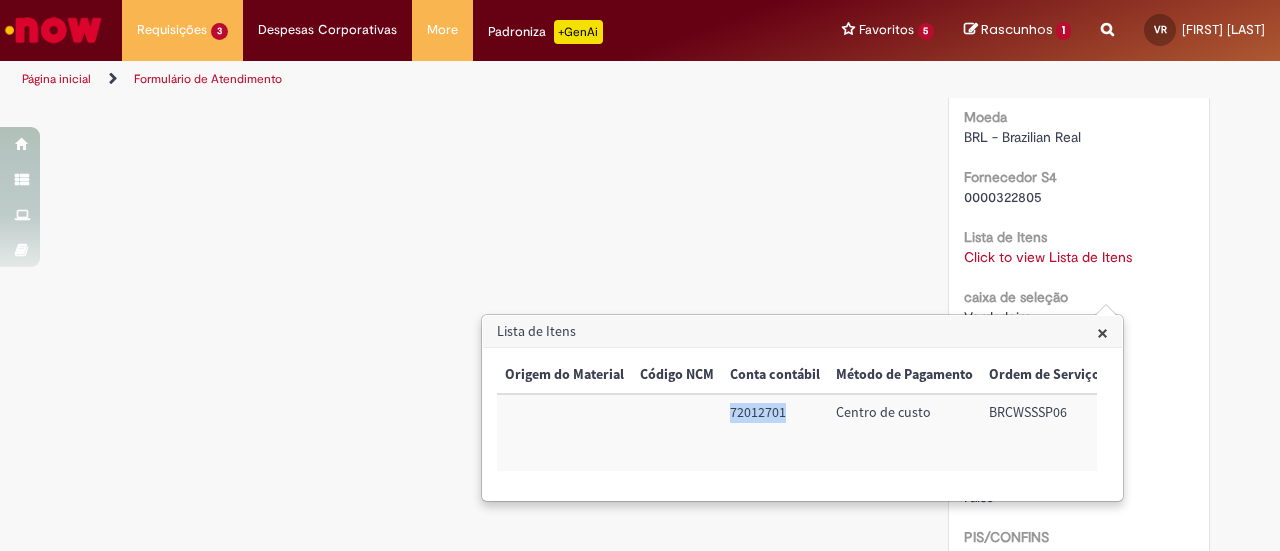 scroll, scrollTop: 0, scrollLeft: 864, axis: horizontal 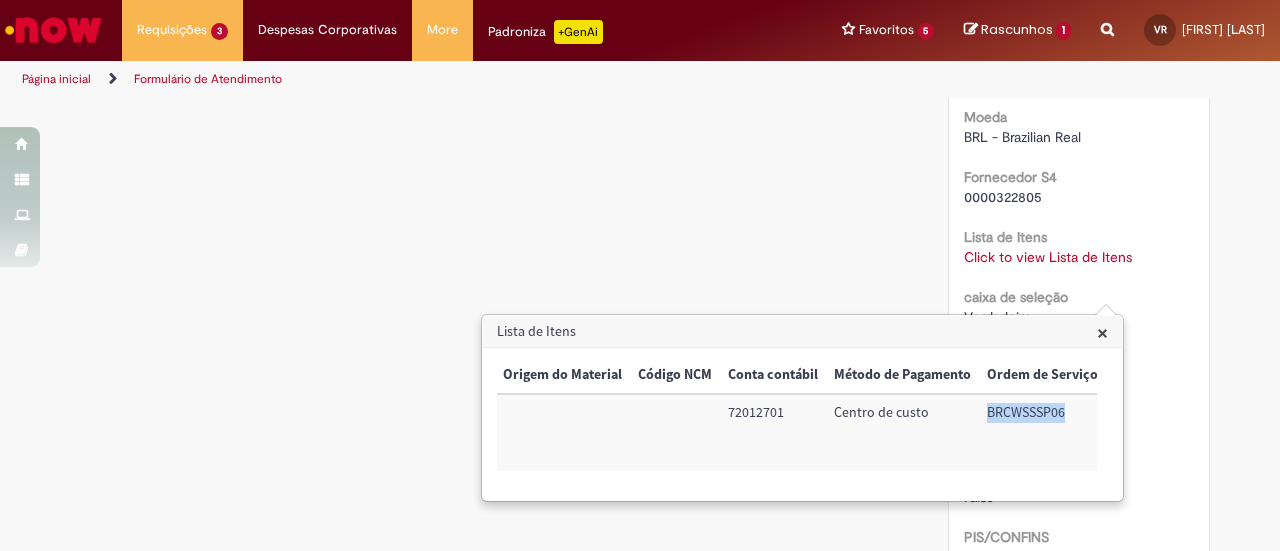 drag, startPoint x: 982, startPoint y: 414, endPoint x: 1058, endPoint y: 414, distance: 76 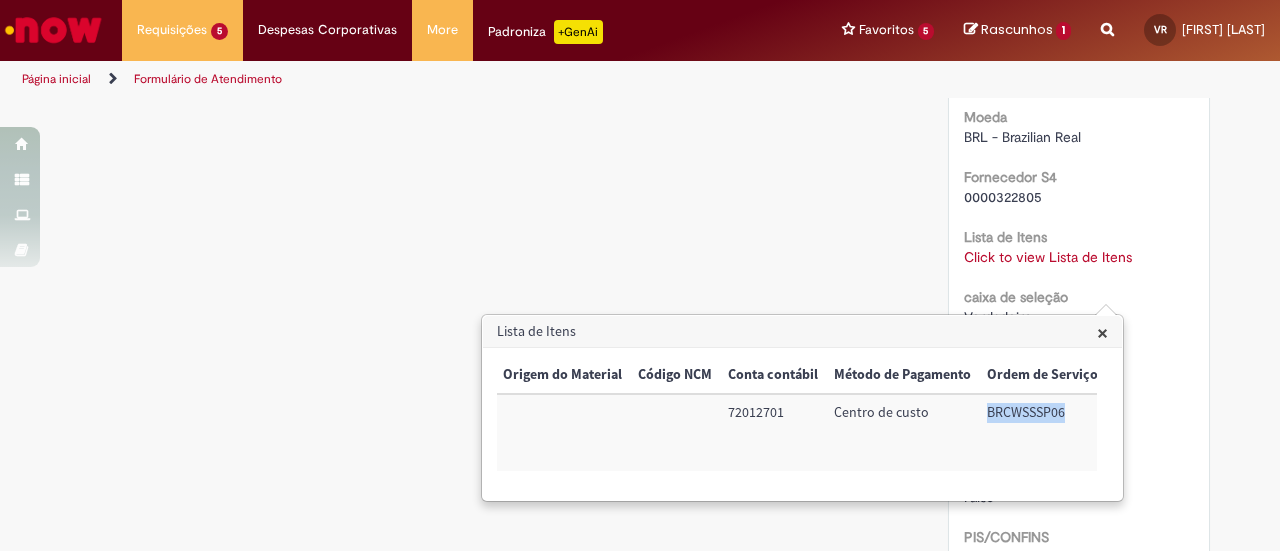 click on "×" at bounding box center (1102, 332) 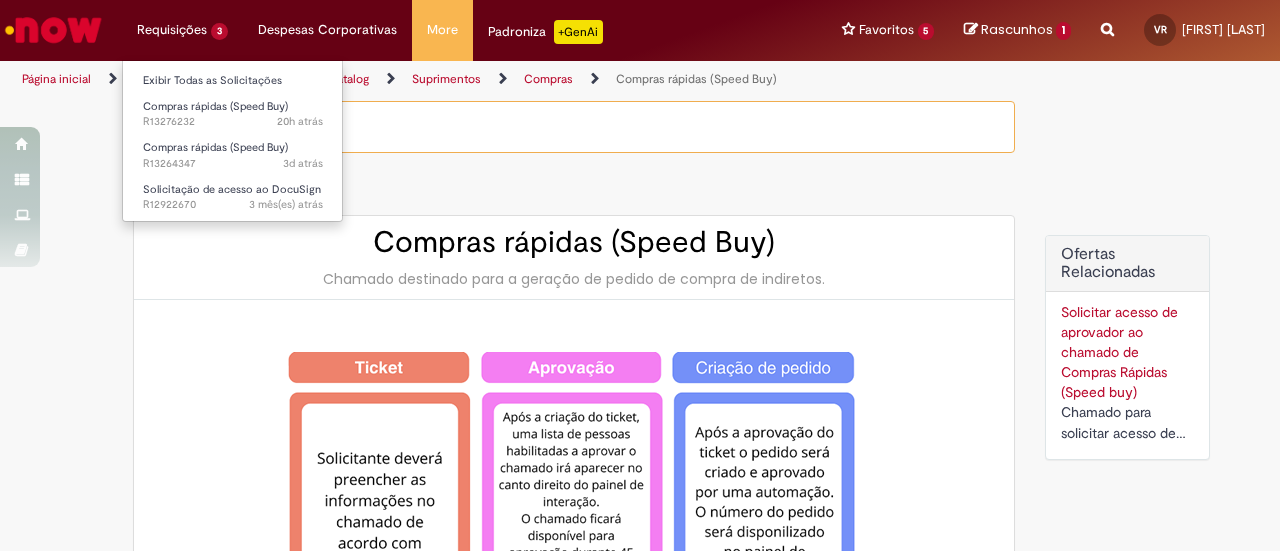 type on "*********" 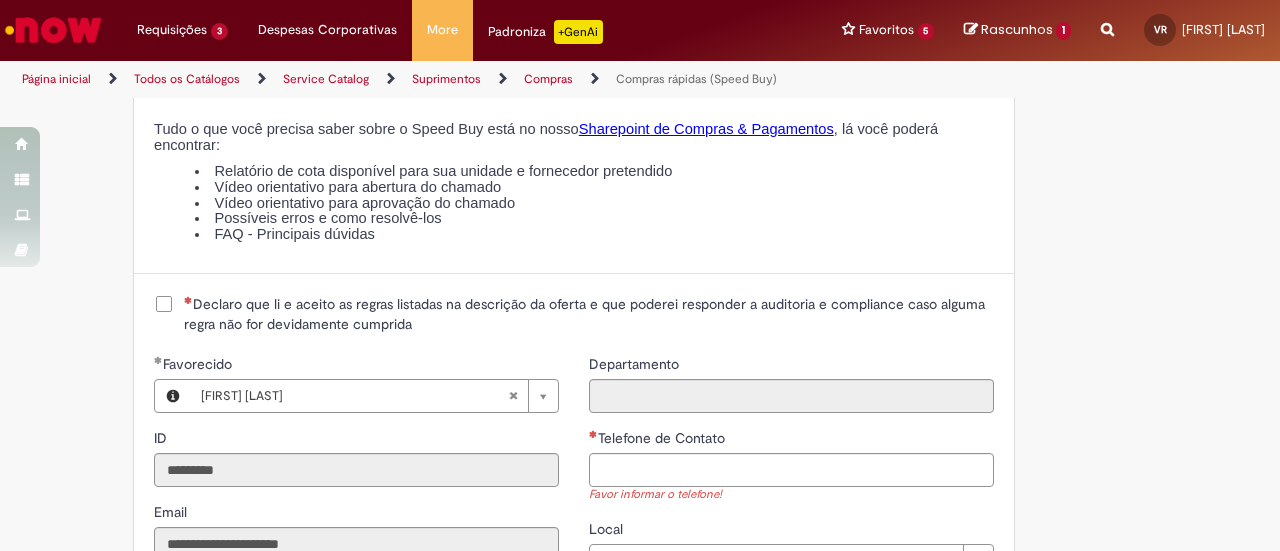 scroll, scrollTop: 2348, scrollLeft: 0, axis: vertical 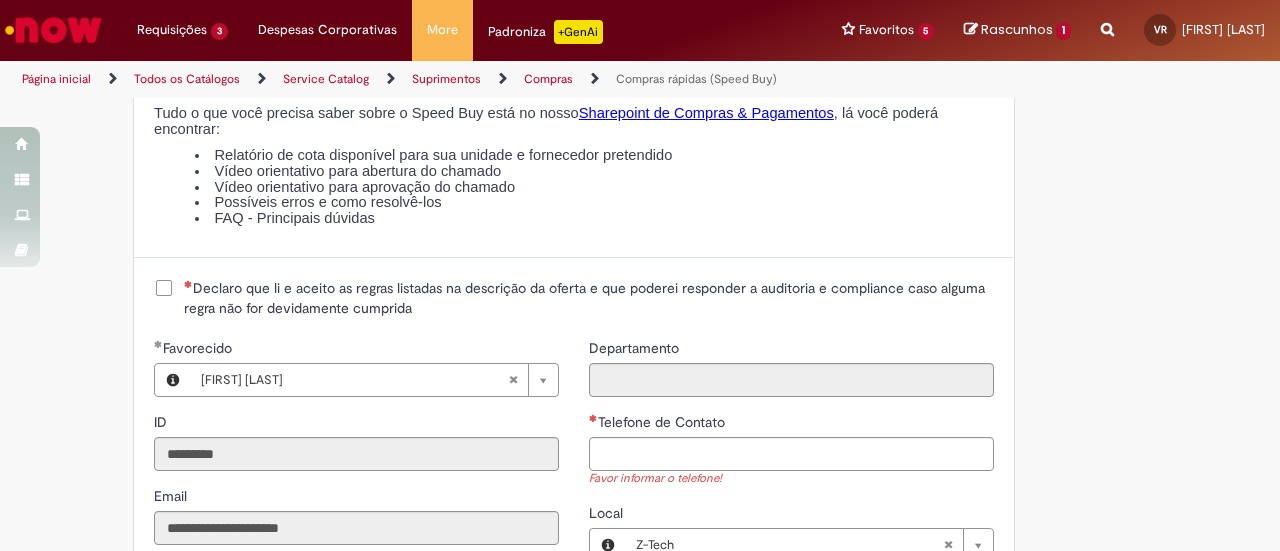 click on "Declaro que li e aceito as regras listadas na descrição da oferta e que poderei responder a auditoria e compliance caso alguma regra não for devidamente cumprida" at bounding box center (589, 298) 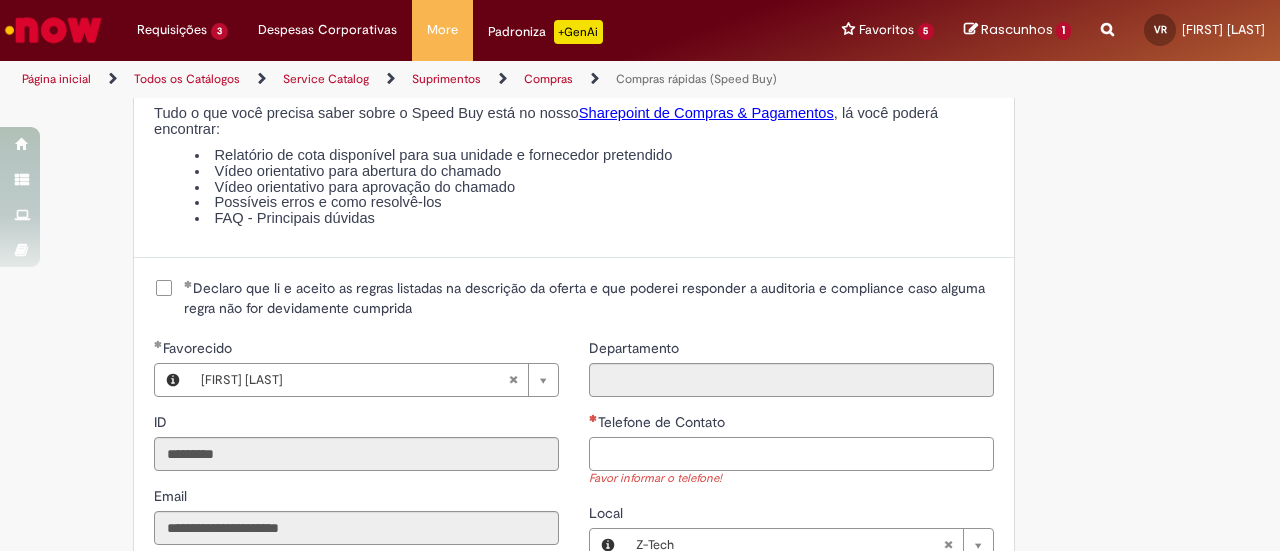 drag, startPoint x: 755, startPoint y: 459, endPoint x: 756, endPoint y: 449, distance: 10.049875 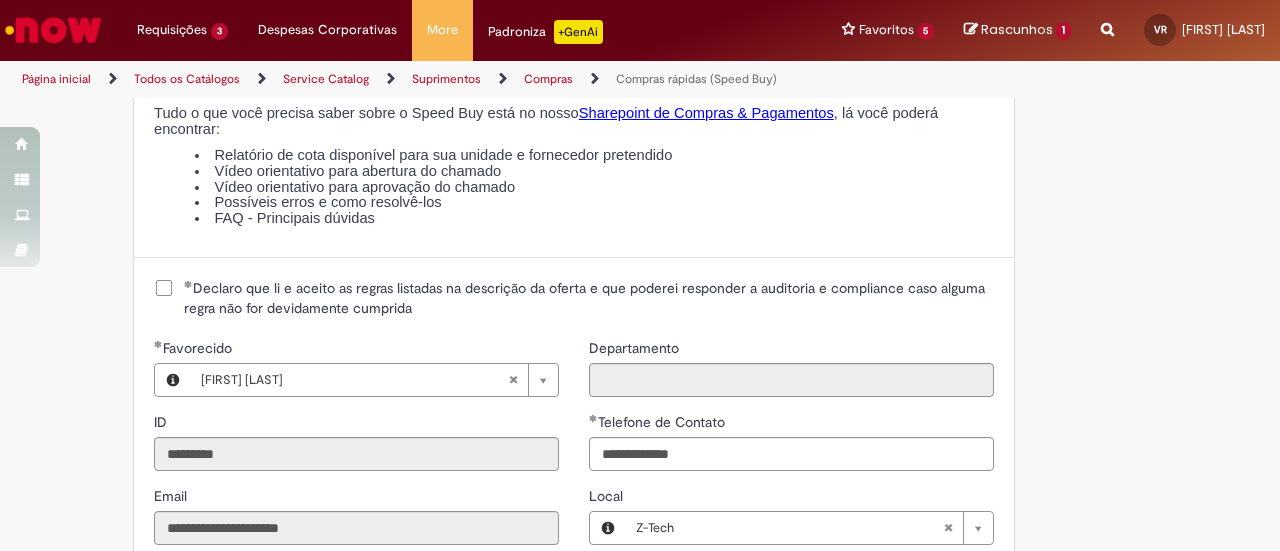 type on "**********" 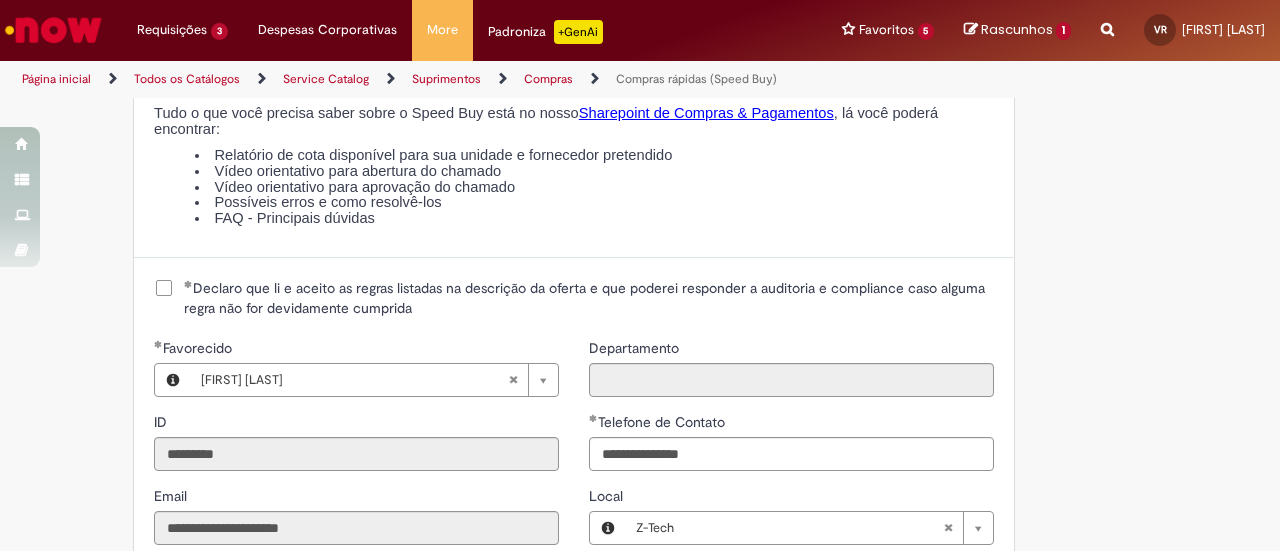 click on "Tire dúvidas com LupiAssist    +GenAI
Oi! Eu sou LupiAssist, uma Inteligência Artificial Generativa em constante aprendizado   Meu conteúdo é monitorado para trazer uma melhor experiência
Dúvidas comuns:
Só mais um instante, estou consultando nossas bases de conhecimento  e escrevendo a melhor resposta pra você!
Title
Lorem ipsum dolor sit amet    Fazer uma nova pergunta
Gerei esta resposta utilizando IA Generativa em conjunto com os nossos padrões. Em caso de divergência, os documentos oficiais prevalecerão.
Saiba mais em:
Ou ligue para:
E aí, te ajudei?
Sim, obrigado!" at bounding box center [640, -518] 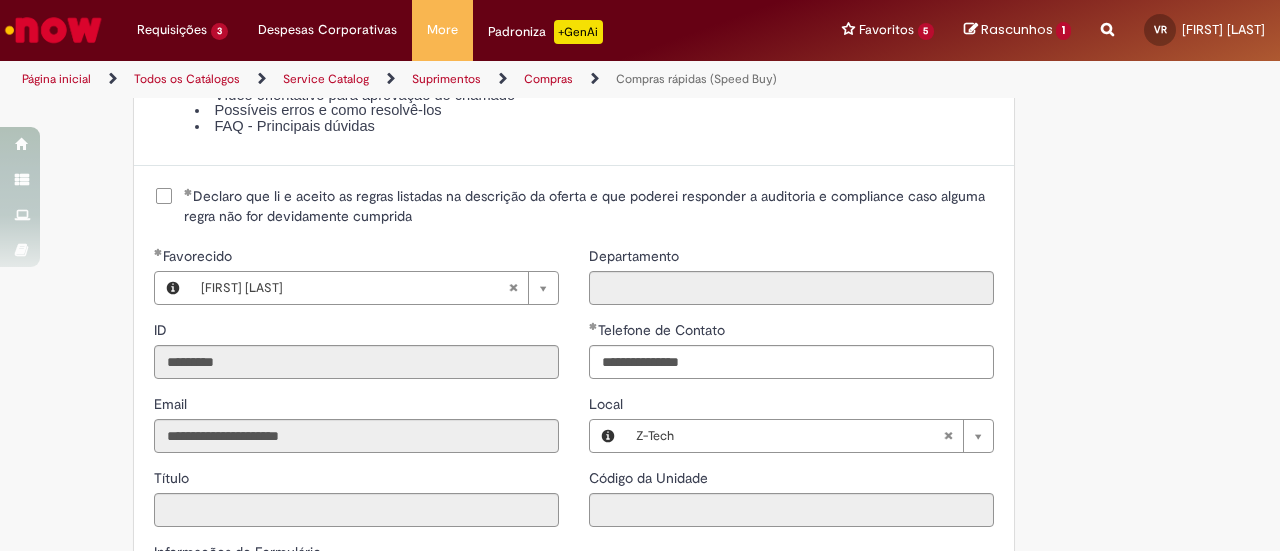 scroll, scrollTop: 2500, scrollLeft: 0, axis: vertical 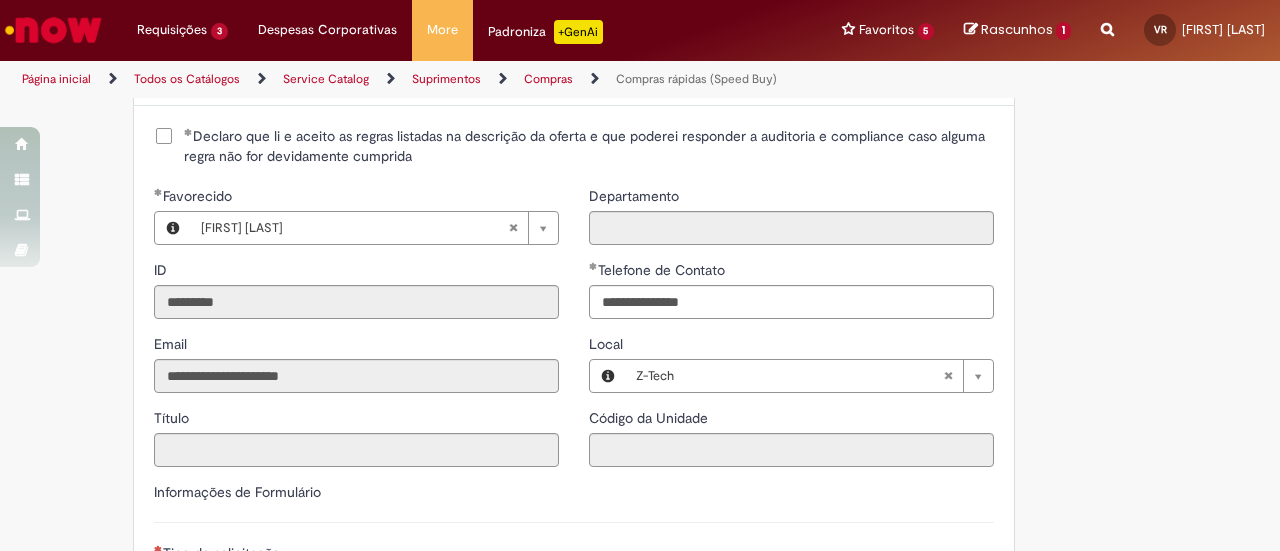 click on "**********" at bounding box center (791, 334) 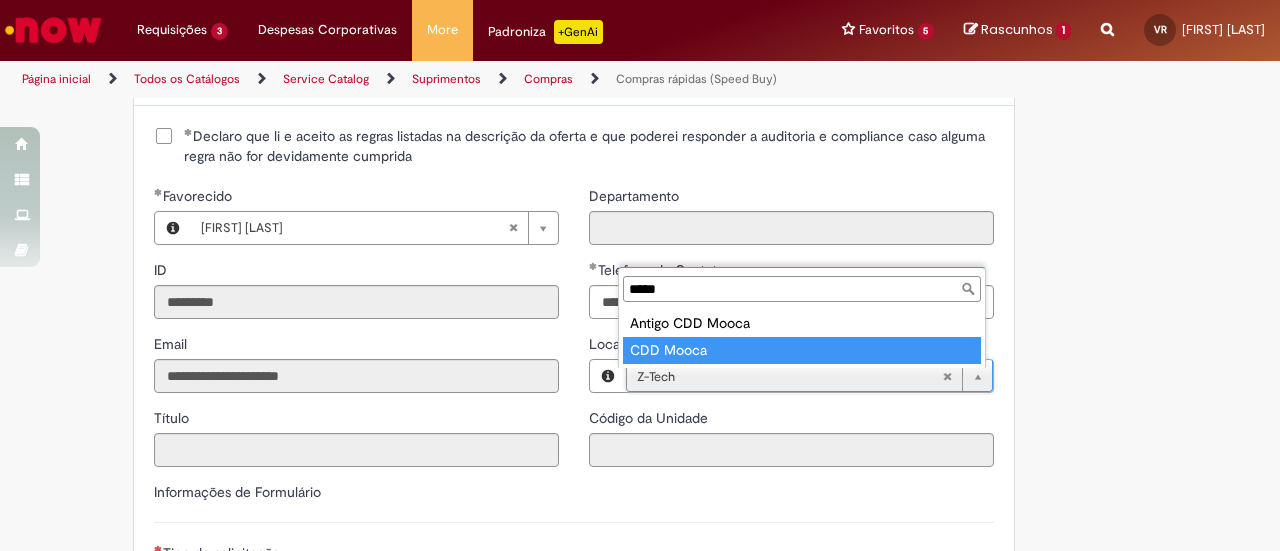 type on "*****" 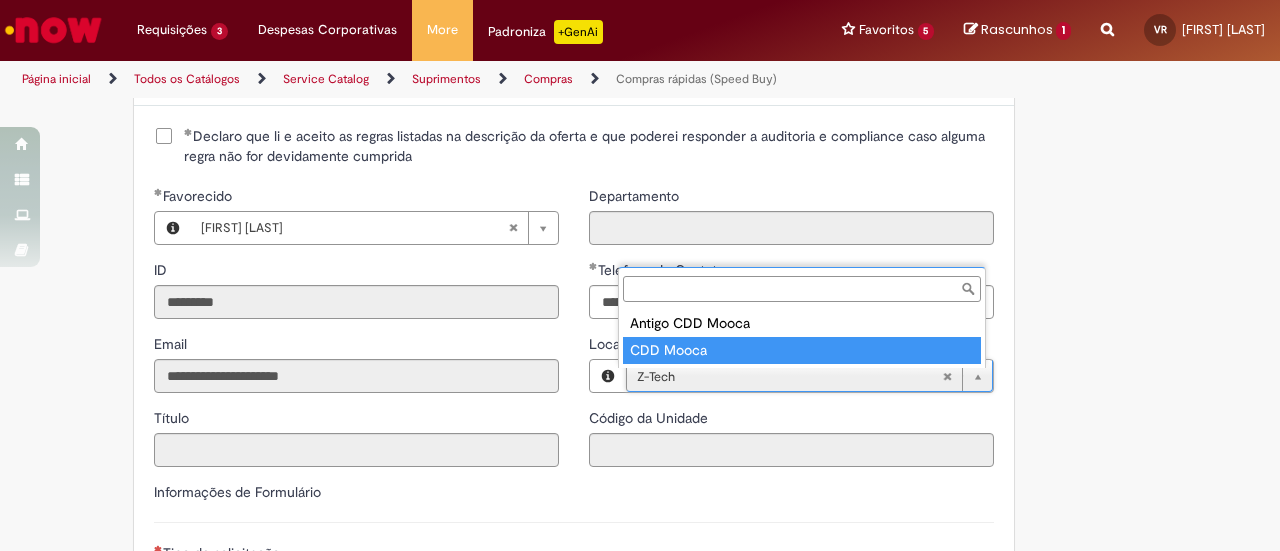 type on "****" 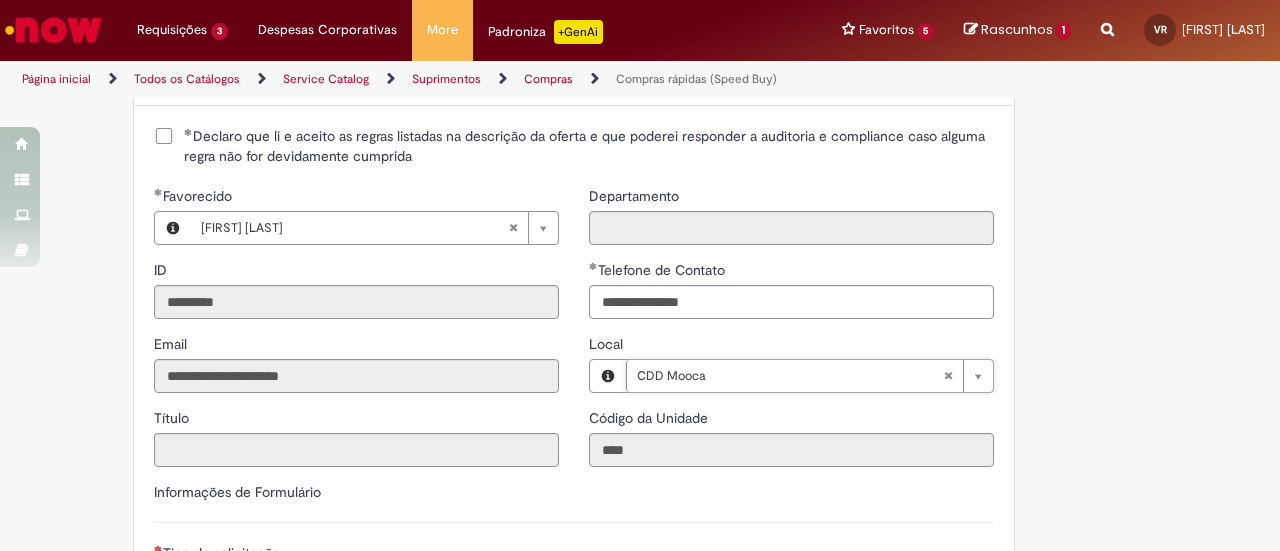 scroll, scrollTop: 0, scrollLeft: 40, axis: horizontal 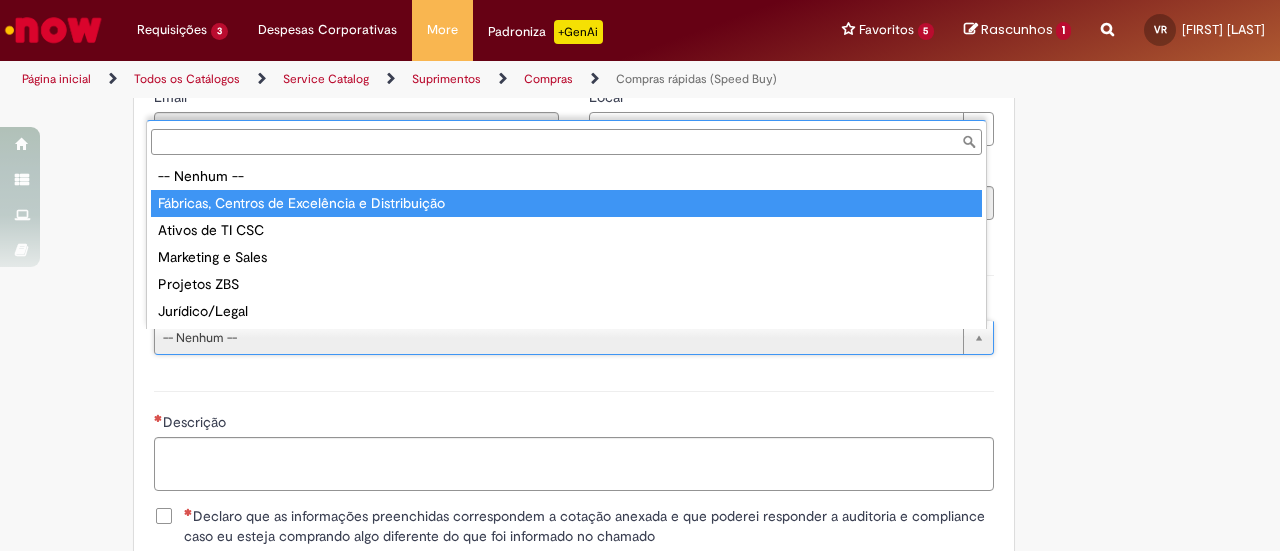 type on "**********" 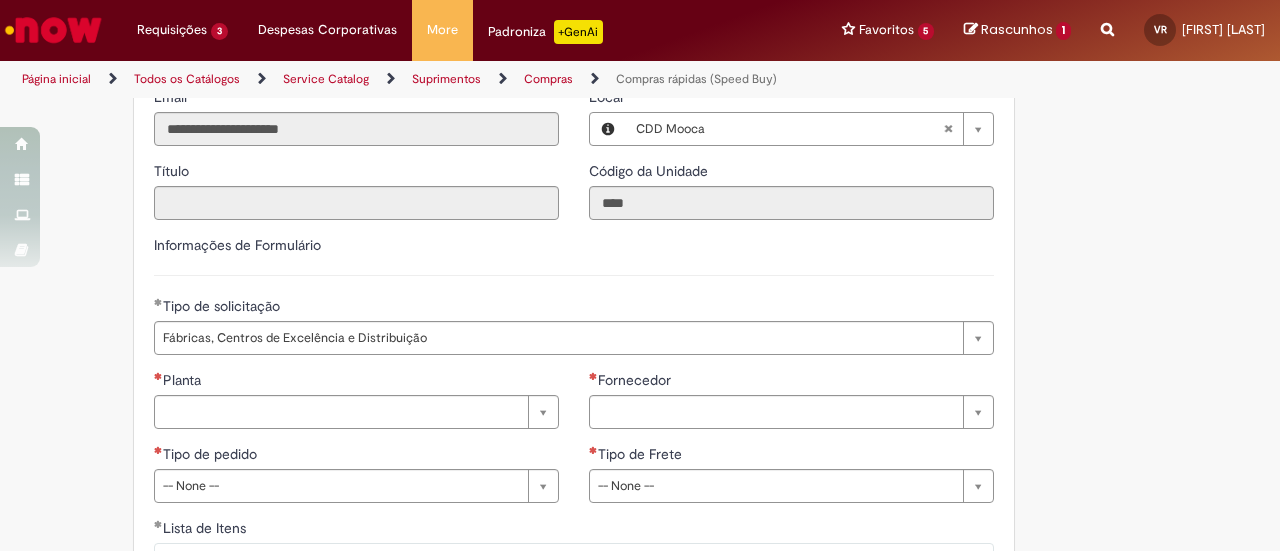 click on "Planta" at bounding box center (356, 382) 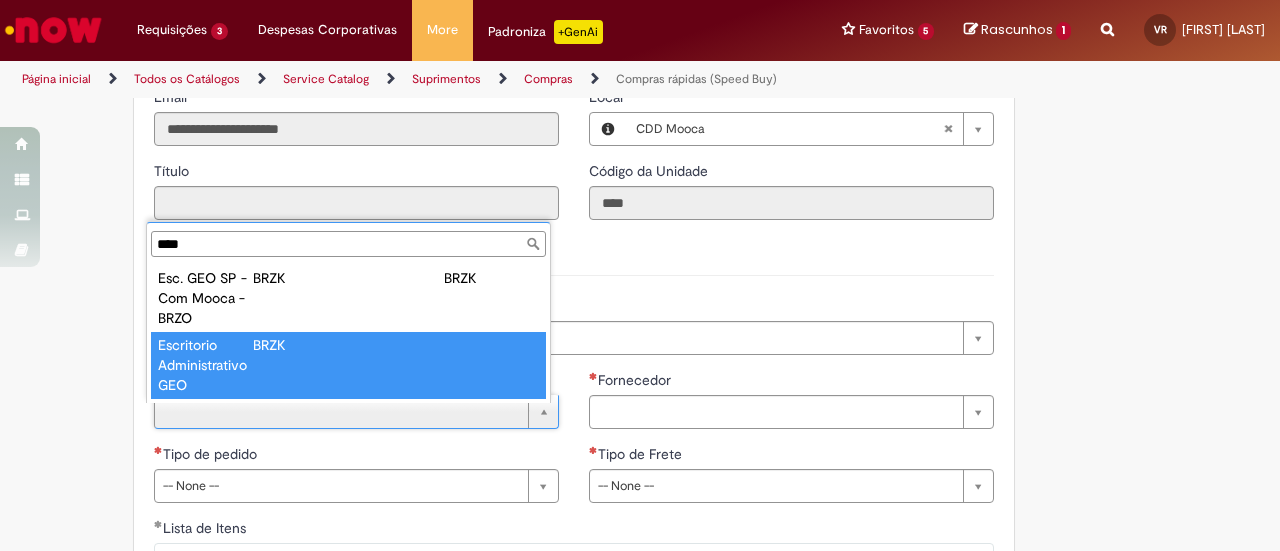type on "****" 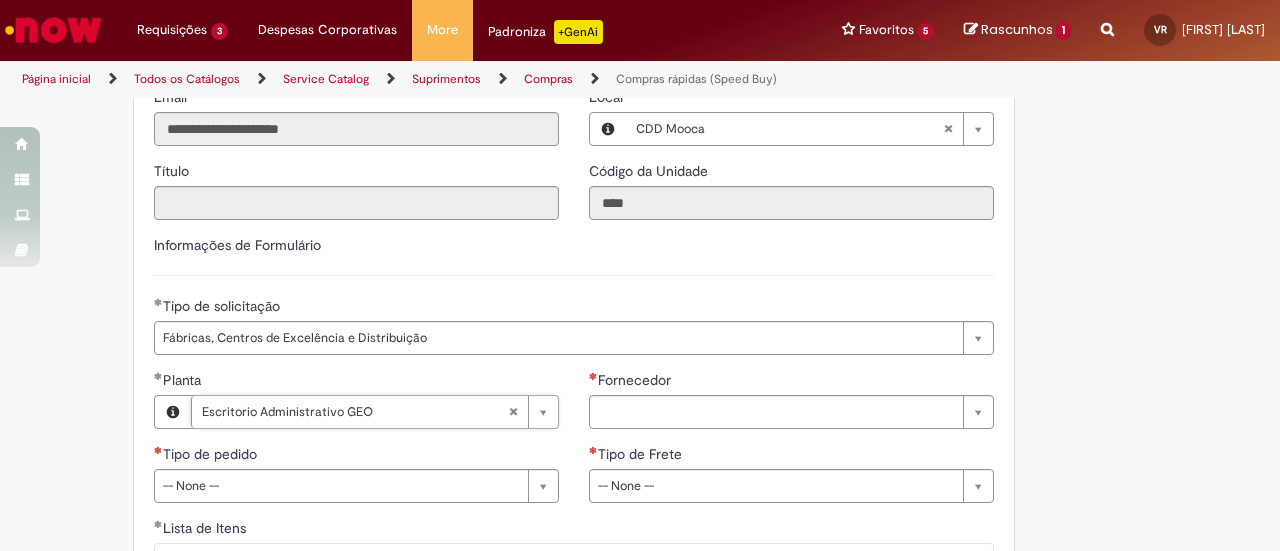drag, startPoint x: 1112, startPoint y: 290, endPoint x: 1070, endPoint y: 311, distance: 46.957428 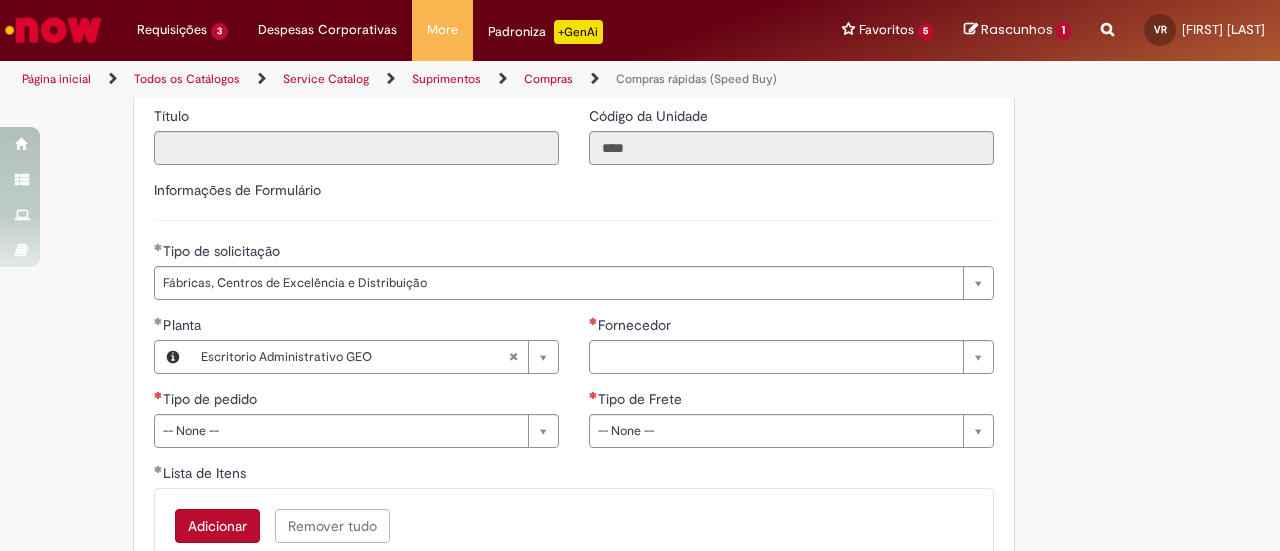 scroll, scrollTop: 2847, scrollLeft: 0, axis: vertical 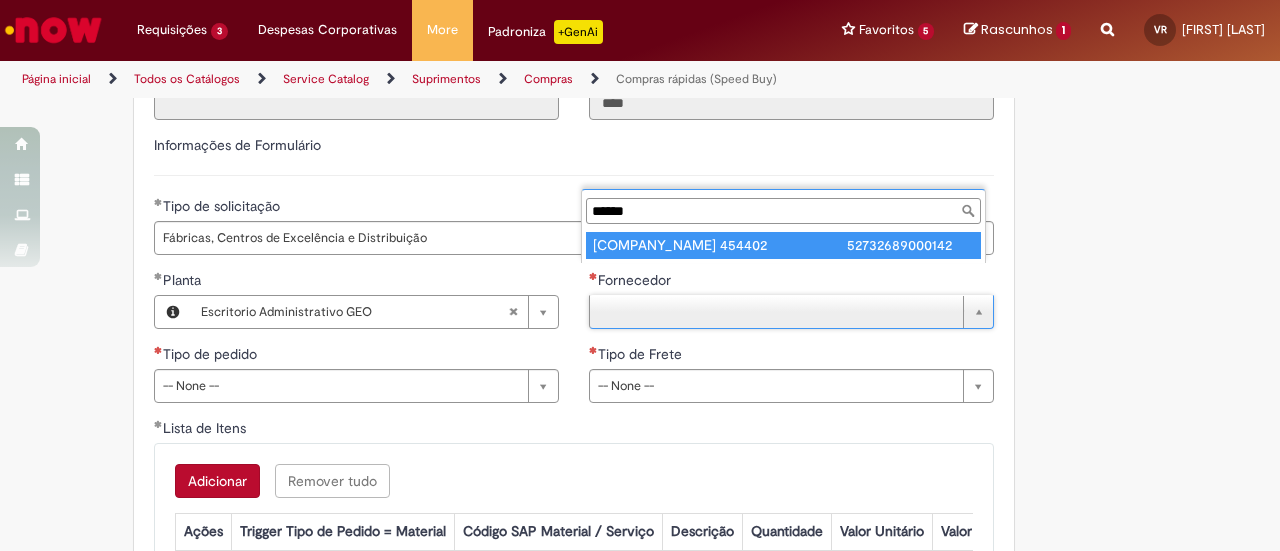 type on "******" 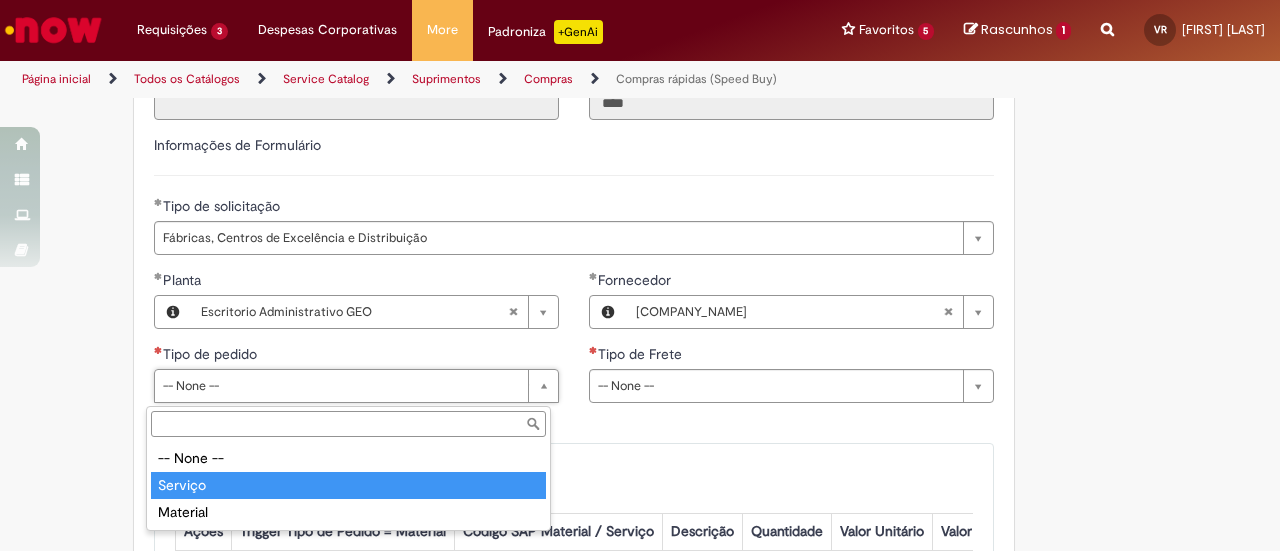 drag, startPoint x: 241, startPoint y: 487, endPoint x: 235, endPoint y: 473, distance: 15.231546 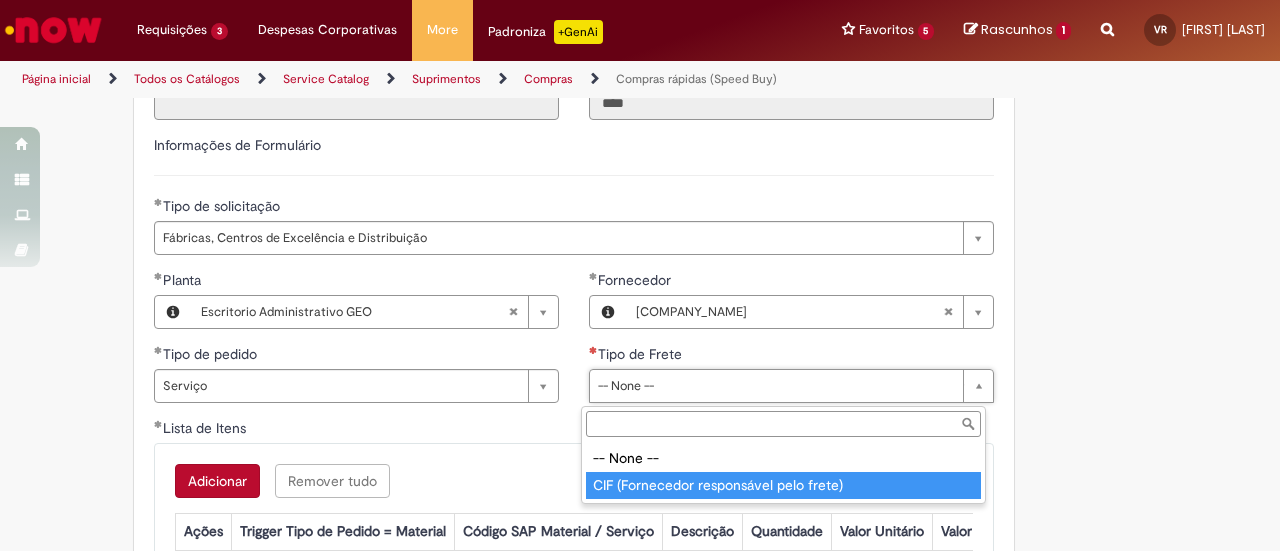 type on "**********" 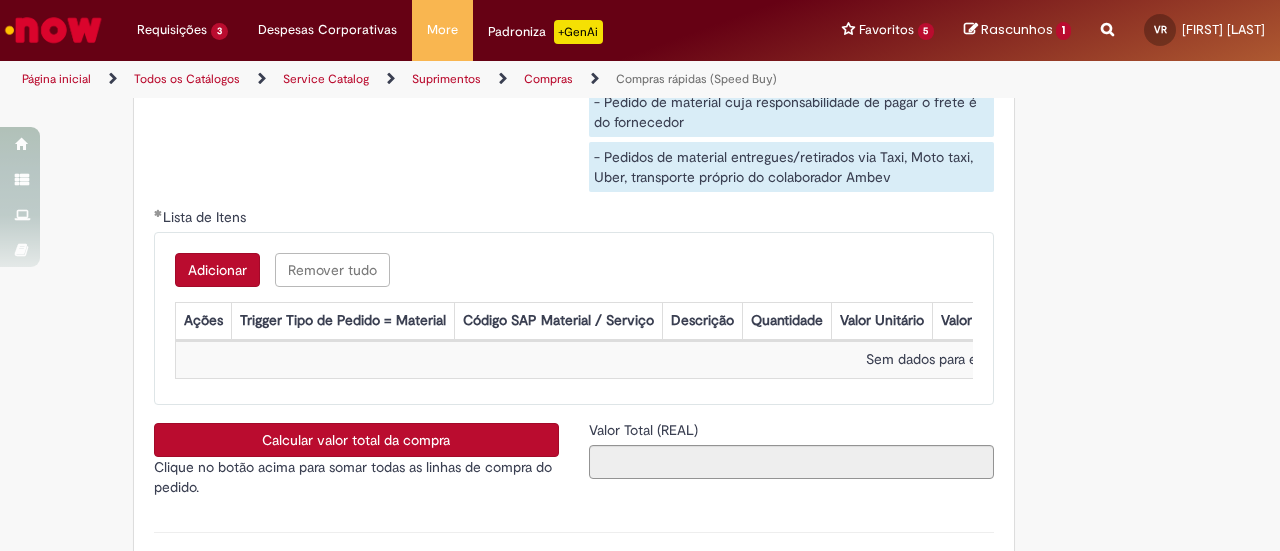 scroll, scrollTop: 3244, scrollLeft: 0, axis: vertical 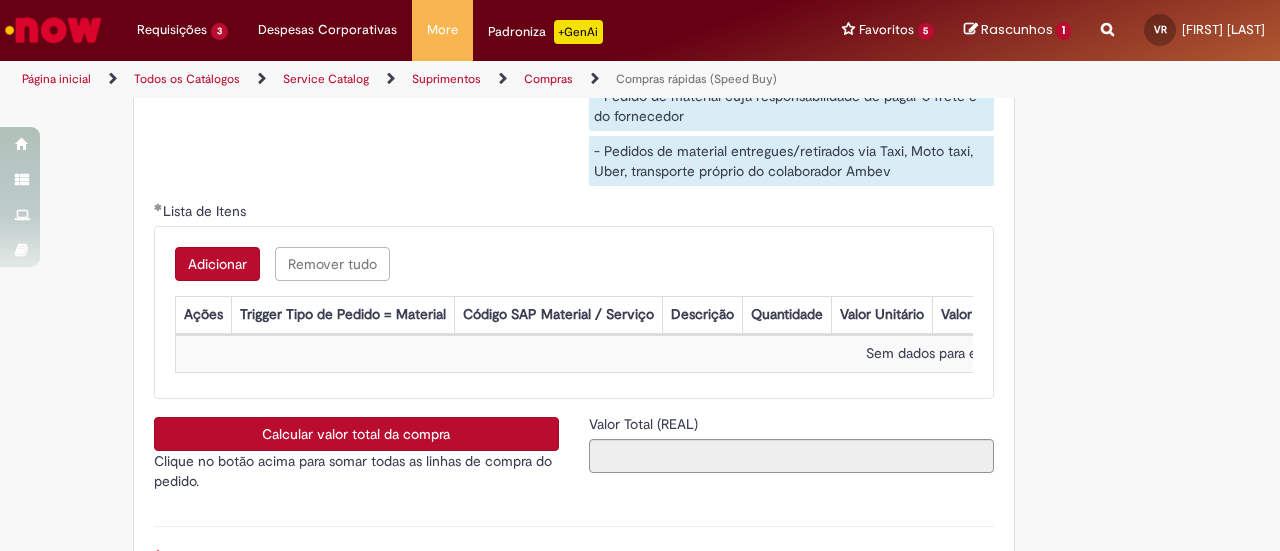 click on "Adicionar" at bounding box center (217, 264) 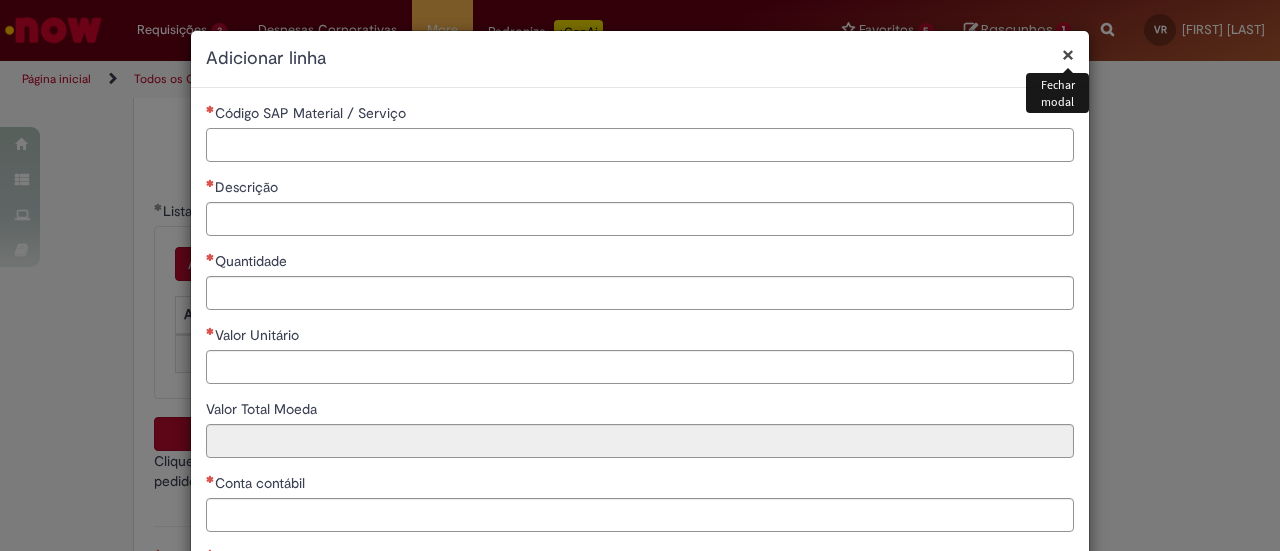 click on "Código SAP Material / Serviço" at bounding box center [640, 145] 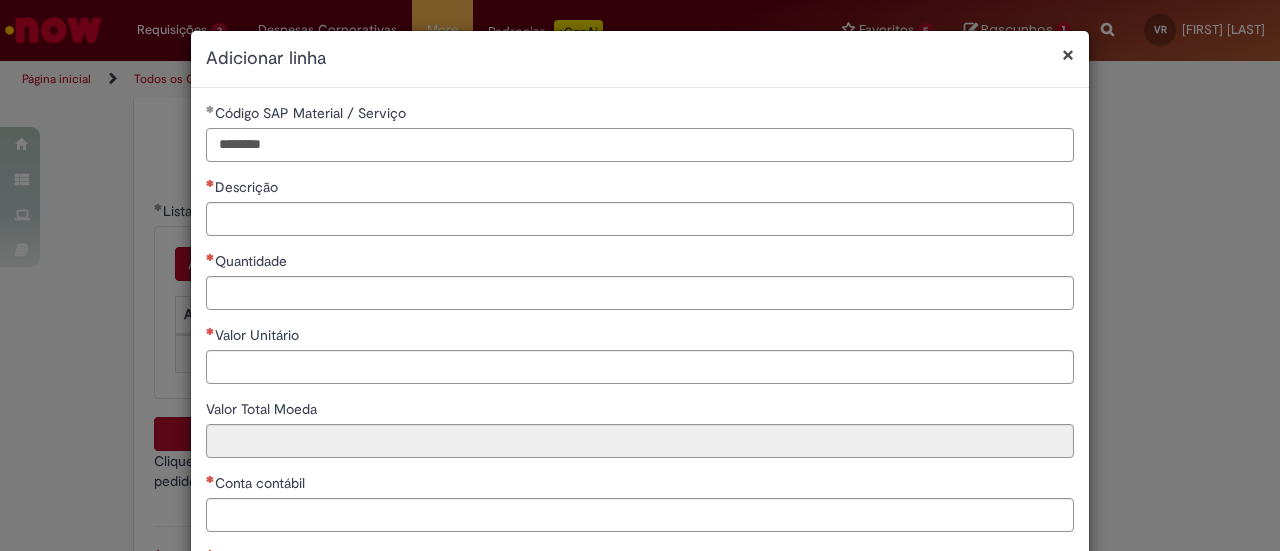 type on "********" 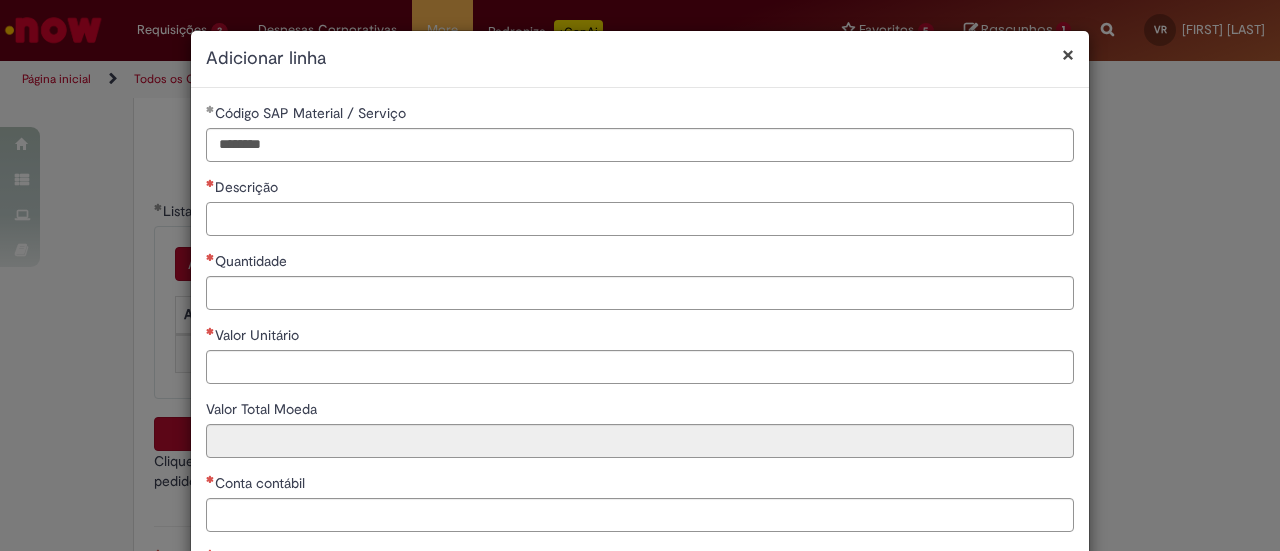 click on "Descrição" at bounding box center (640, 219) 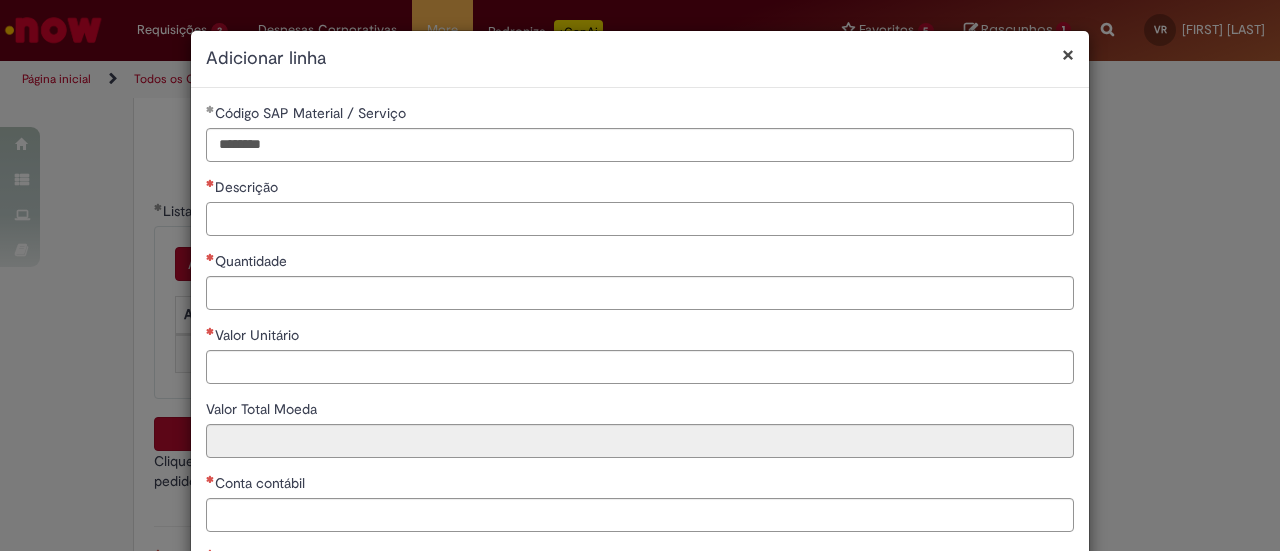 click on "Descrição" at bounding box center [640, 219] 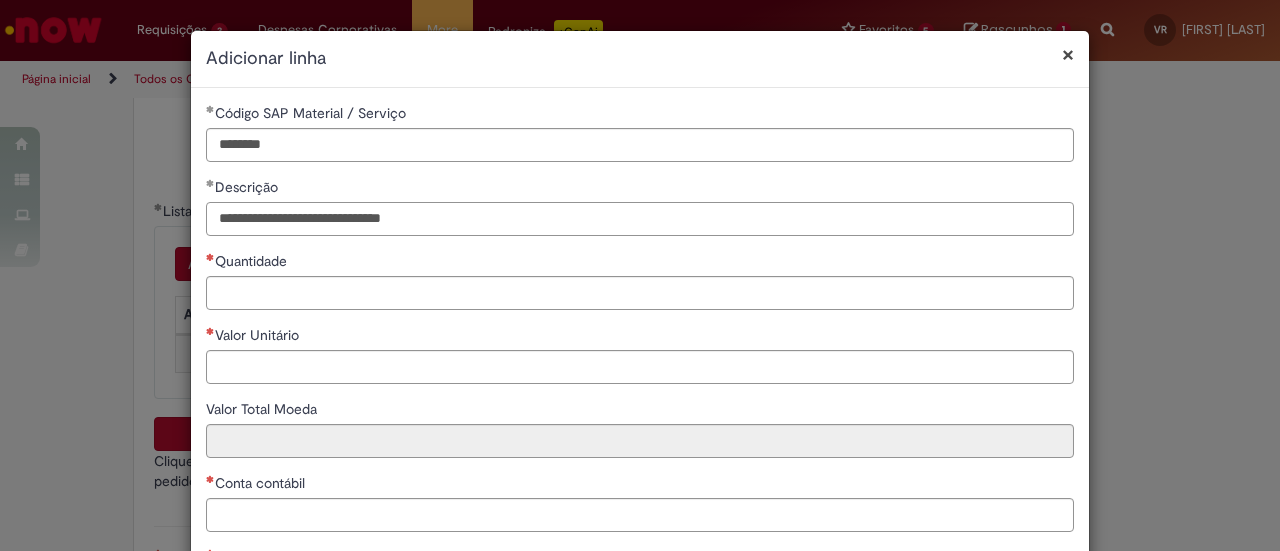 type on "**********" 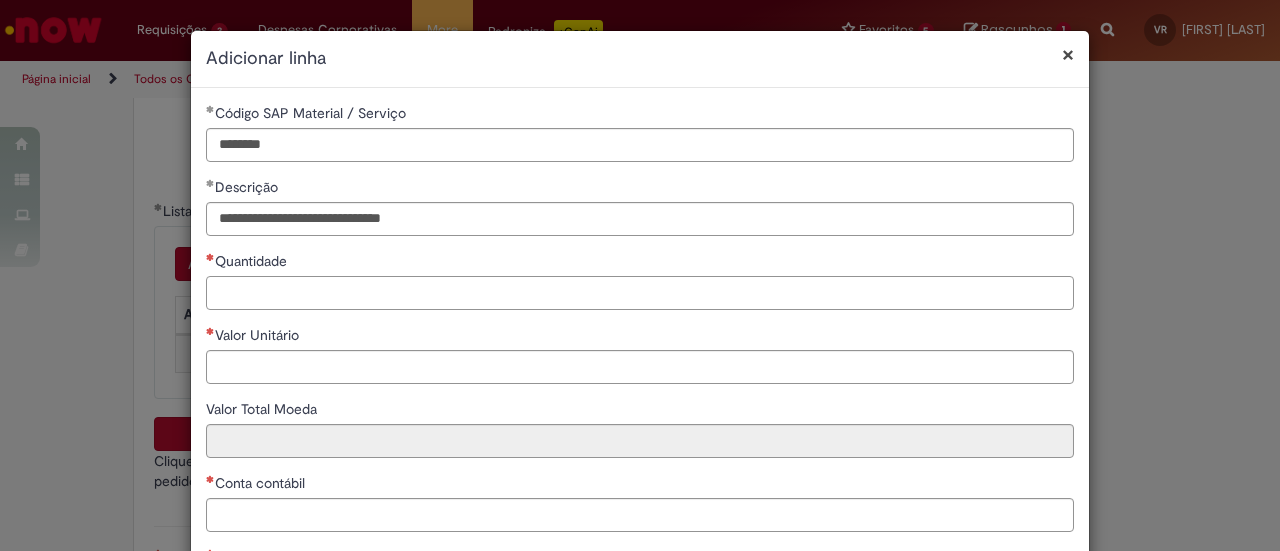 click on "Quantidade" at bounding box center [640, 293] 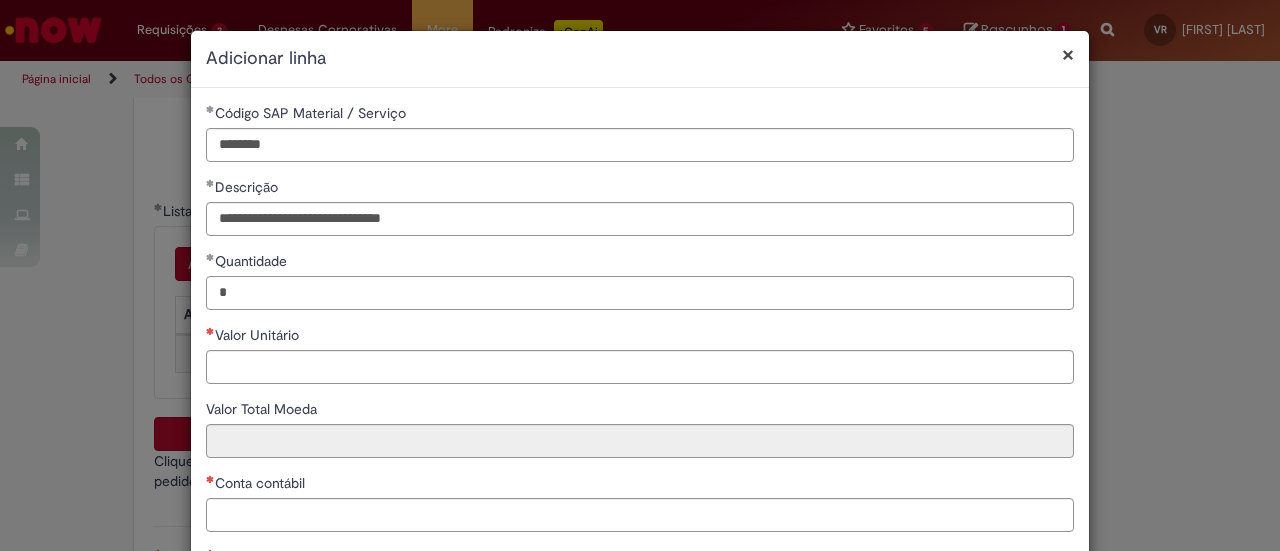 type on "*" 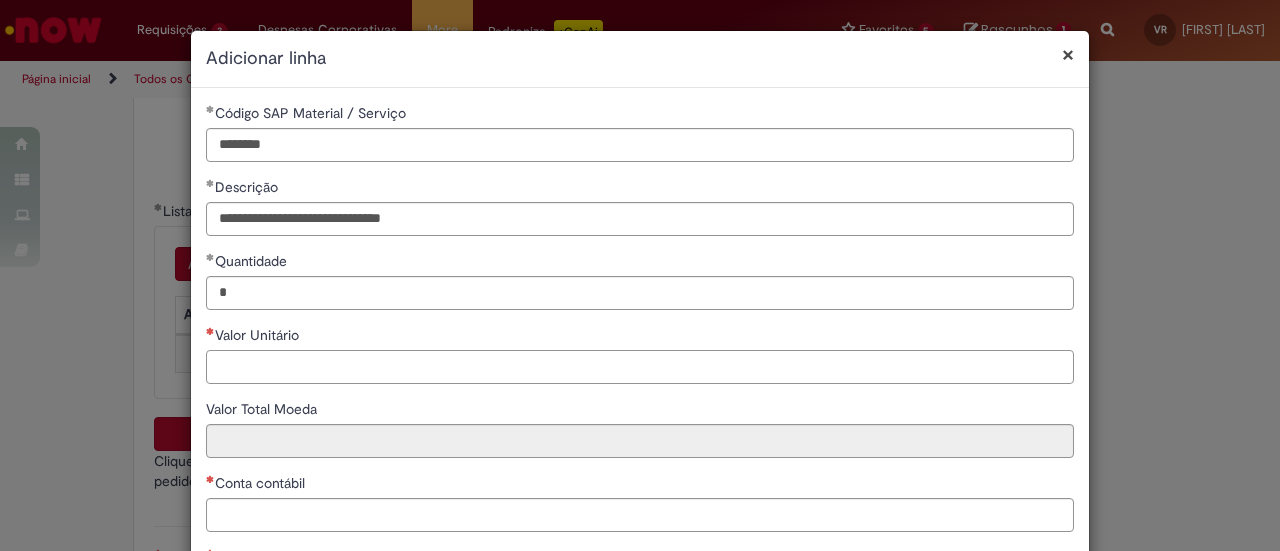 click on "Valor Unitário" at bounding box center [640, 367] 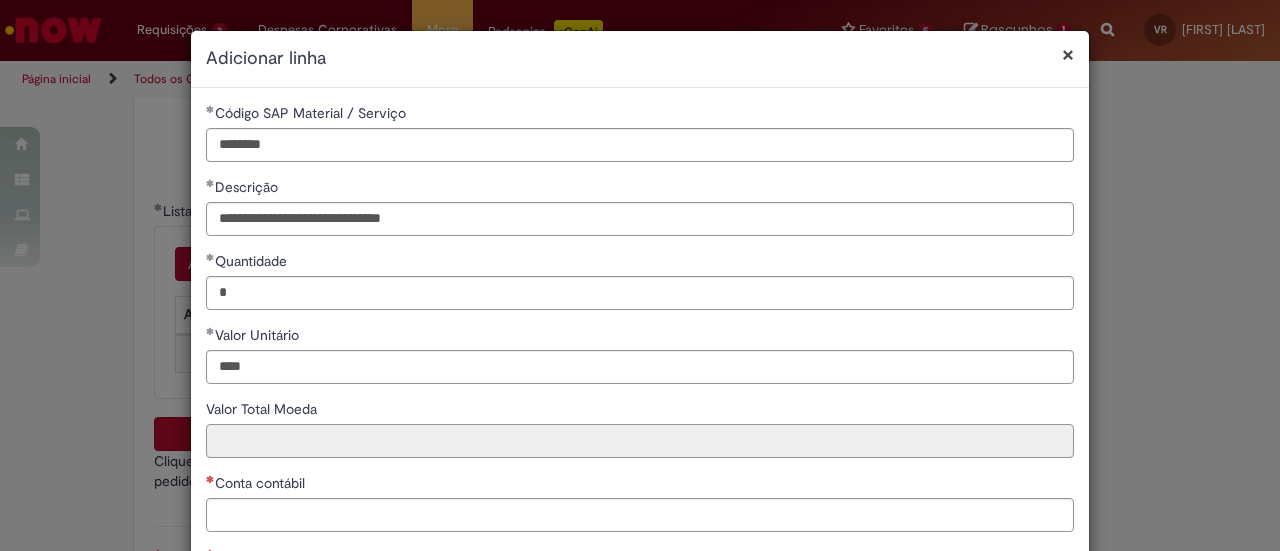 type on "********" 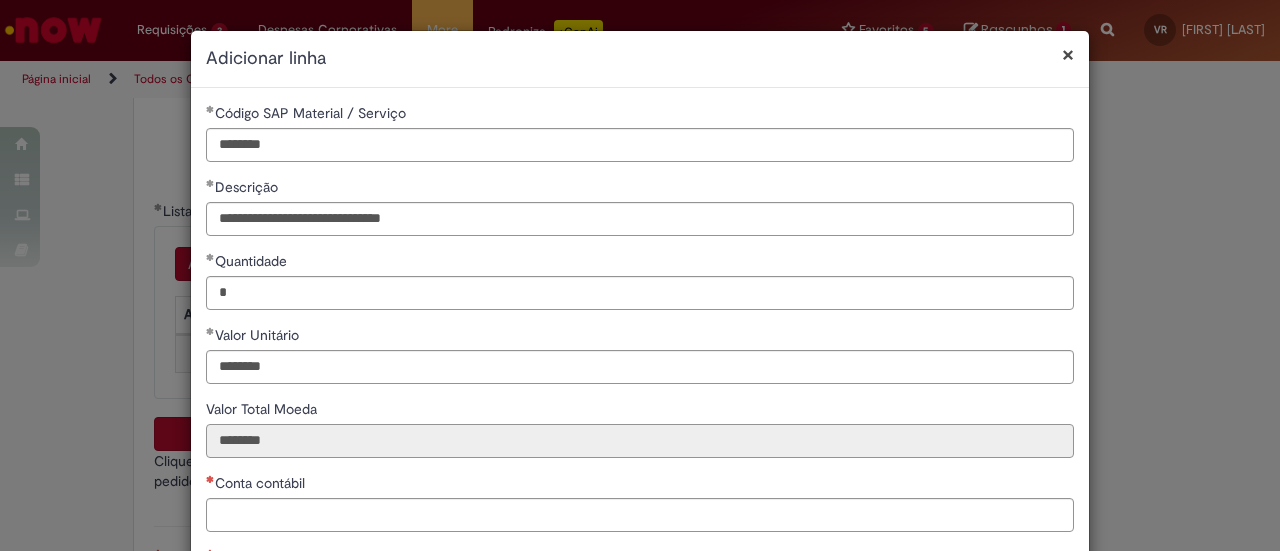 click on "********" at bounding box center (640, 441) 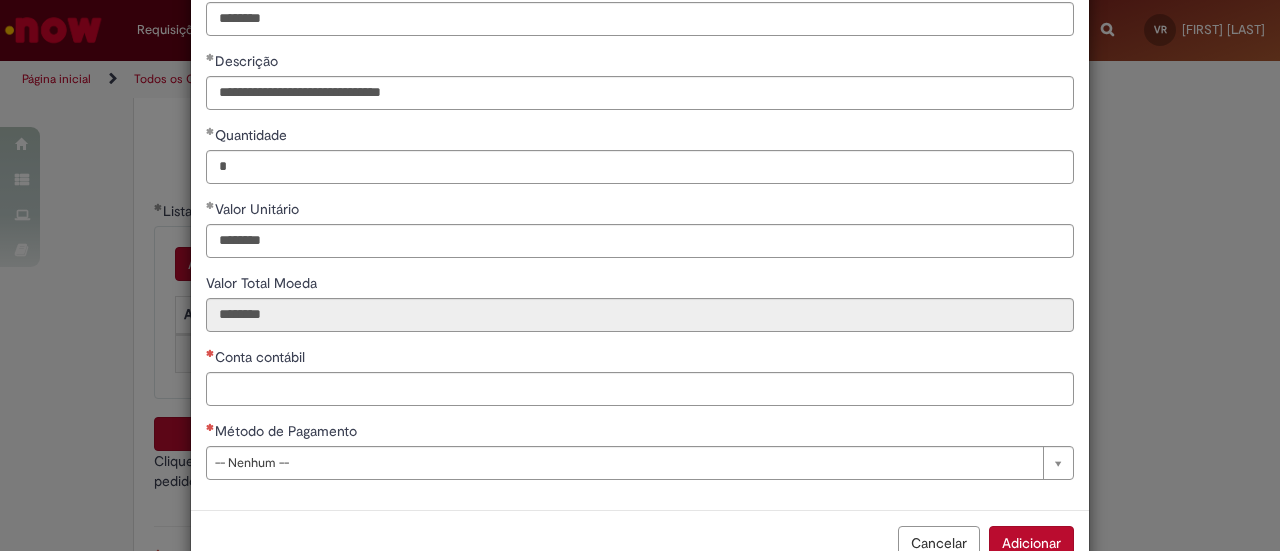 scroll, scrollTop: 142, scrollLeft: 0, axis: vertical 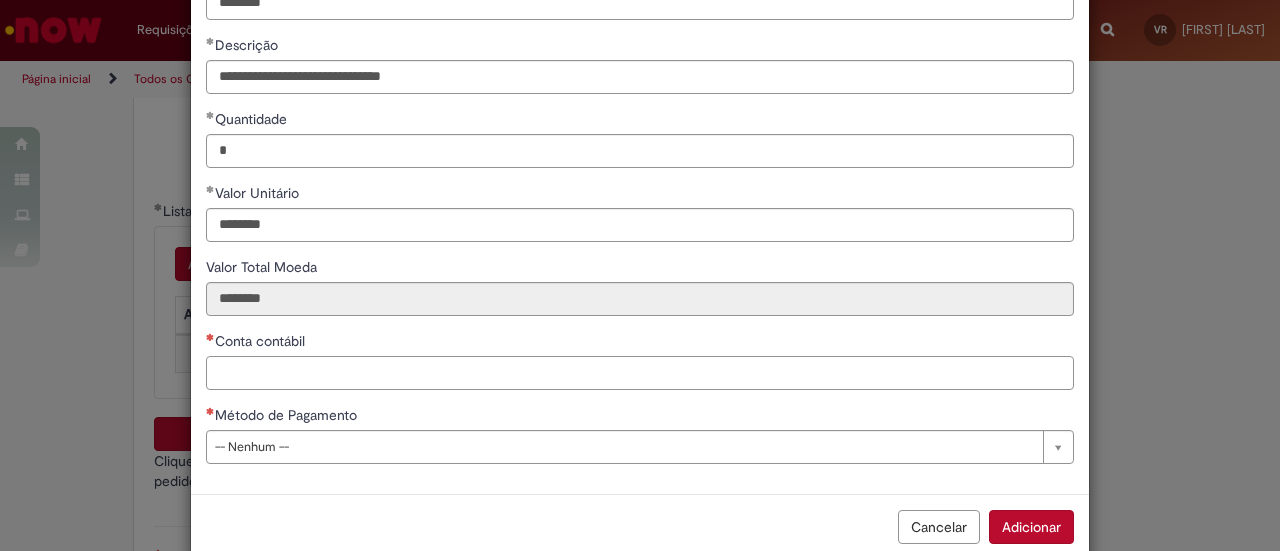click on "Conta contábil" at bounding box center [640, 373] 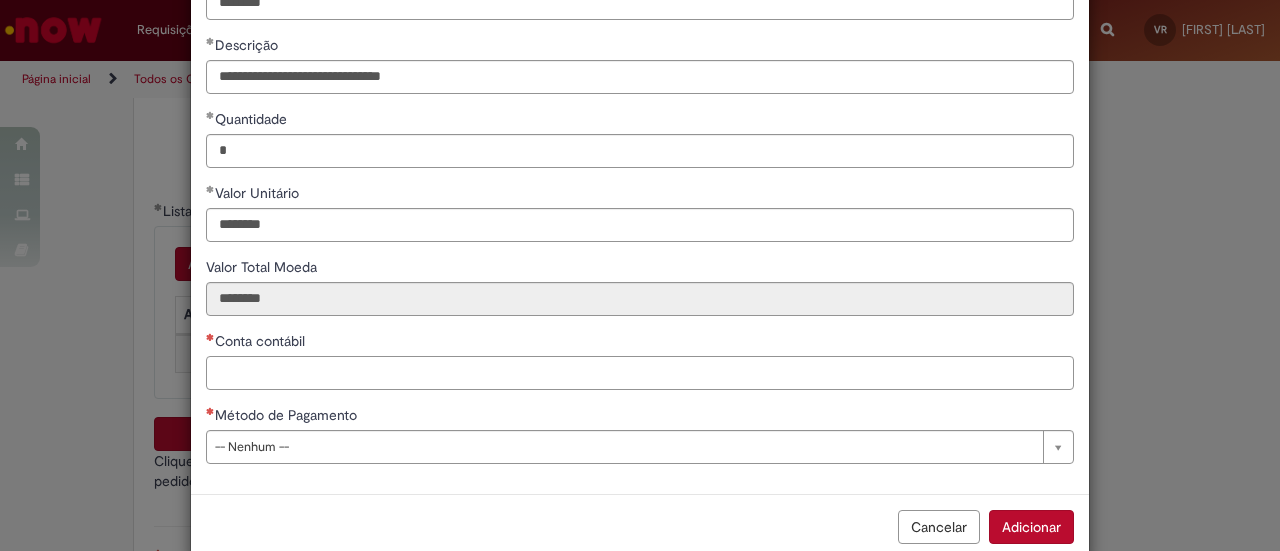 paste on "********" 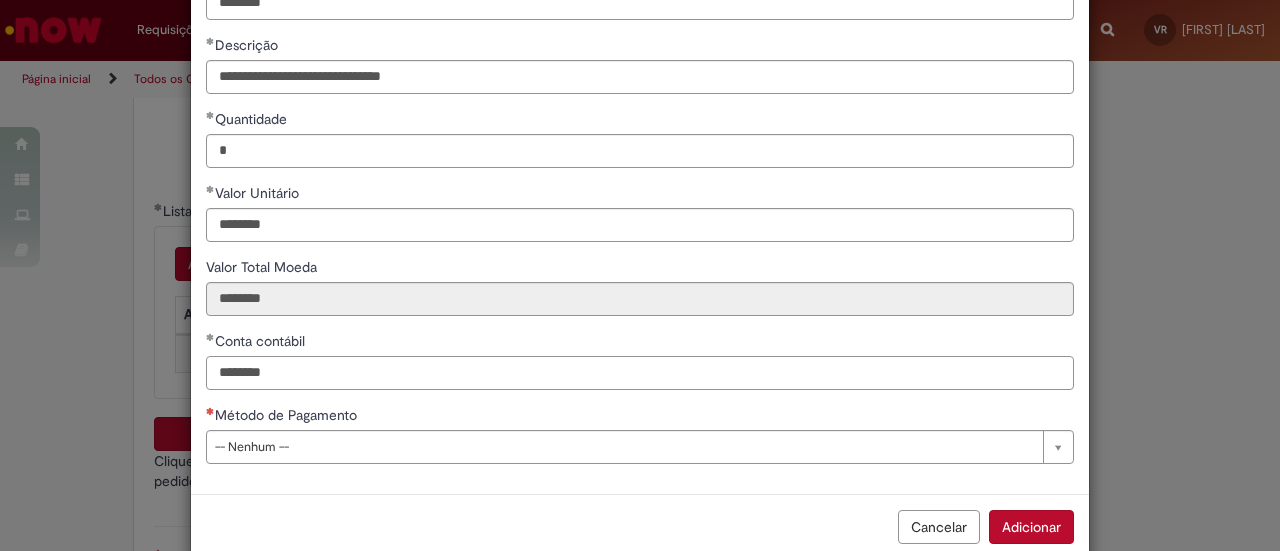 type on "********" 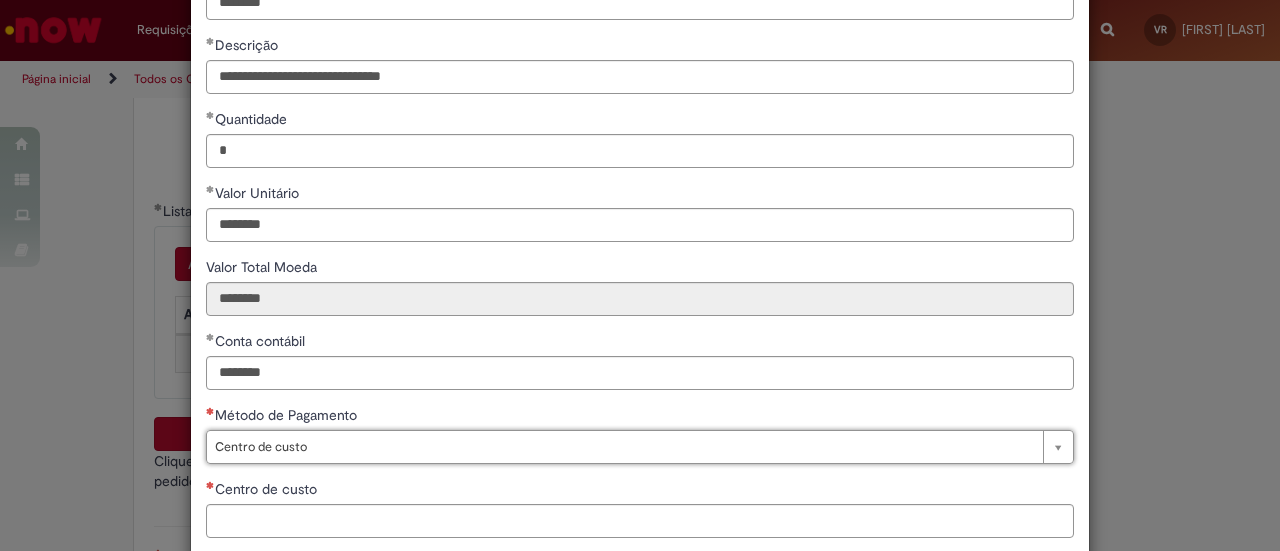 type on "**********" 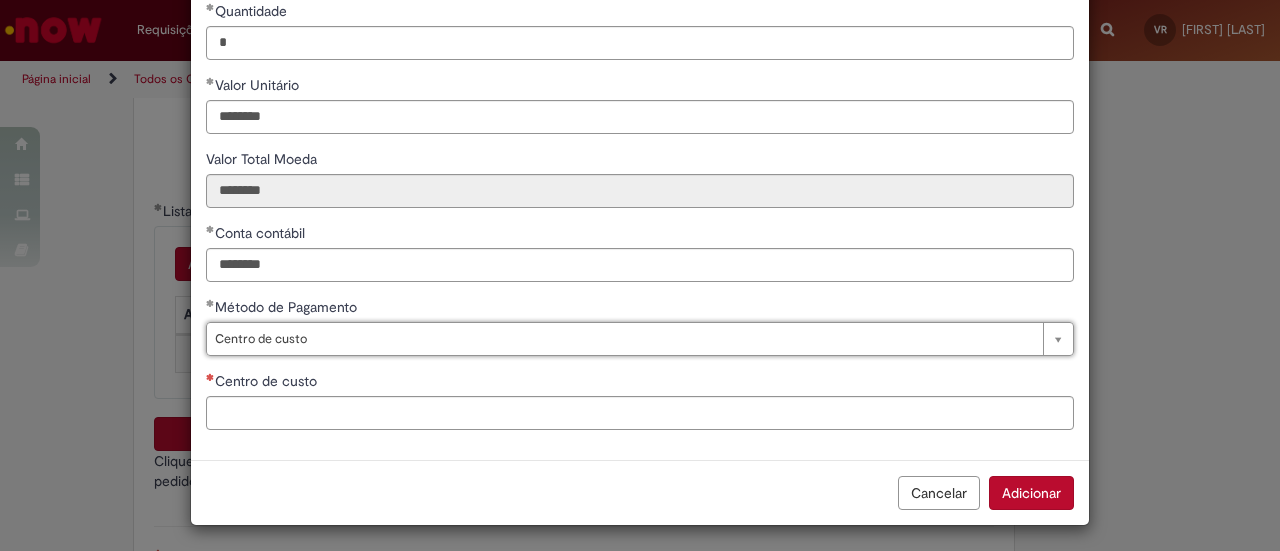 scroll, scrollTop: 252, scrollLeft: 0, axis: vertical 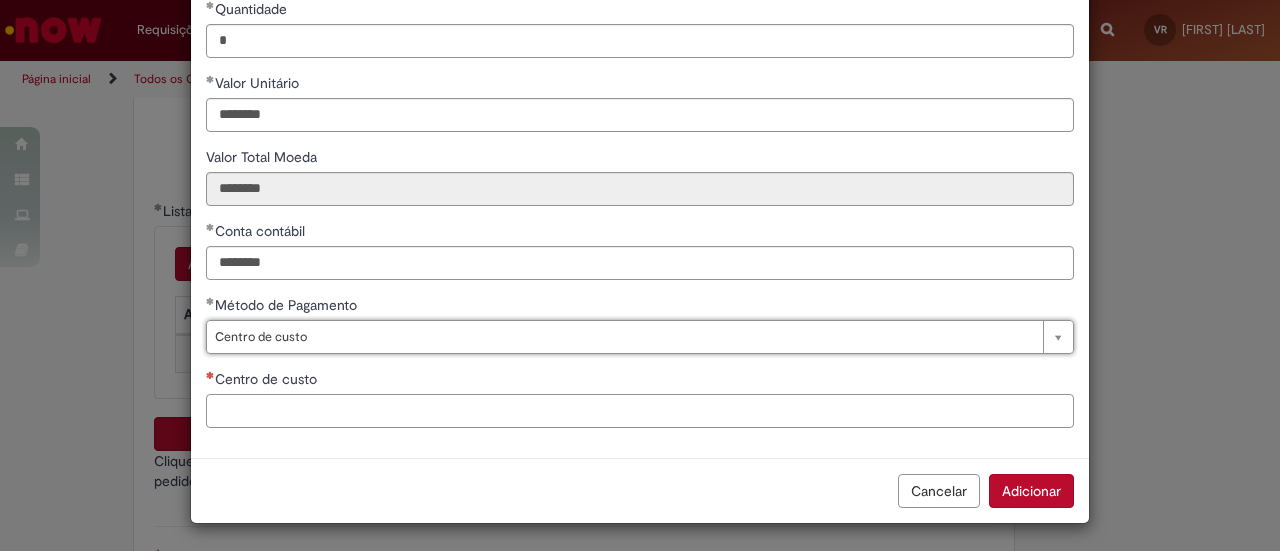 click on "Centro de custo" at bounding box center [640, 411] 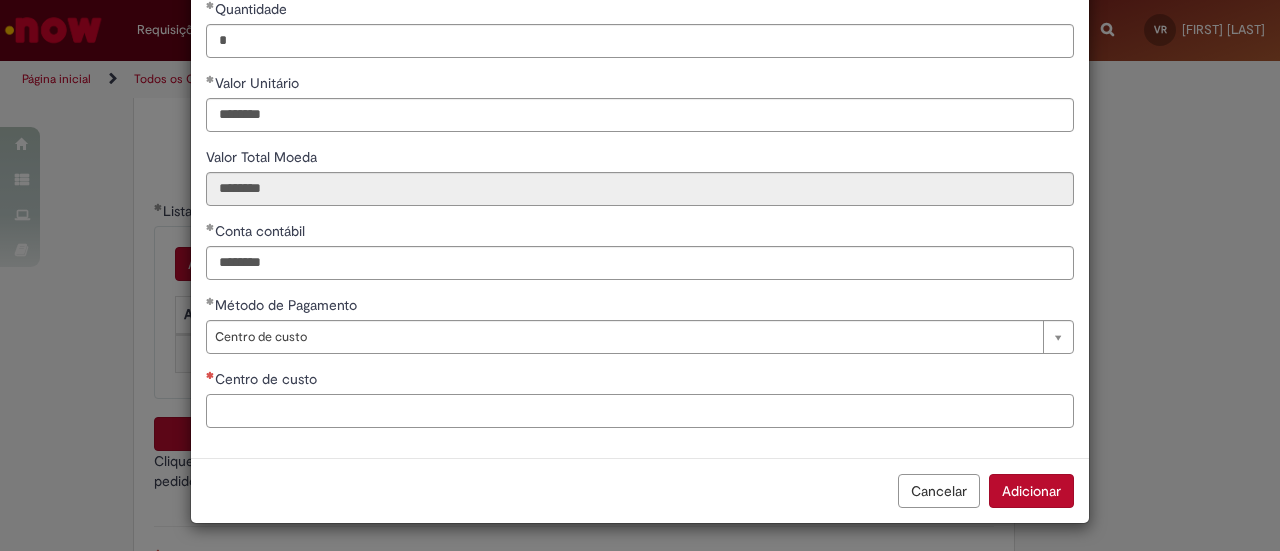 click on "Centro de custo" at bounding box center [640, 411] 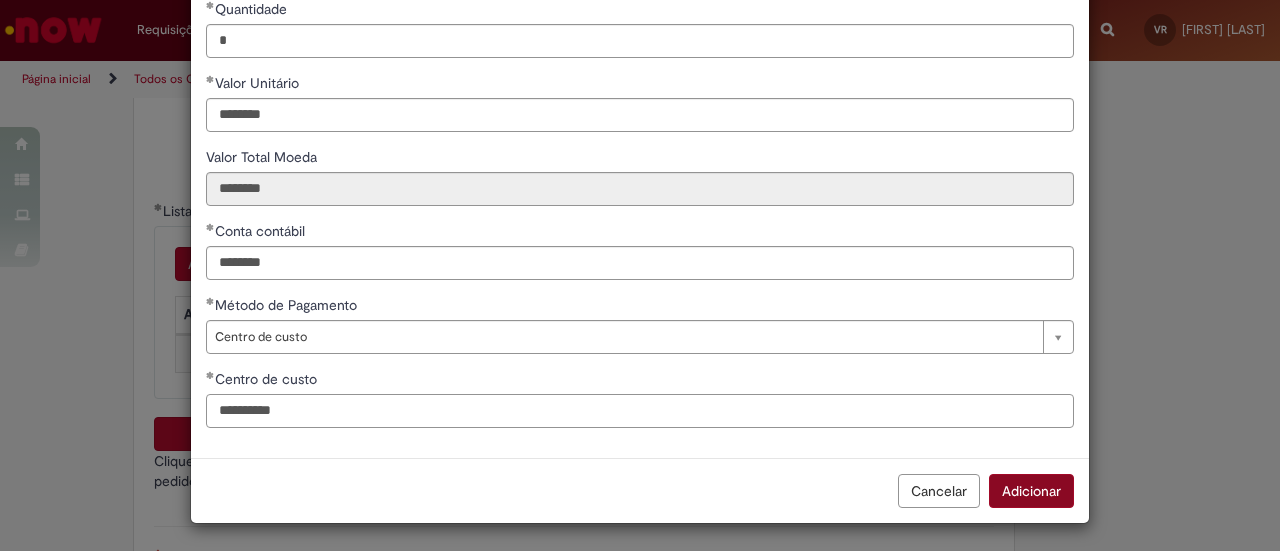 type on "**********" 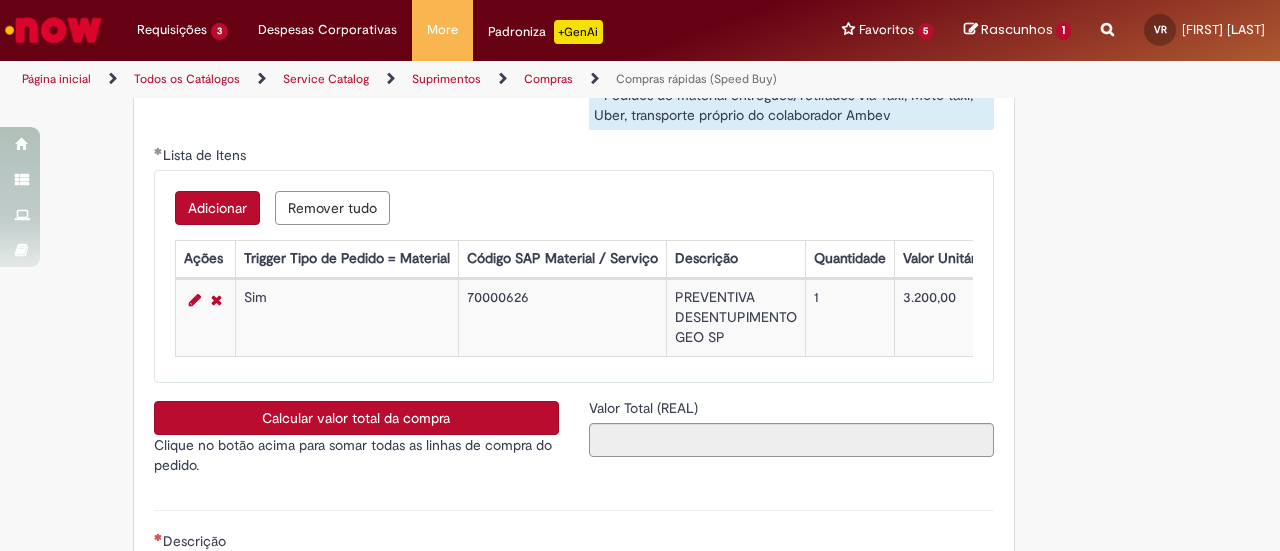 scroll, scrollTop: 3344, scrollLeft: 0, axis: vertical 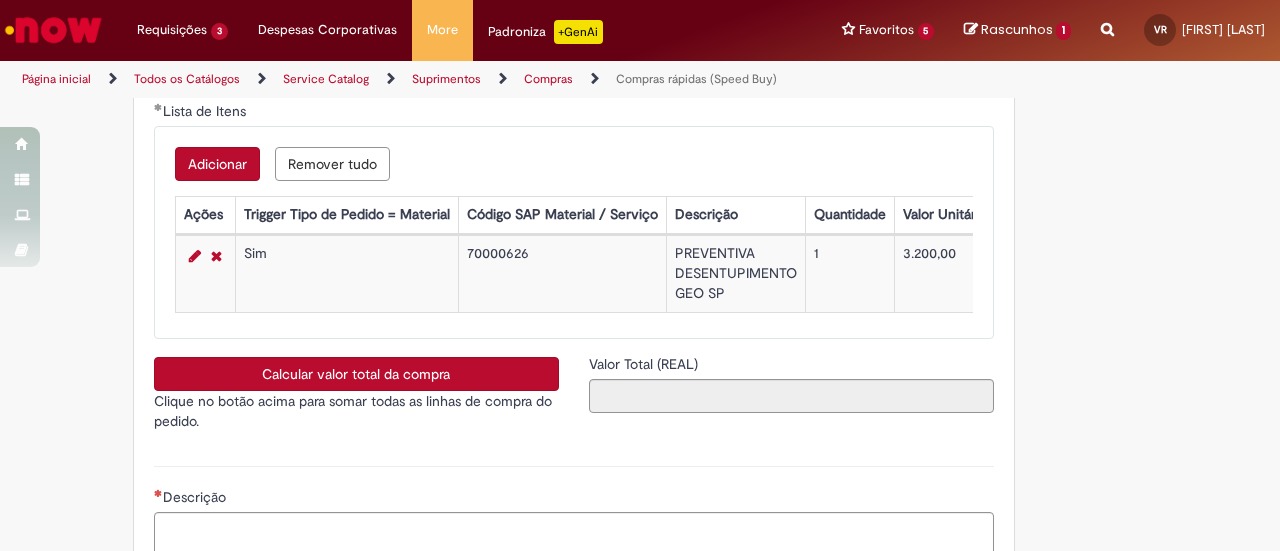 click on "Calcular valor total da compra" at bounding box center (356, 374) 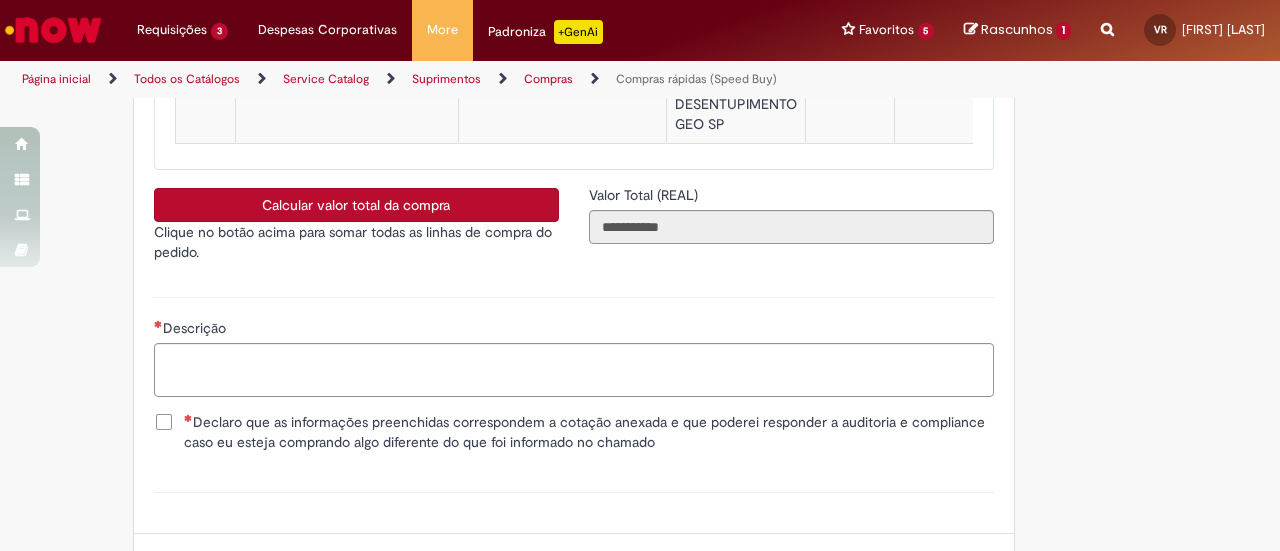 scroll, scrollTop: 3553, scrollLeft: 0, axis: vertical 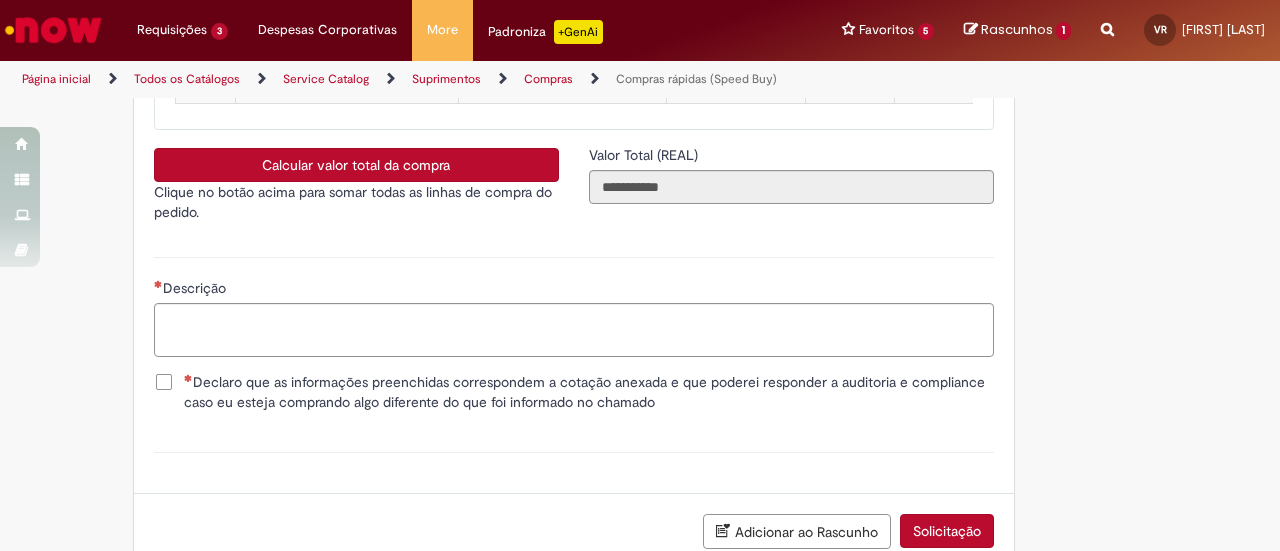 click on "Declaro que as informações preenchidas correspondem a cotação anexada e que poderei responder a auditoria e compliance caso eu esteja comprando algo diferente do que foi informado no chamado" at bounding box center (589, 392) 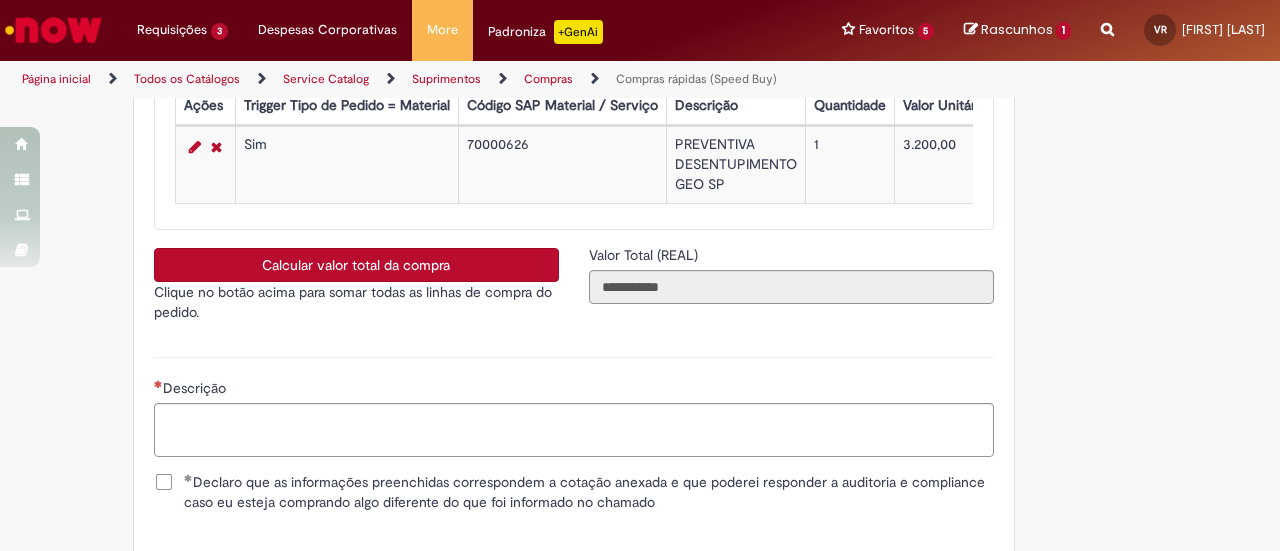 scroll, scrollTop: 3353, scrollLeft: 0, axis: vertical 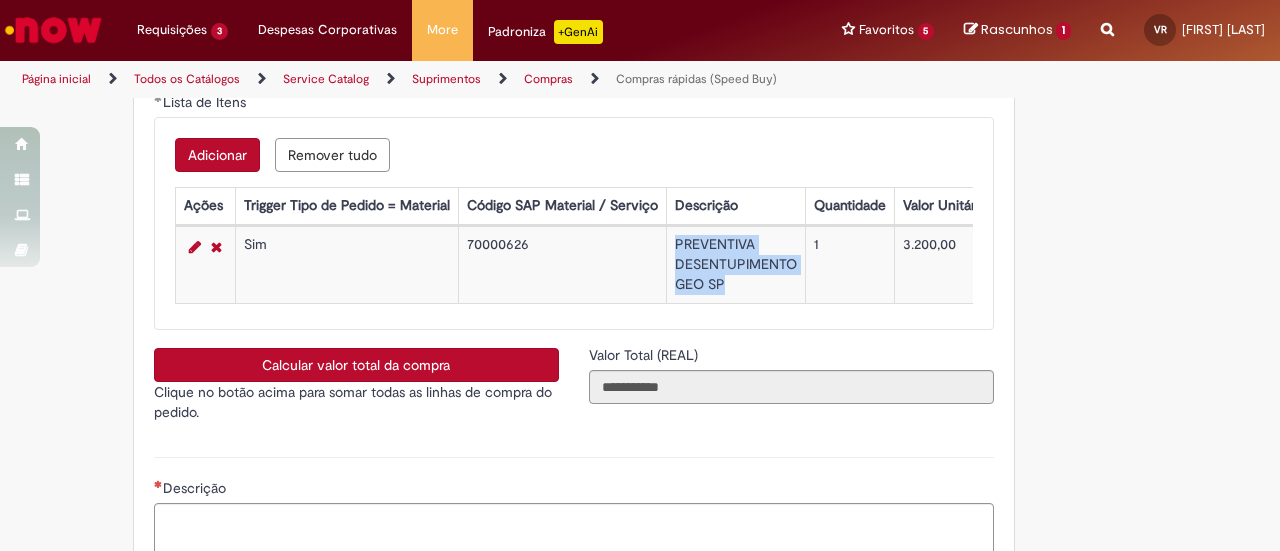 drag, startPoint x: 716, startPoint y: 291, endPoint x: 689, endPoint y: 253, distance: 46.615448 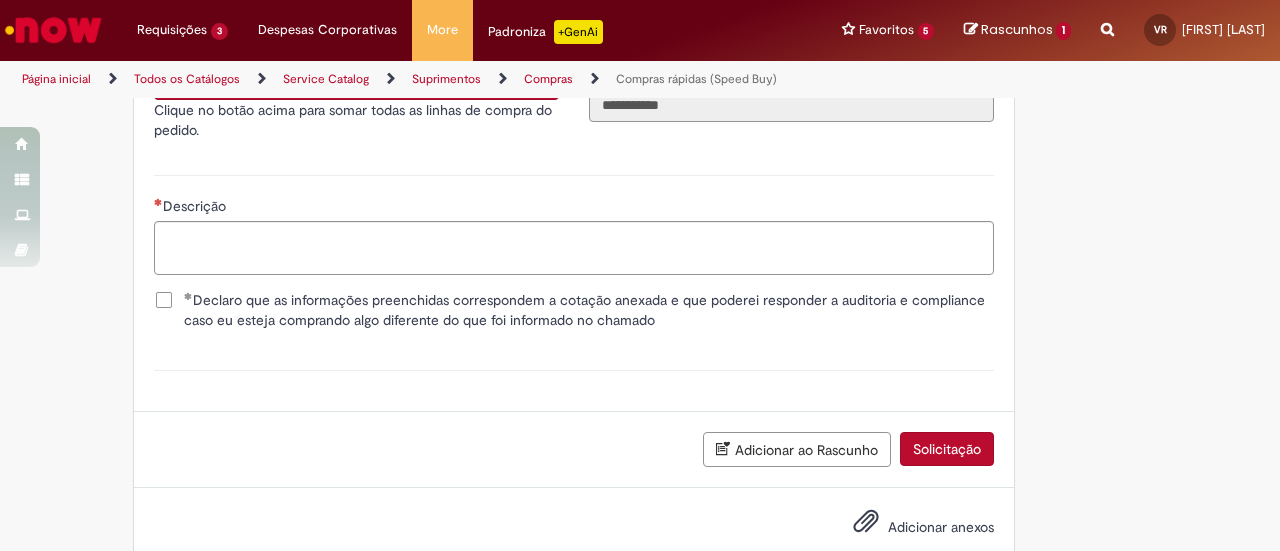 scroll, scrollTop: 3653, scrollLeft: 0, axis: vertical 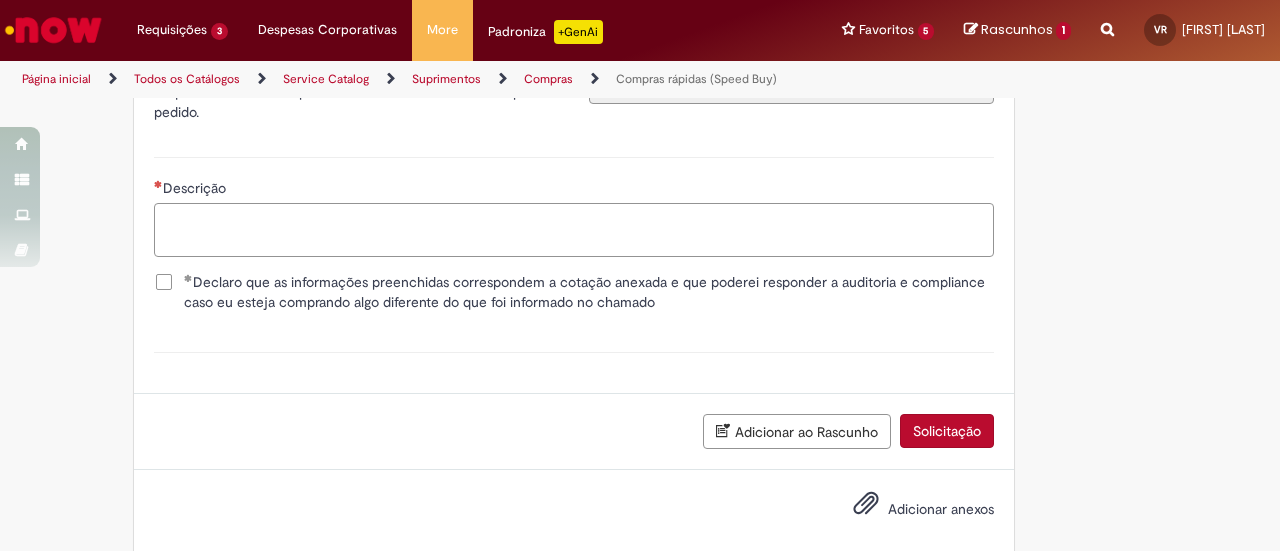 click on "Descrição" at bounding box center (574, 229) 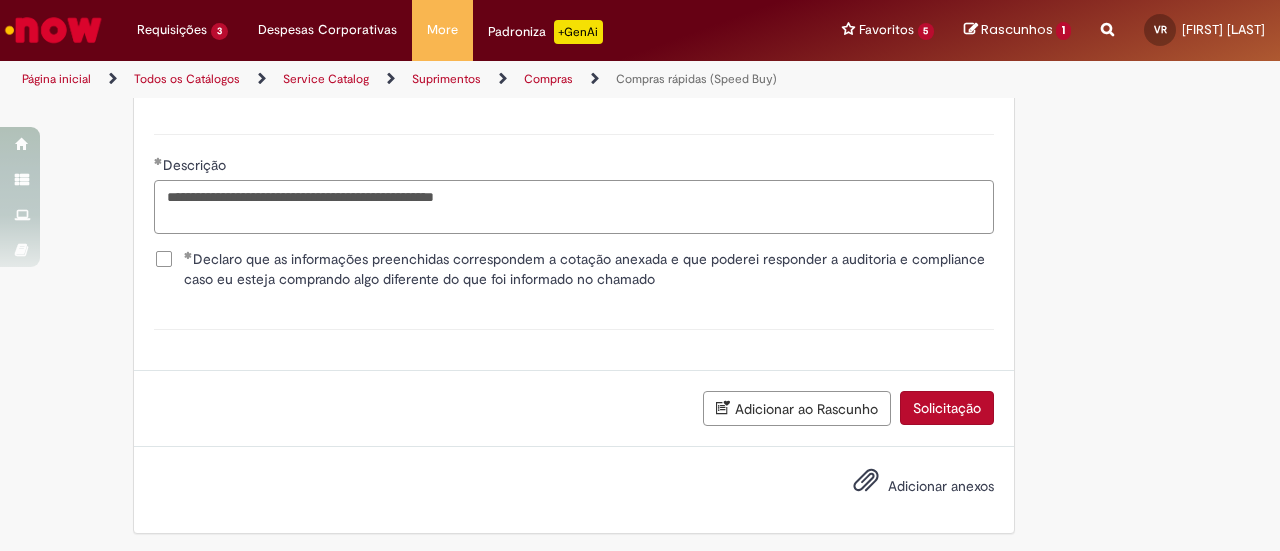 scroll, scrollTop: 3697, scrollLeft: 0, axis: vertical 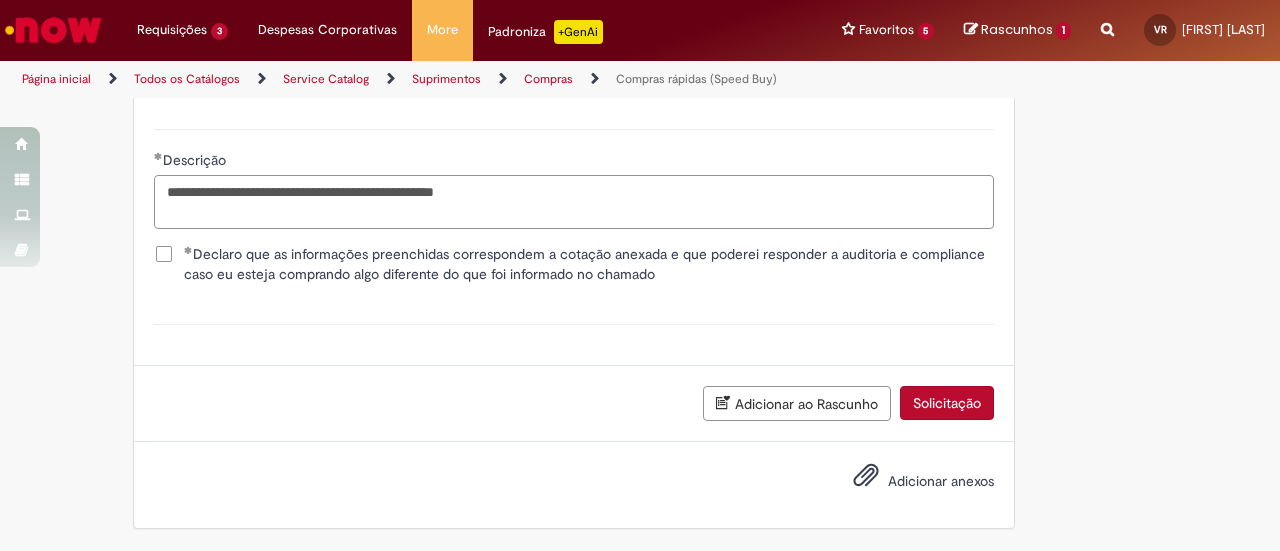 type on "**********" 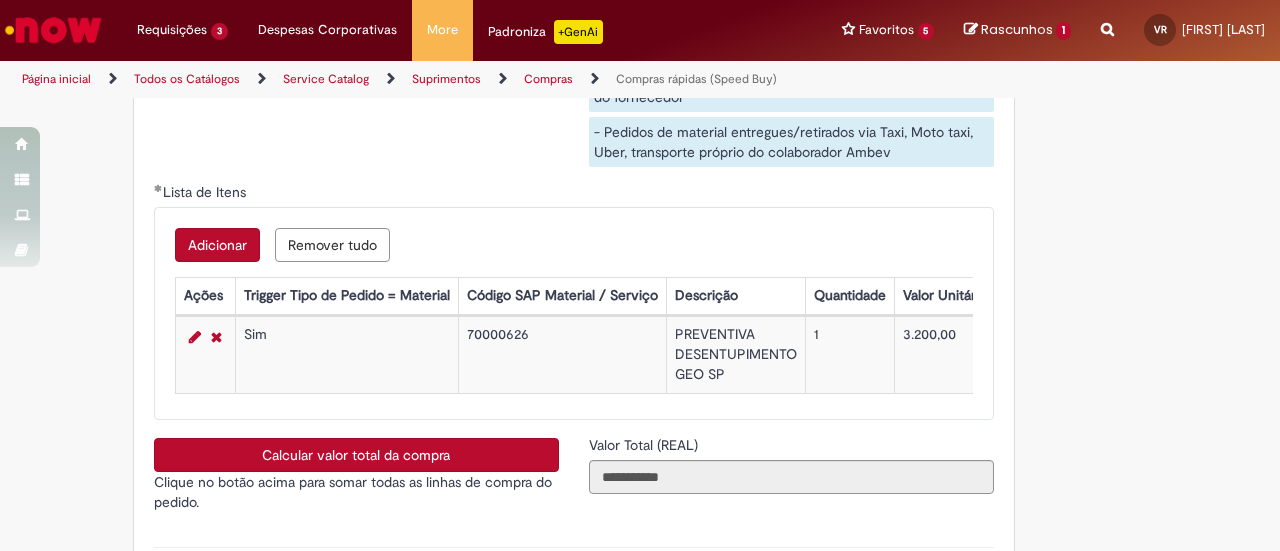 scroll, scrollTop: 3276, scrollLeft: 0, axis: vertical 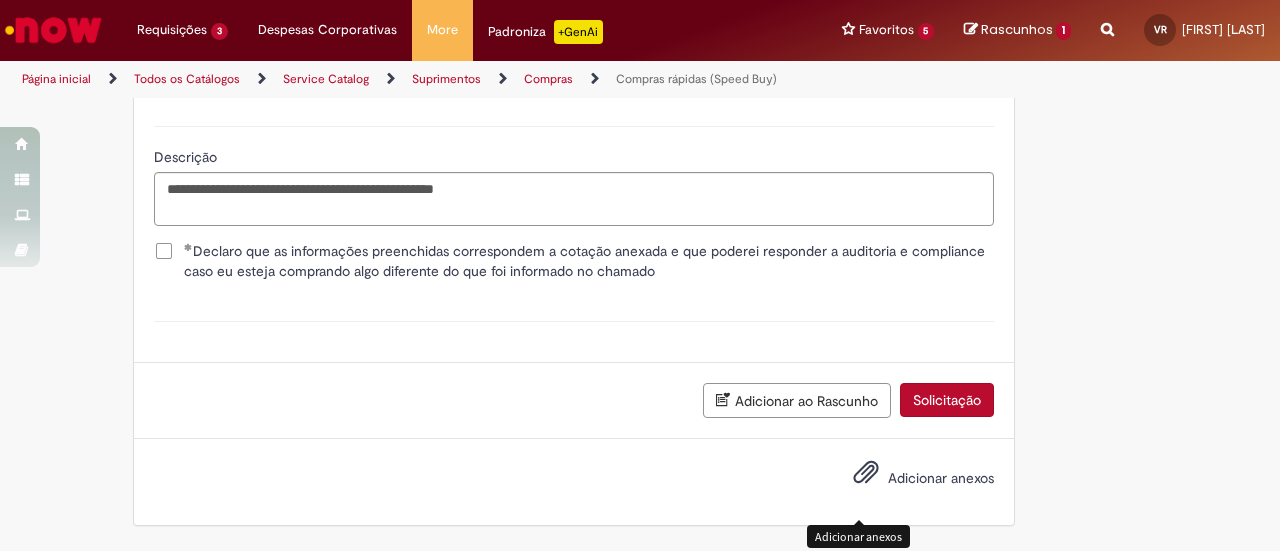 click at bounding box center [866, 473] 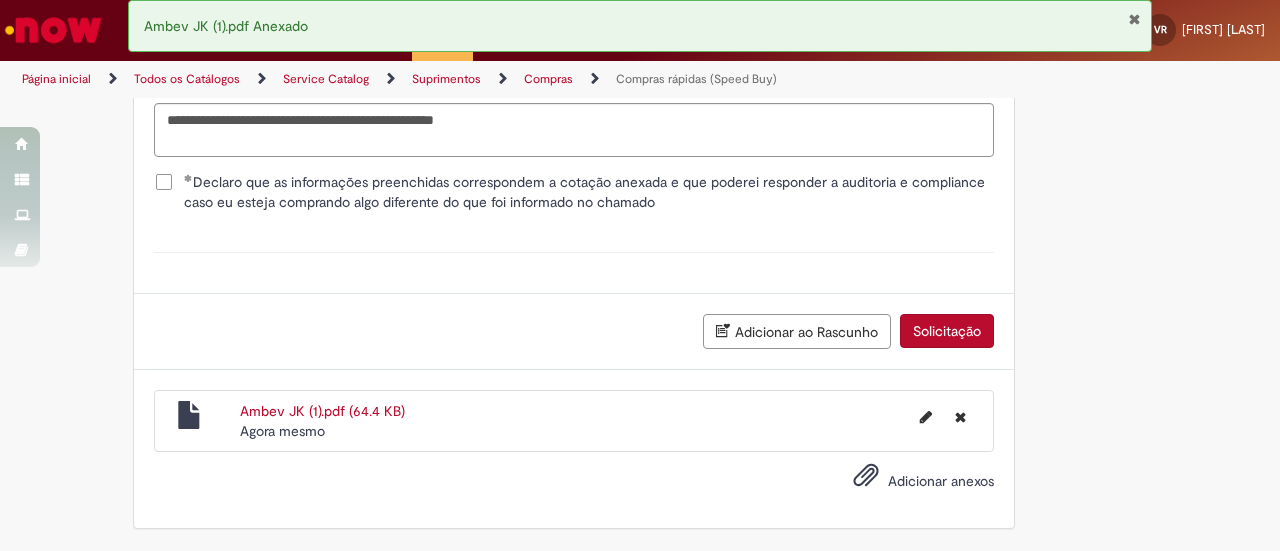 scroll, scrollTop: 3768, scrollLeft: 0, axis: vertical 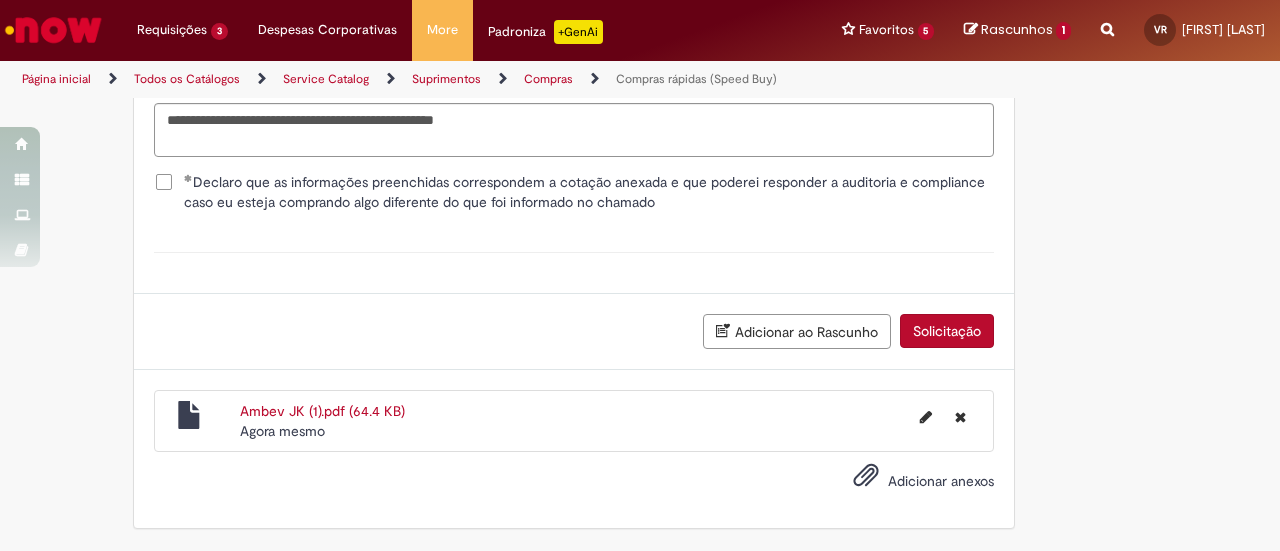 click on "Solicitação" at bounding box center (947, 331) 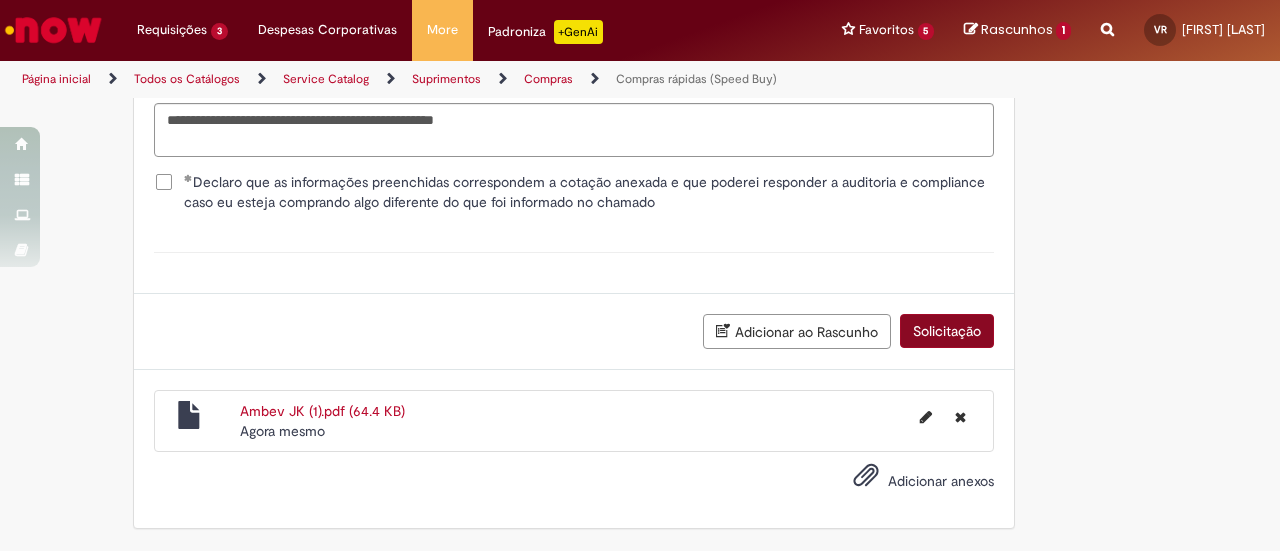 scroll, scrollTop: 3723, scrollLeft: 0, axis: vertical 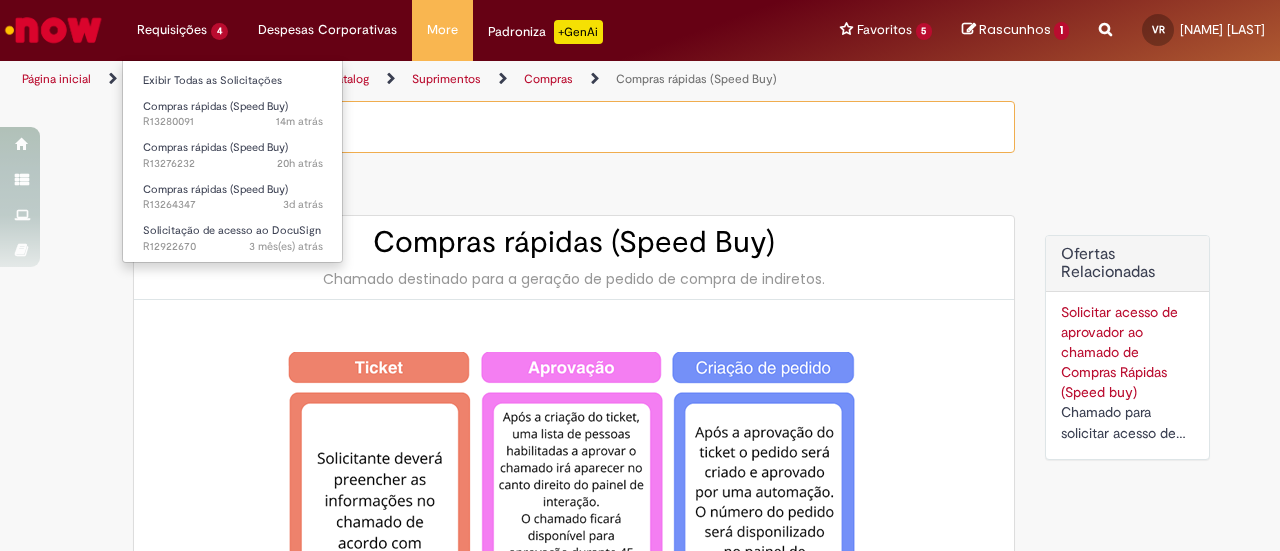 click on "Solicitação de acesso ao DocuSign
[TIME] atrás [TIME] atrás  [ID]" at bounding box center (182, 30) 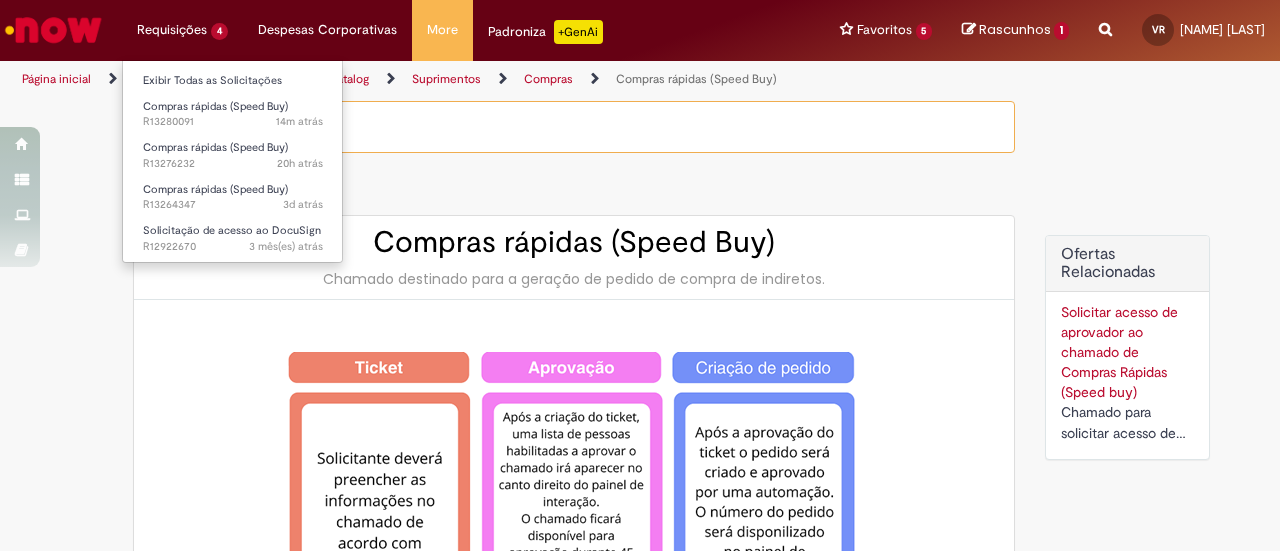 scroll, scrollTop: 0, scrollLeft: 0, axis: both 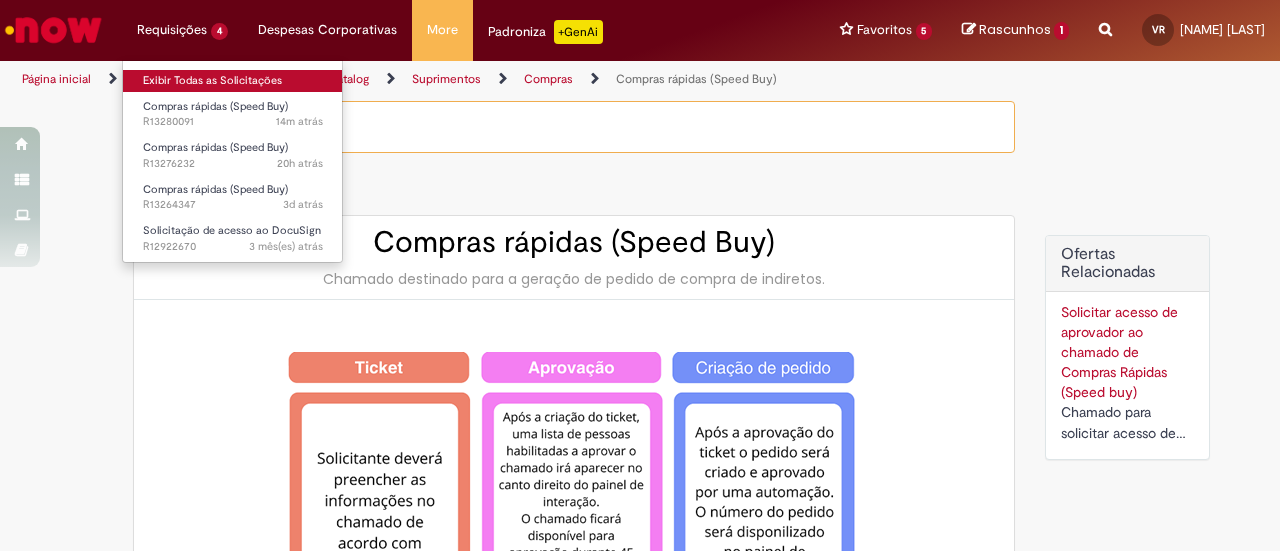 click on "Exibir Todas as Solicitações" at bounding box center [233, 81] 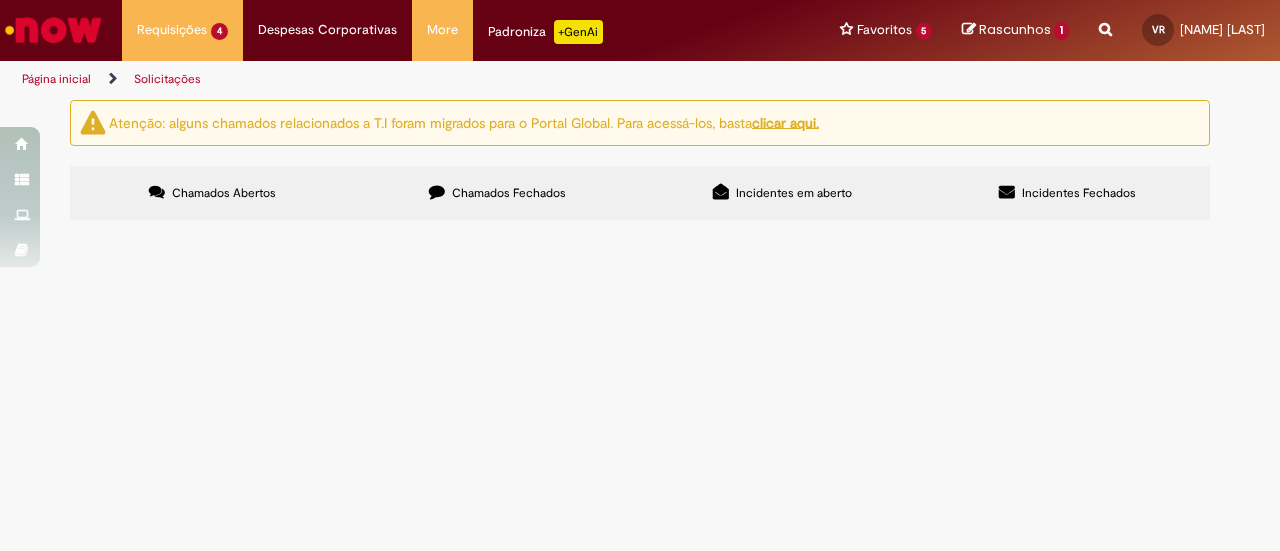 click at bounding box center (53, 30) 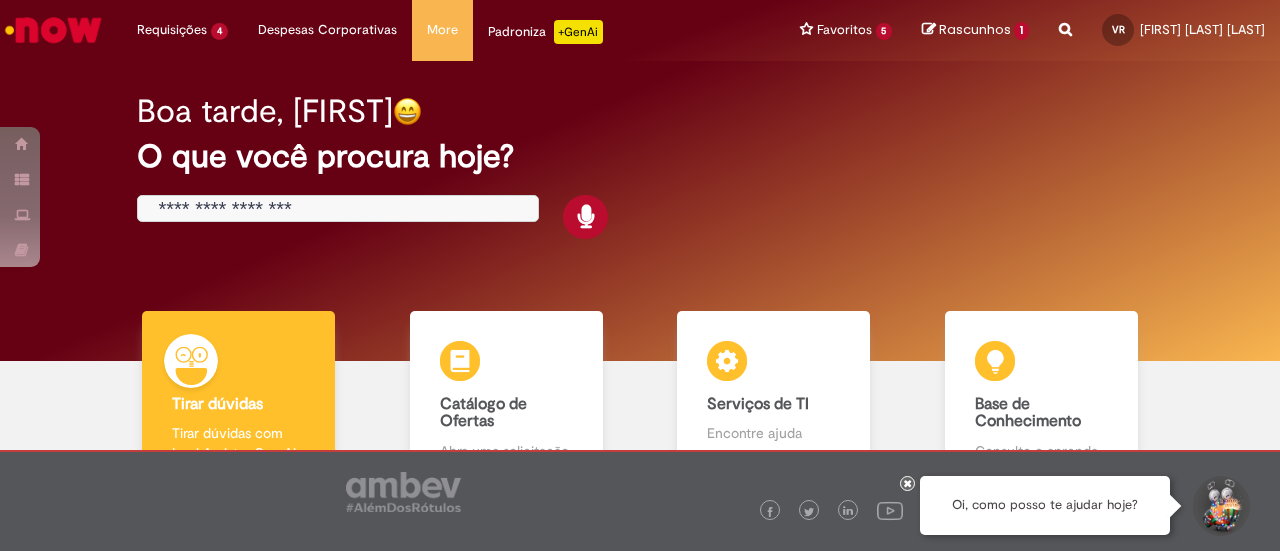 scroll, scrollTop: 0, scrollLeft: 0, axis: both 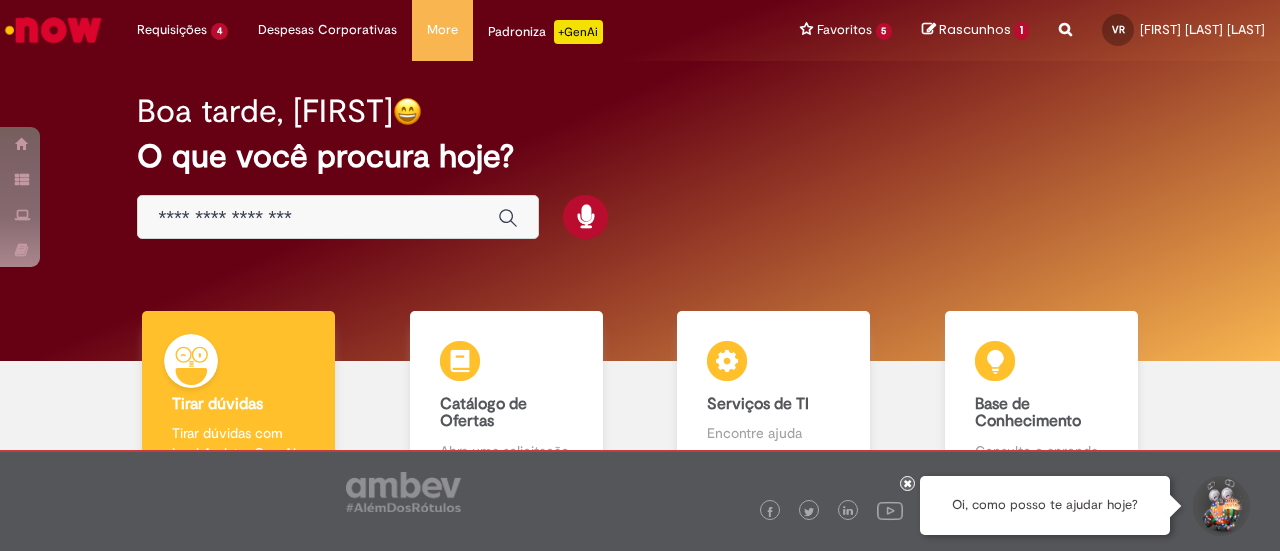 click at bounding box center [318, 218] 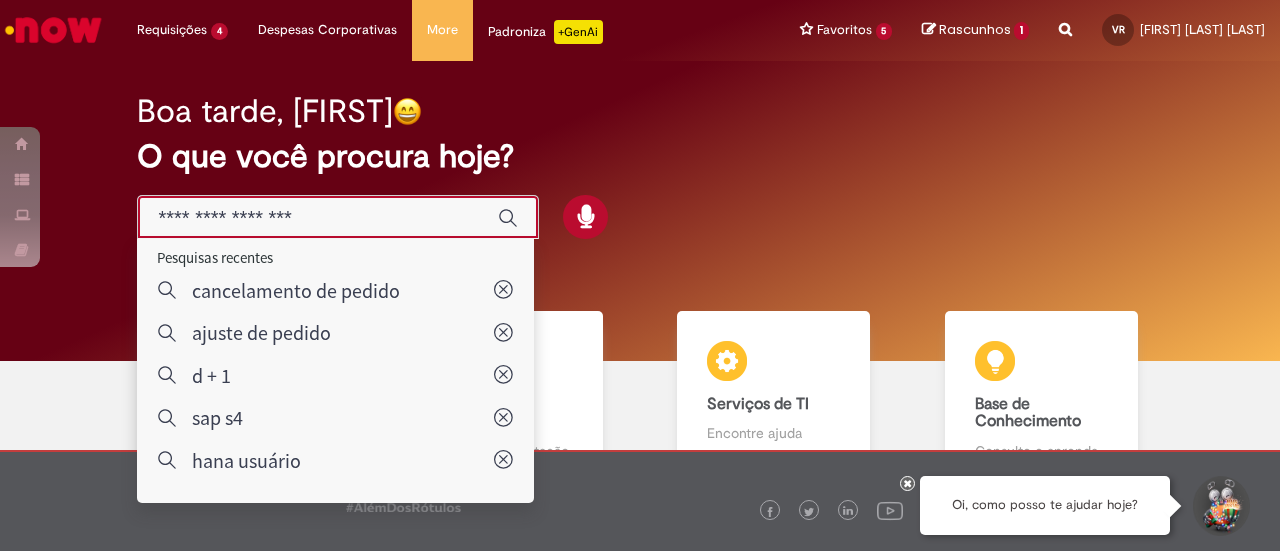 click at bounding box center (318, 218) 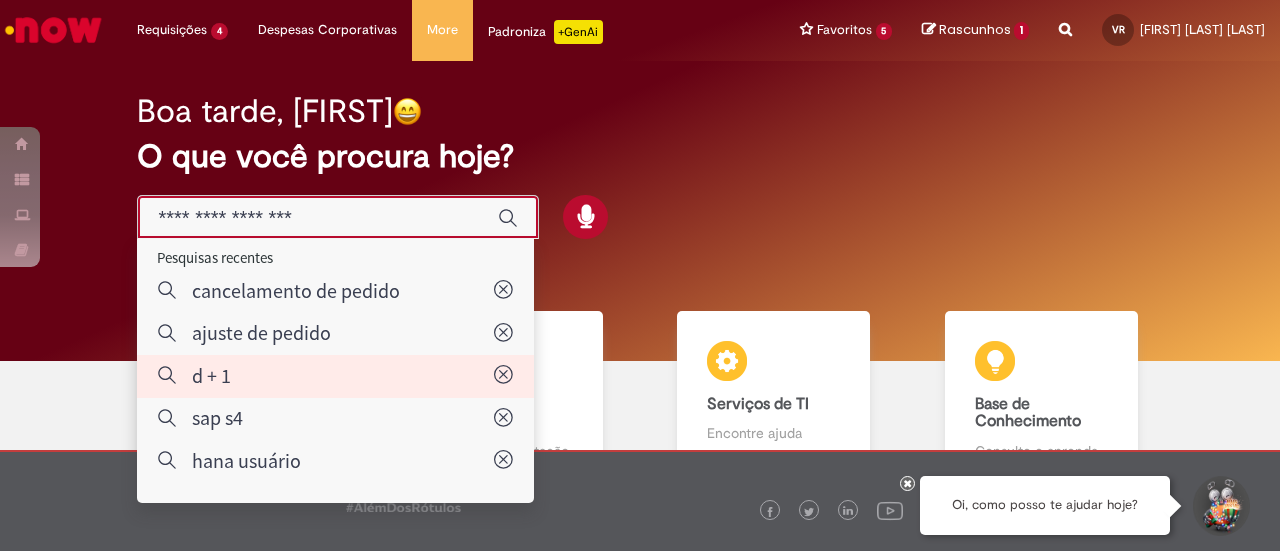 type on "*****" 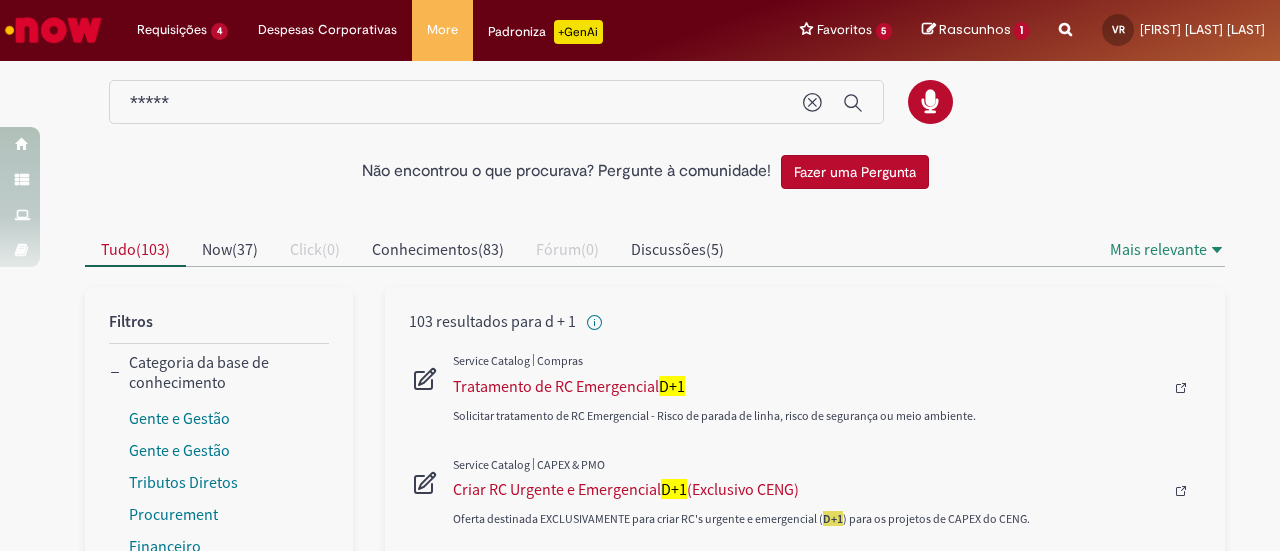 scroll, scrollTop: 44, scrollLeft: 0, axis: vertical 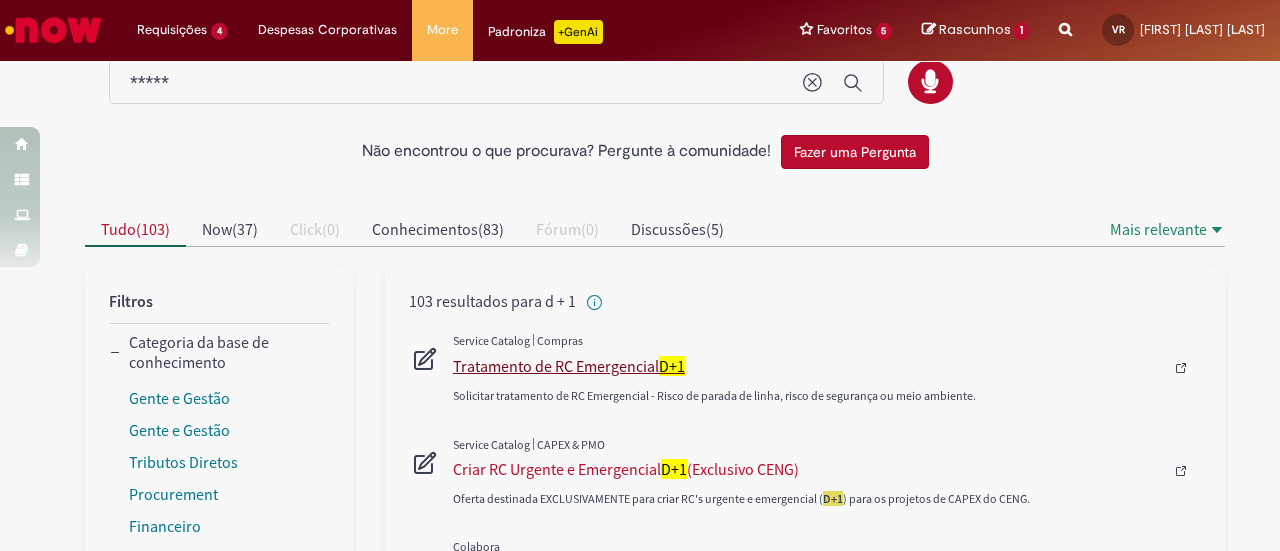 click on "Tratamento de RC Emergencial  D+1" at bounding box center (808, 366) 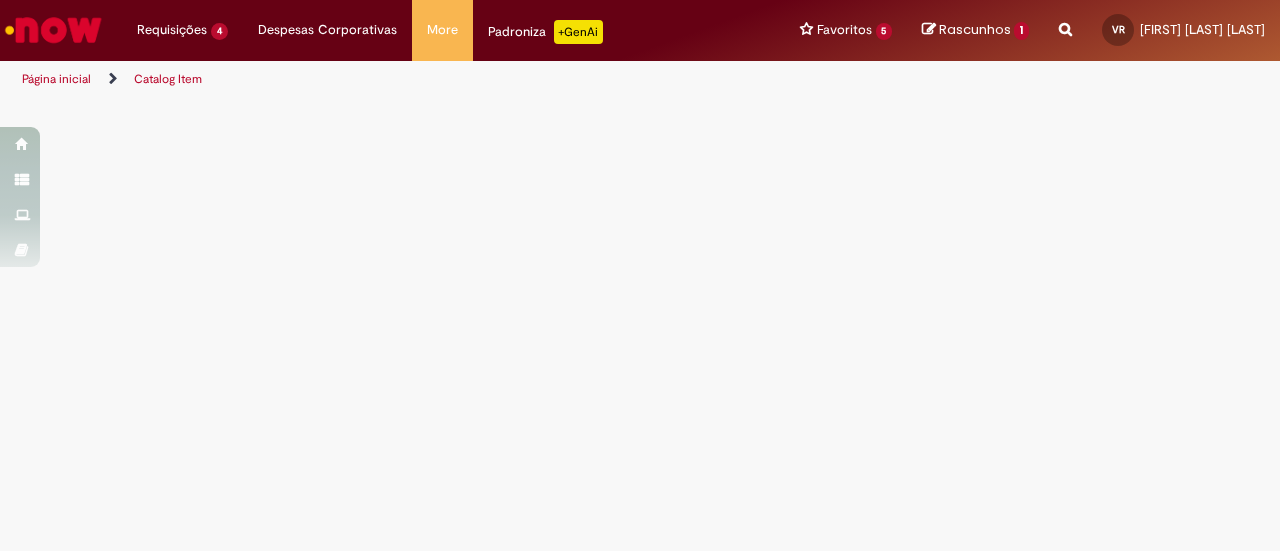 scroll, scrollTop: 0, scrollLeft: 0, axis: both 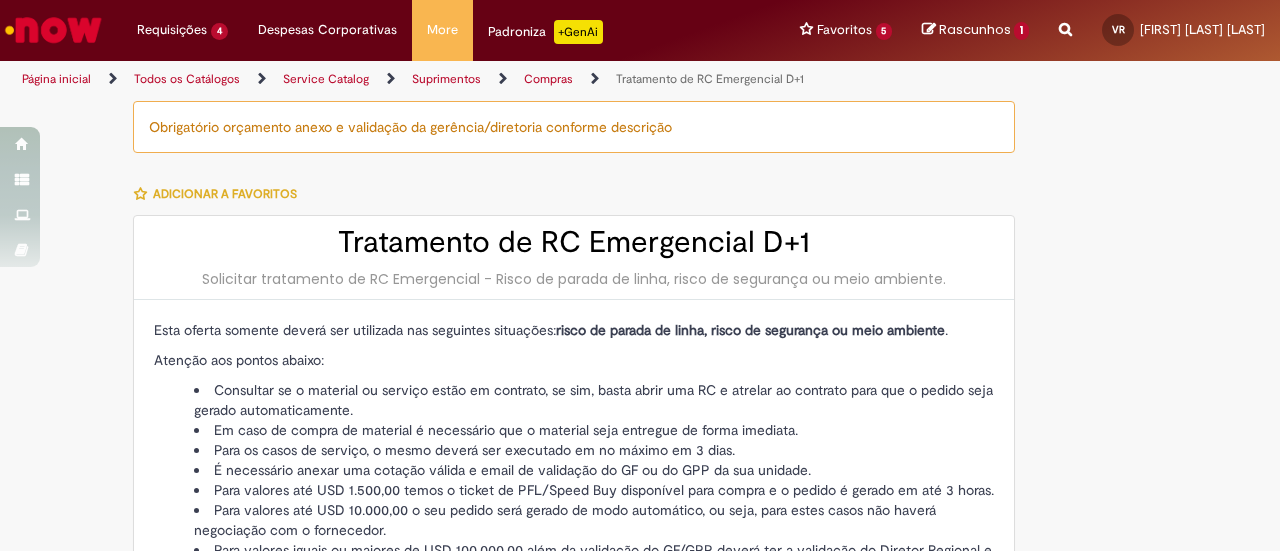 type on "*********" 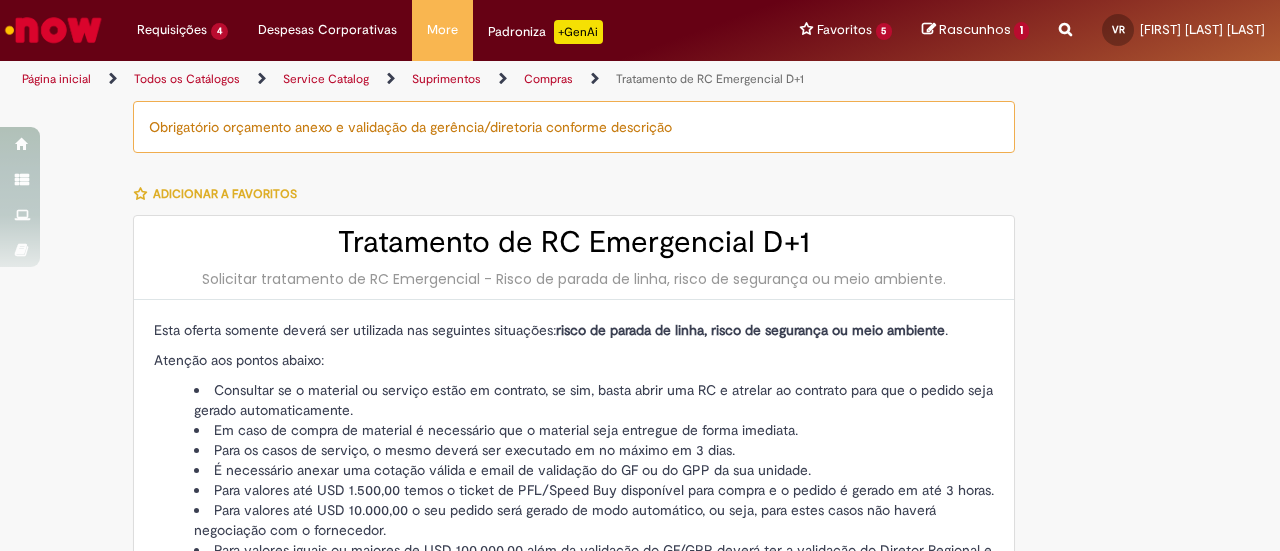 type on "**********" 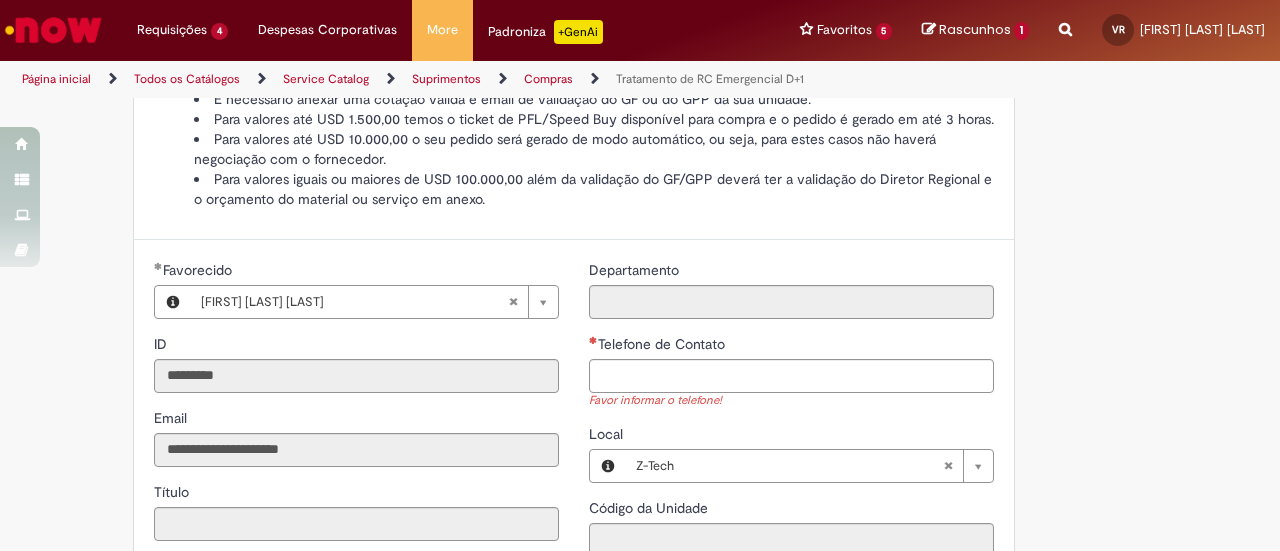 scroll, scrollTop: 0, scrollLeft: 0, axis: both 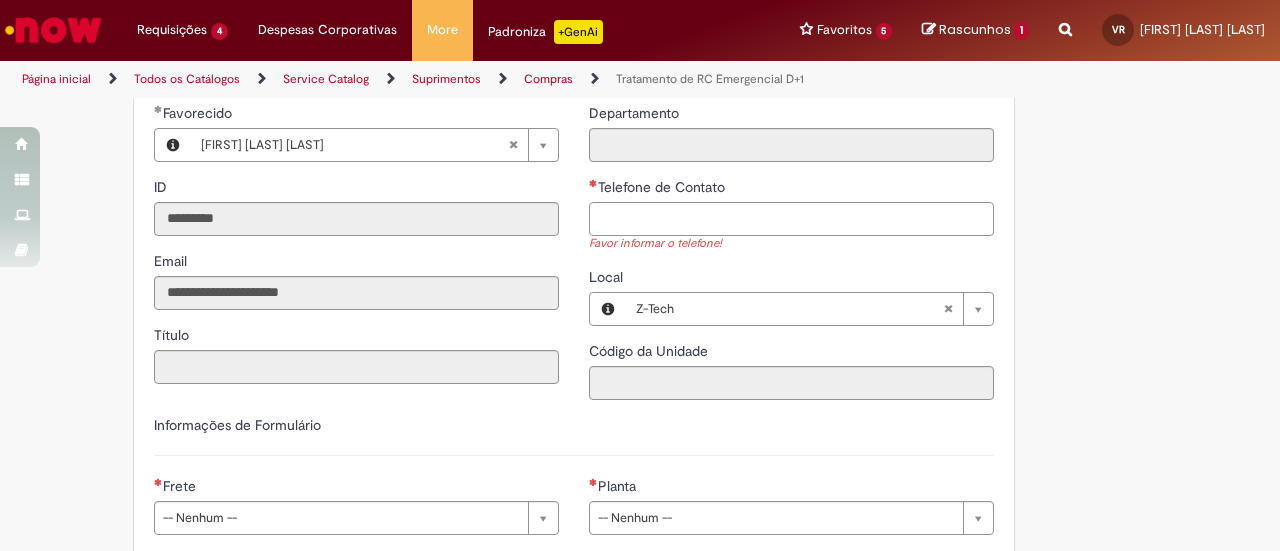 click on "Telefone de Contato" at bounding box center (791, 219) 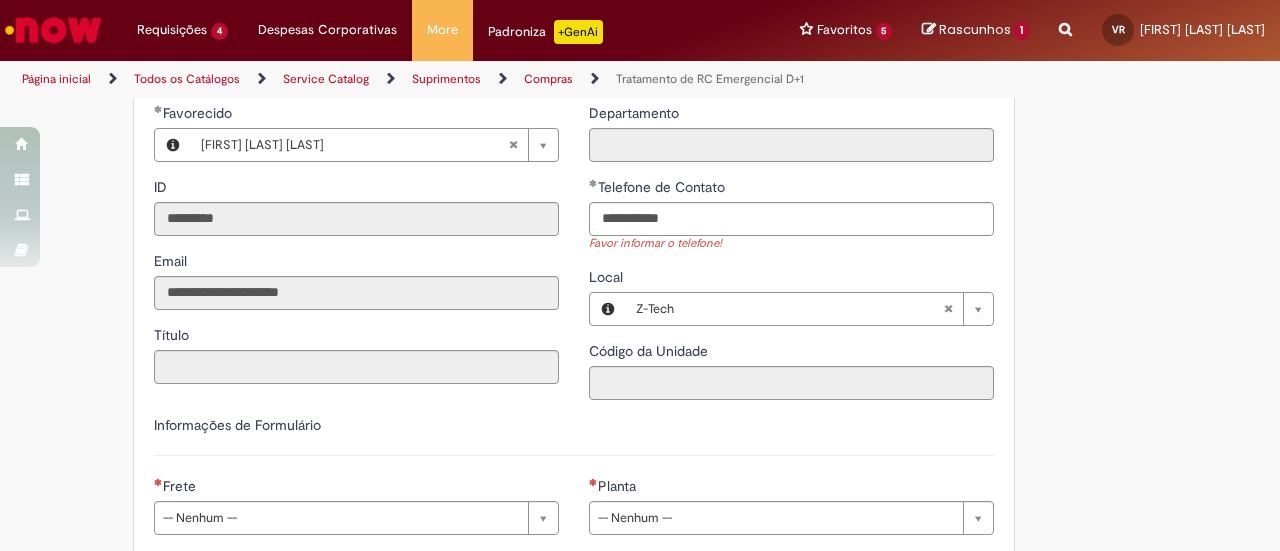 type on "**********" 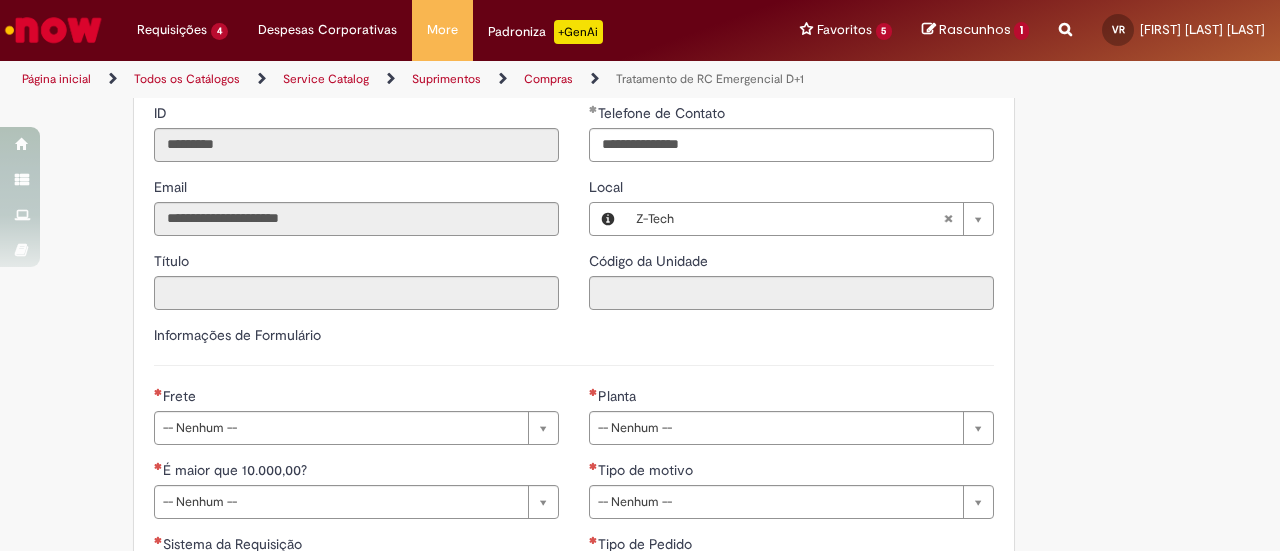 scroll, scrollTop: 629, scrollLeft: 0, axis: vertical 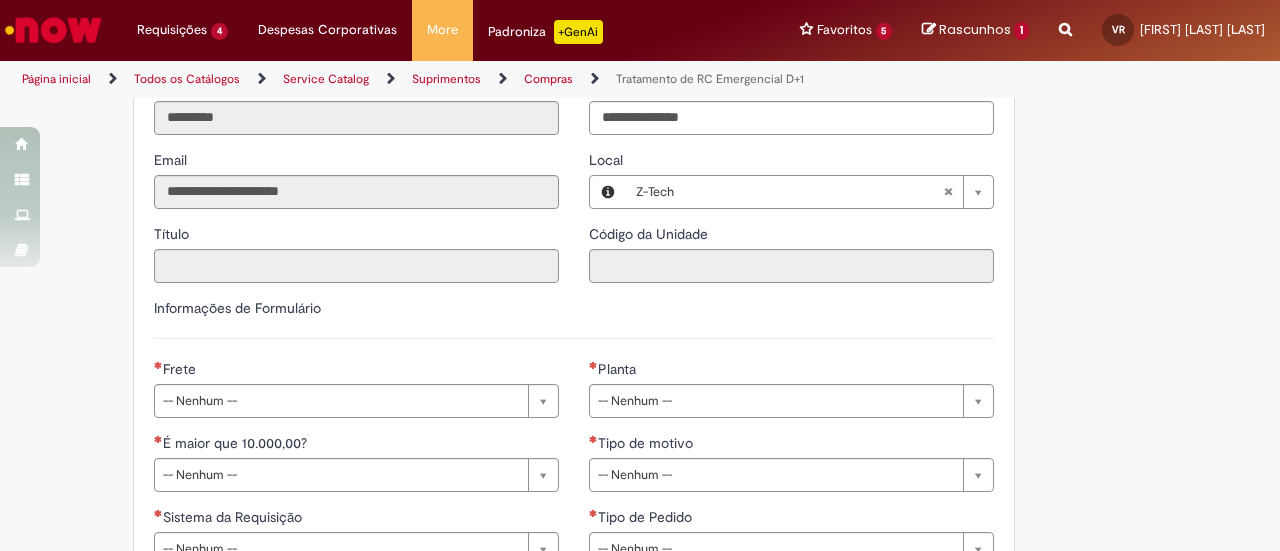 type 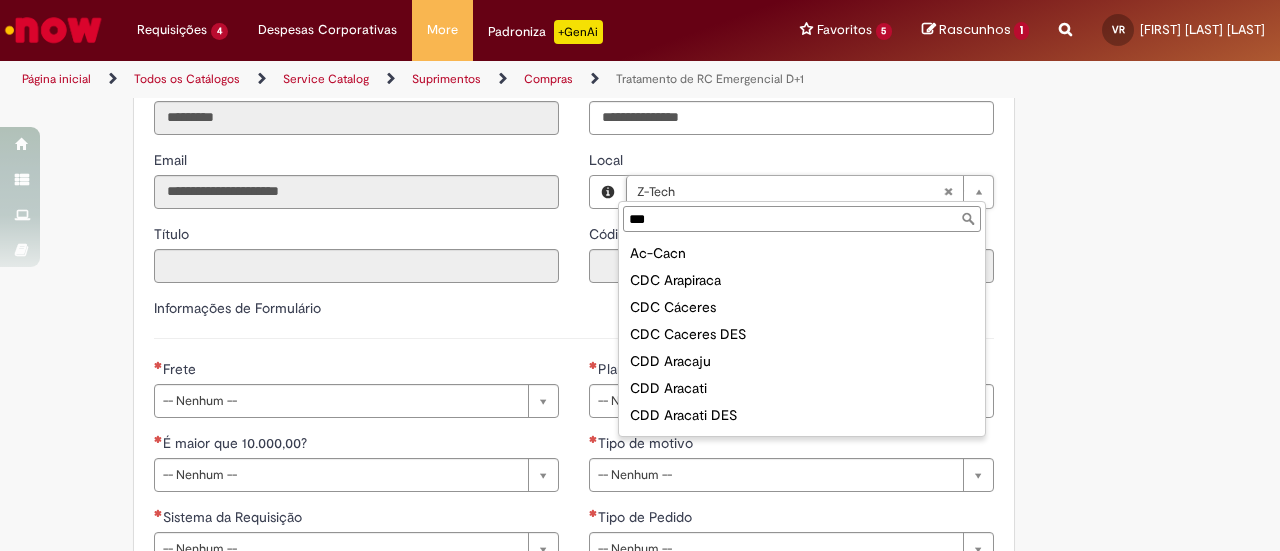 drag, startPoint x: 669, startPoint y: 221, endPoint x: 510, endPoint y: 198, distance: 160.6549 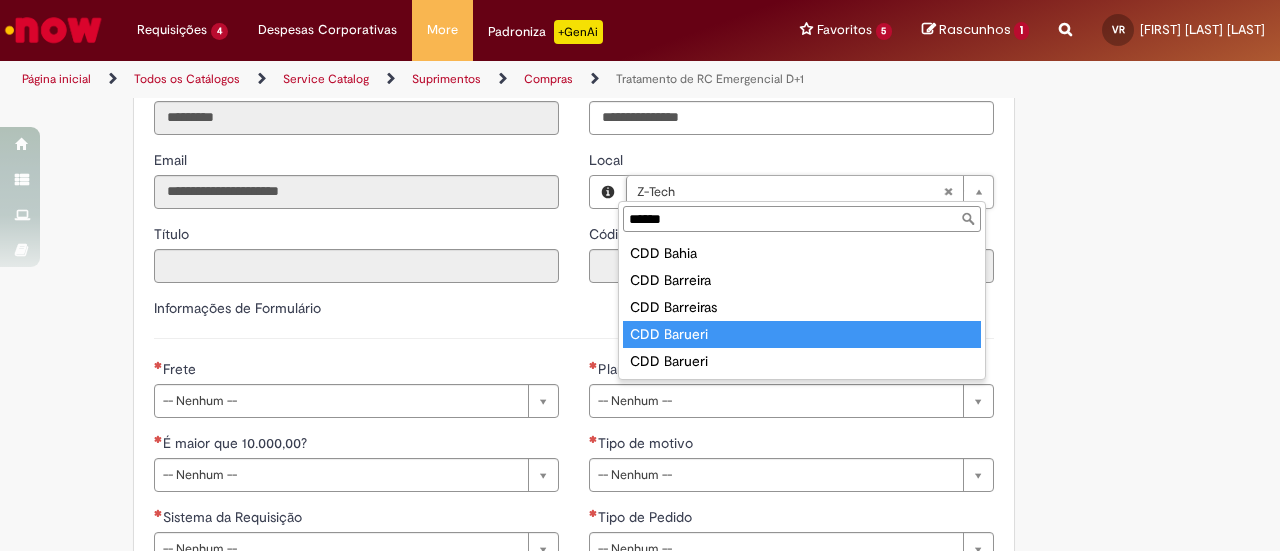 type on "******" 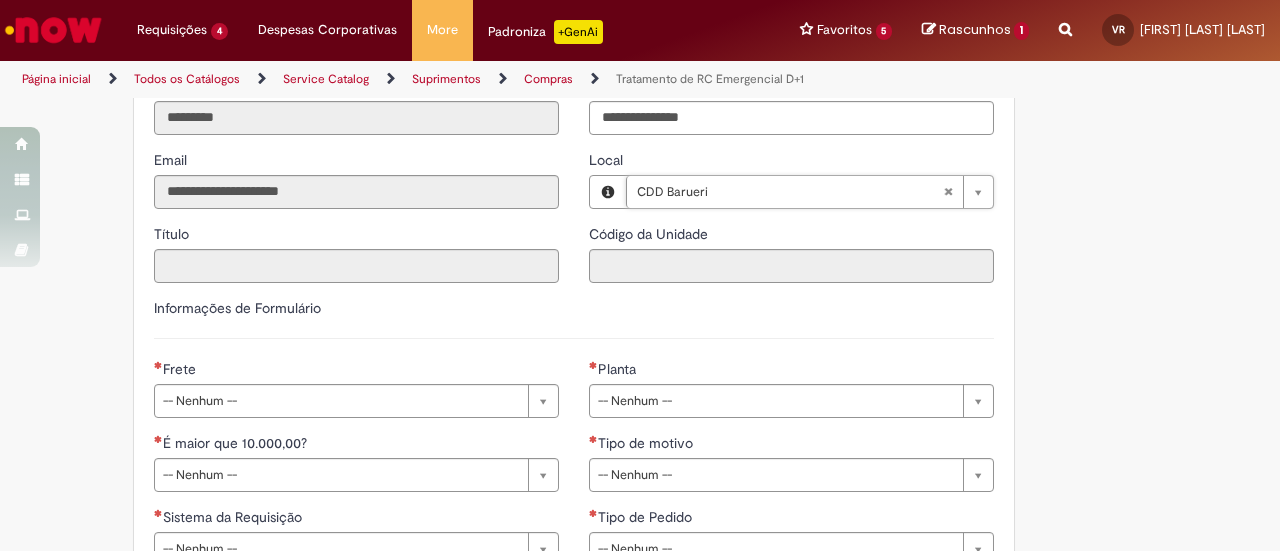 type on "****" 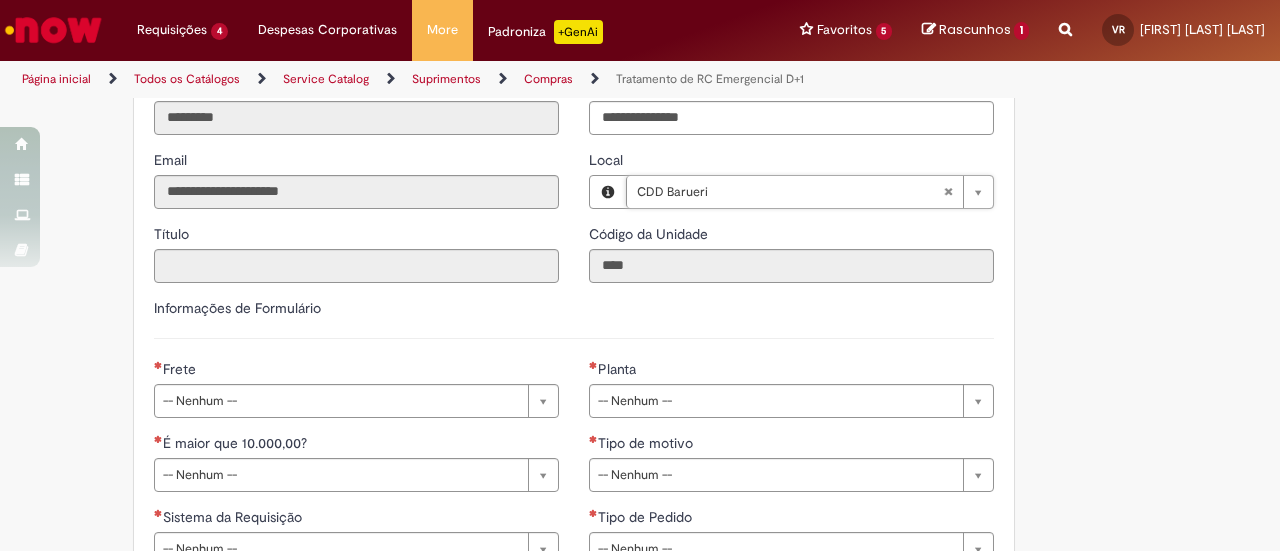 scroll, scrollTop: 0, scrollLeft: 40, axis: horizontal 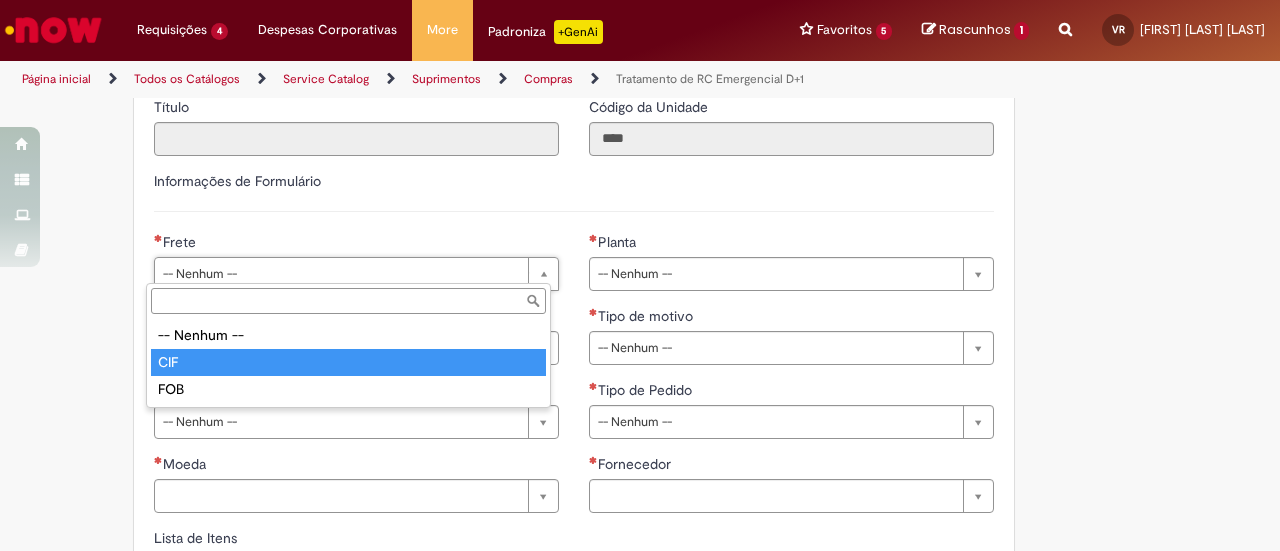 type on "***" 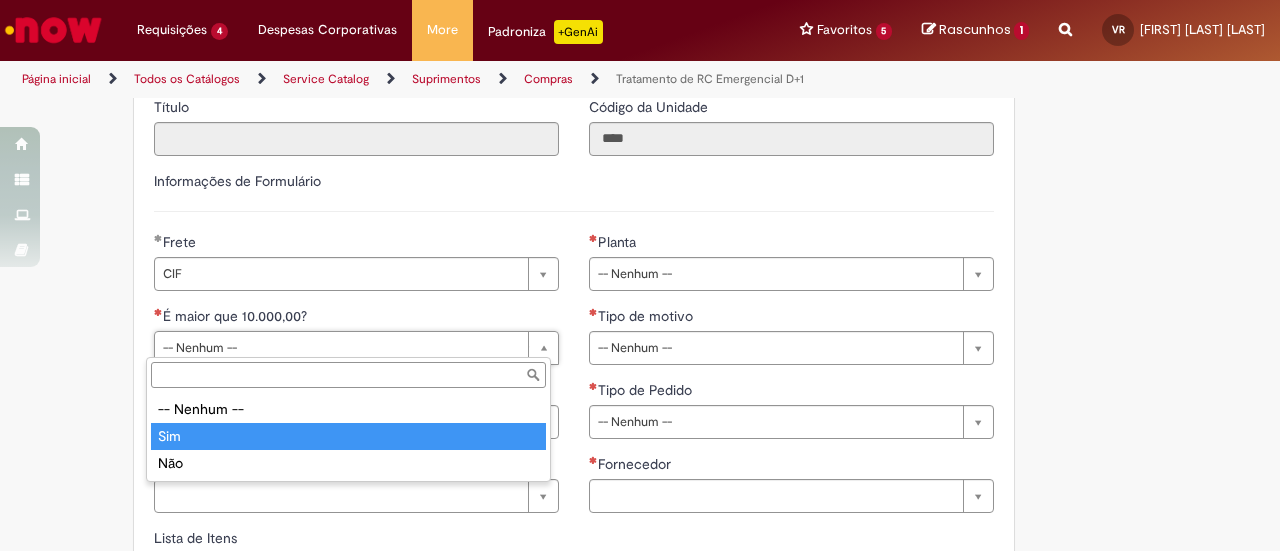 type on "***" 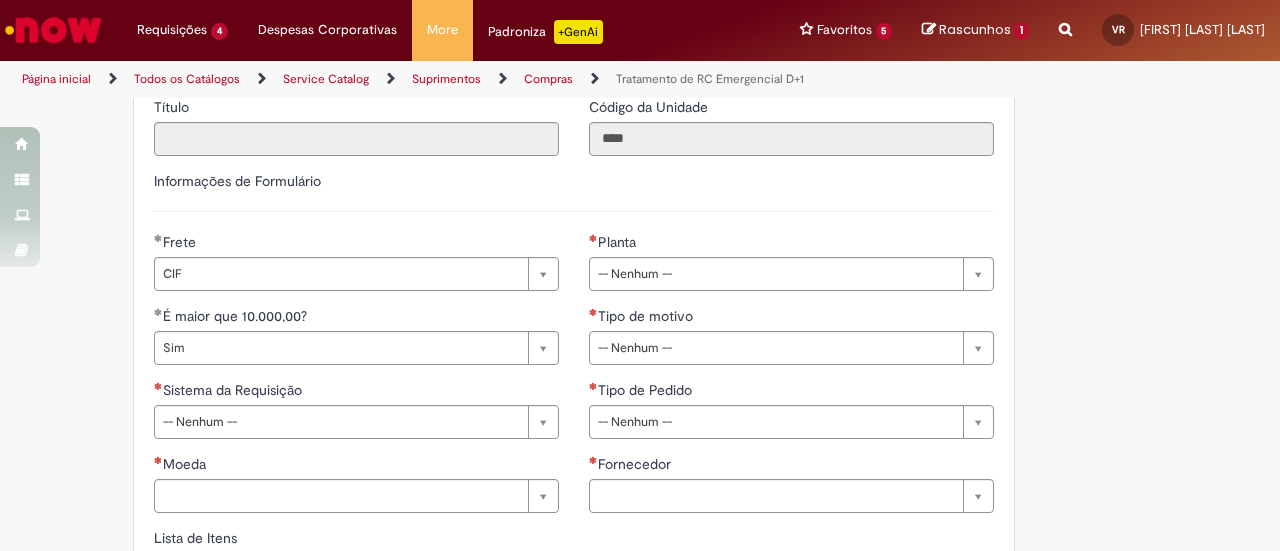 click on "Obrigatório orçamento anexo e validação da gerência/diretoria conforme descrição
Adicionar a Favoritos
Tratamento de RC Emergencial D+1
Solicitar tratamento de RC Emergencial - Risco de parada de linha, risco de segurança ou meio ambiente.
Esta oferta somente deverá ser utilizada nas seguintes situações:  risco de parada de linha, risco de segurança ou meio ambiente .
Atenção aos pontos abaixo:
Consultar se o material ou serviço estão em contrato, se sim, basta abrir uma RC e atrelar ao contrato para que o pedido seja gerado automaticamente.
Em caso de compra de material é necessário que o material seja entregue de forma imediata.
Para os casos de serviço, o mesmo deverá ser executado em no máximo em 3 dias.
É necessário anexar uma cotação válida e email de validação do GF ou do GPP da sua unidade.
**" at bounding box center [542, 273] 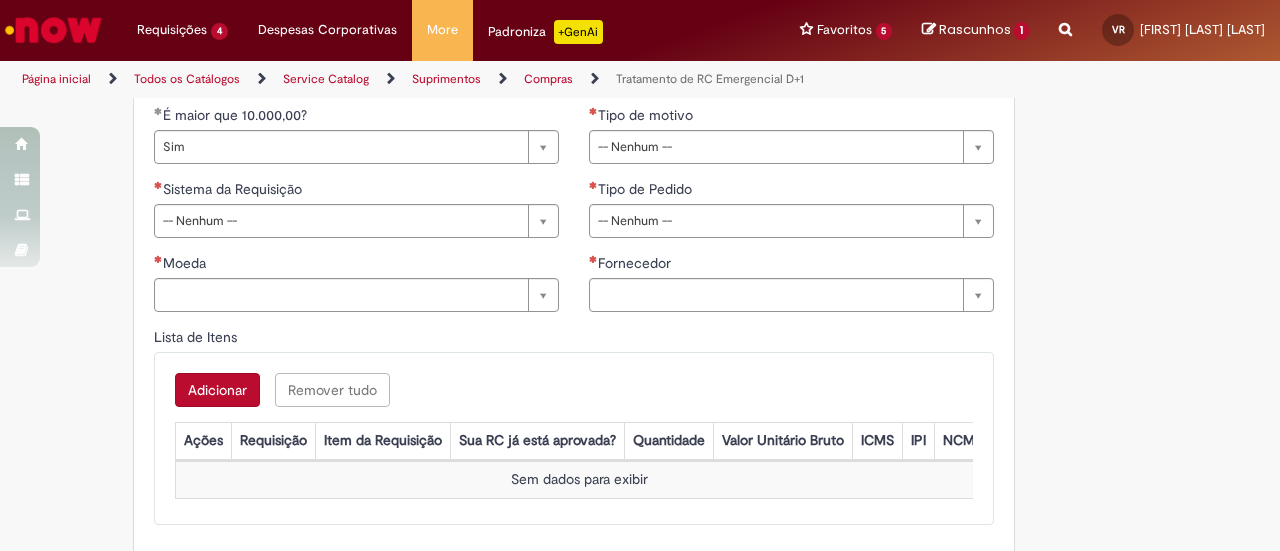 scroll, scrollTop: 956, scrollLeft: 0, axis: vertical 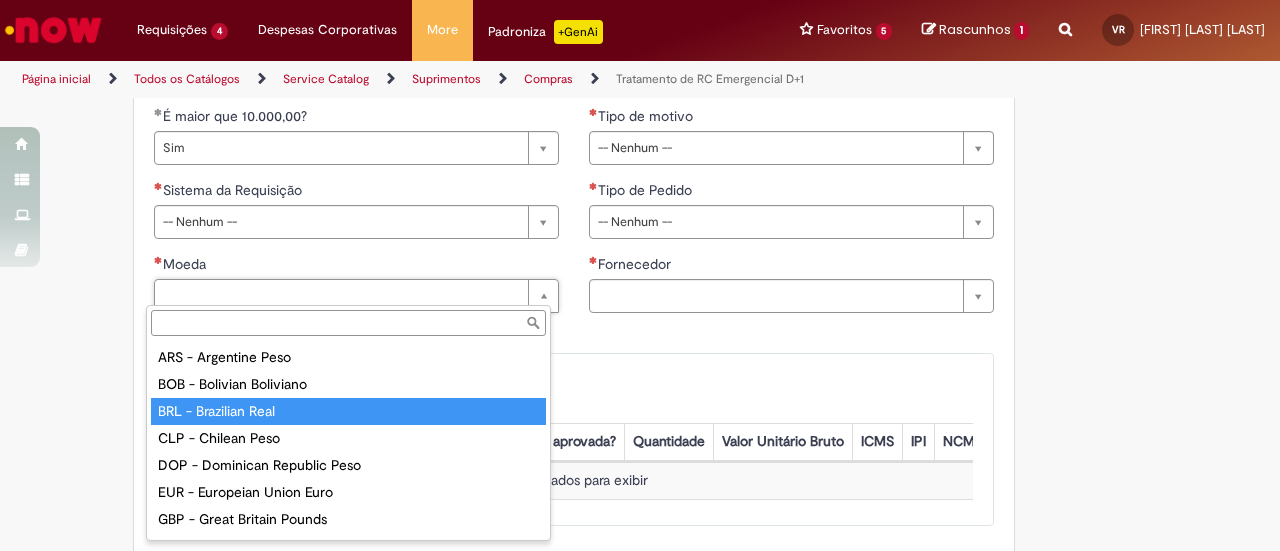 type on "**********" 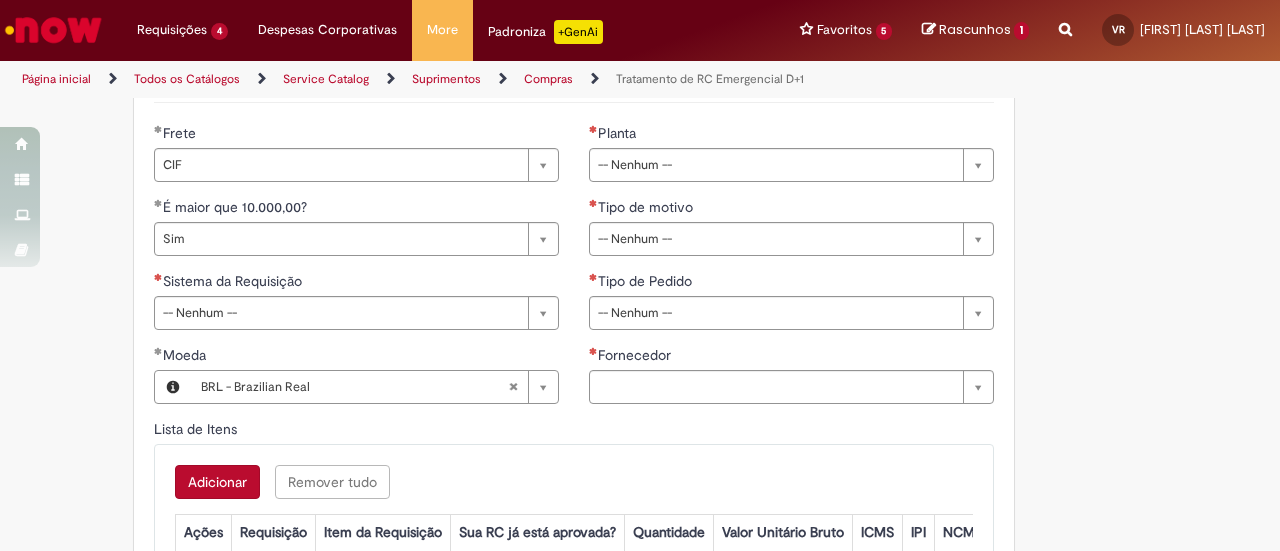 scroll, scrollTop: 853, scrollLeft: 0, axis: vertical 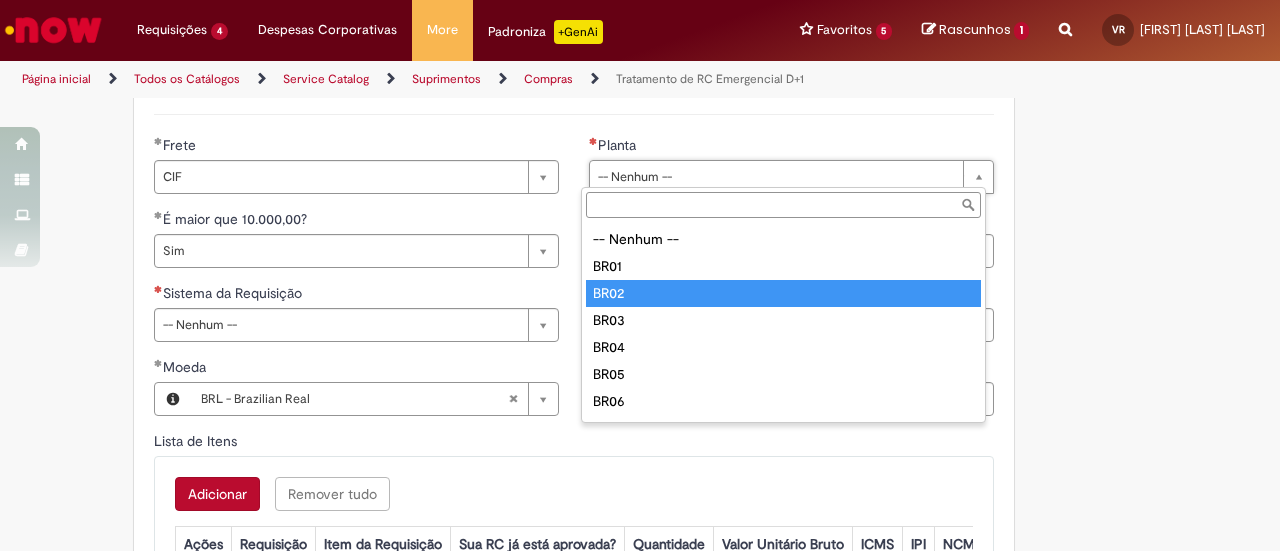 type on "****" 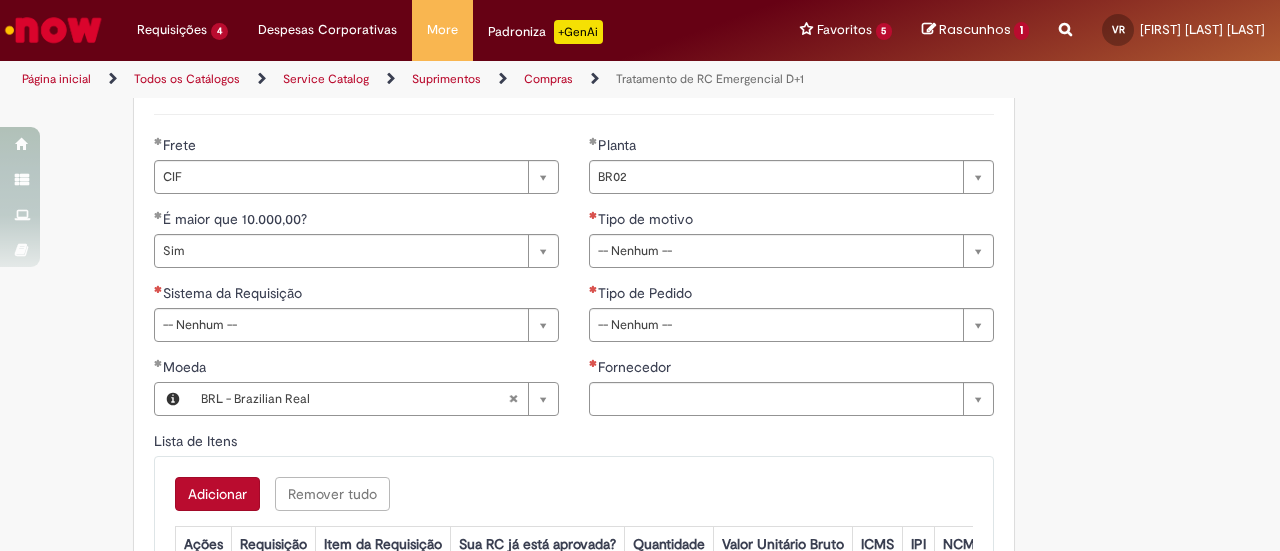 click on "Obrigatório orçamento anexo e validação da gerência/diretoria conforme descrição
Adicionar a Favoritos
Tratamento de RC Emergencial D+1
Solicitar tratamento de RC Emergencial - Risco de parada de linha, risco de segurança ou meio ambiente.
Esta oferta somente deverá ser utilizada nas seguintes situações:  risco de parada de linha, risco de segurança ou meio ambiente .
Atenção aos pontos abaixo:
Consultar se o material ou serviço estão em contrato, se sim, basta abrir uma RC e atrelar ao contrato para que o pedido seja gerado automaticamente.
Em caso de compra de material é necessário que o material seja entregue de forma imediata.
Para os casos de serviço, o mesmo deverá ser executado em no máximo em 3 dias.
É necessário anexar uma cotação válida e email de validação do GF ou do GPP da sua unidade.
**" at bounding box center [640, 176] 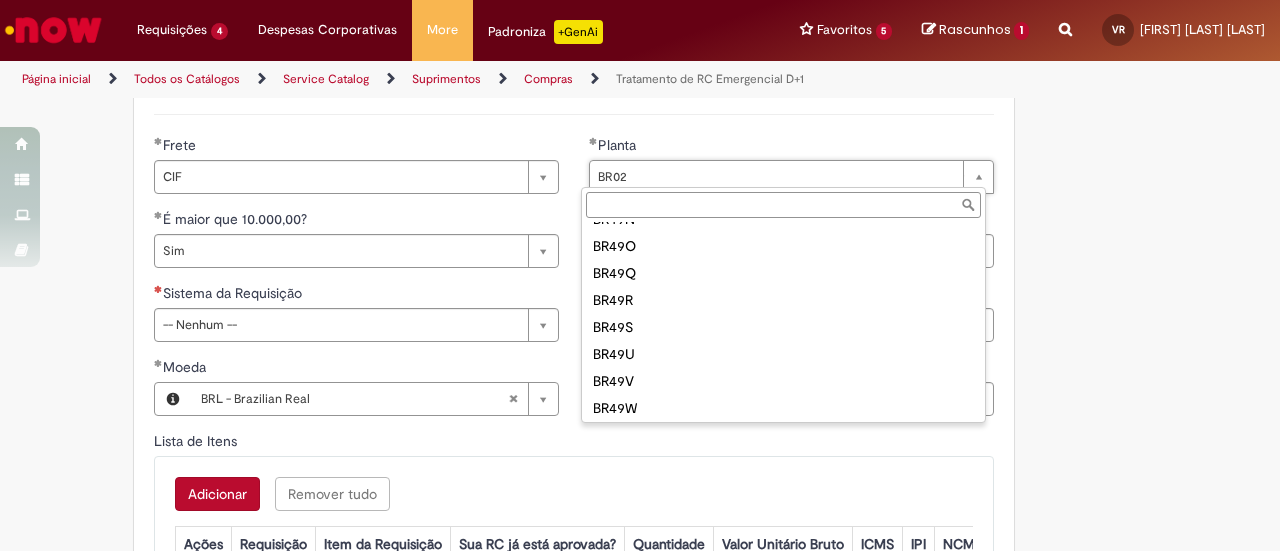 scroll, scrollTop: 0, scrollLeft: 0, axis: both 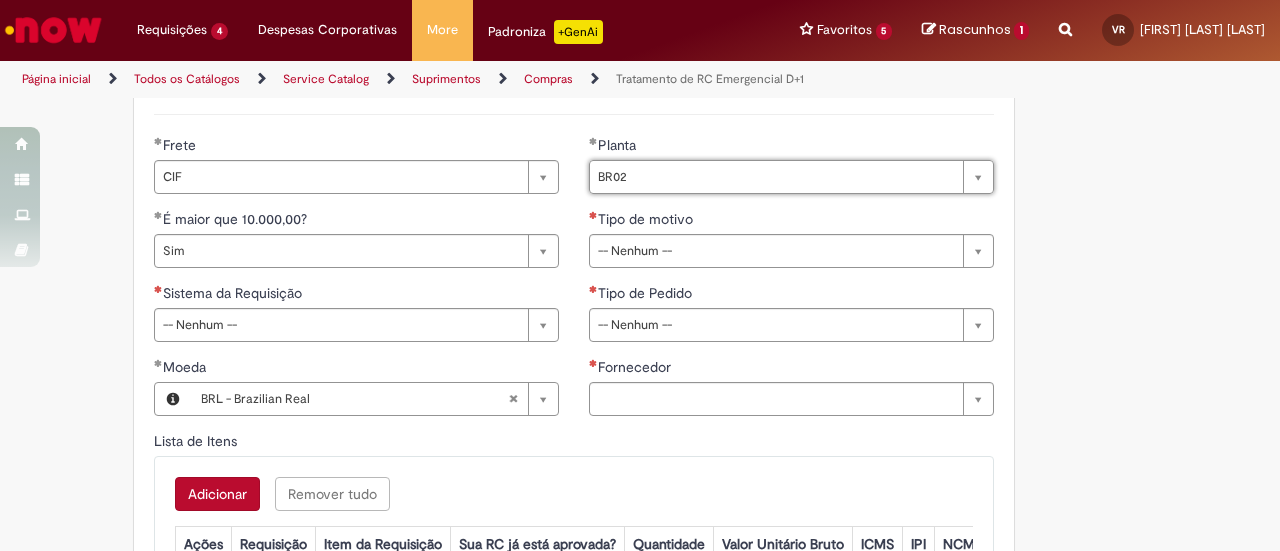 type on "****" 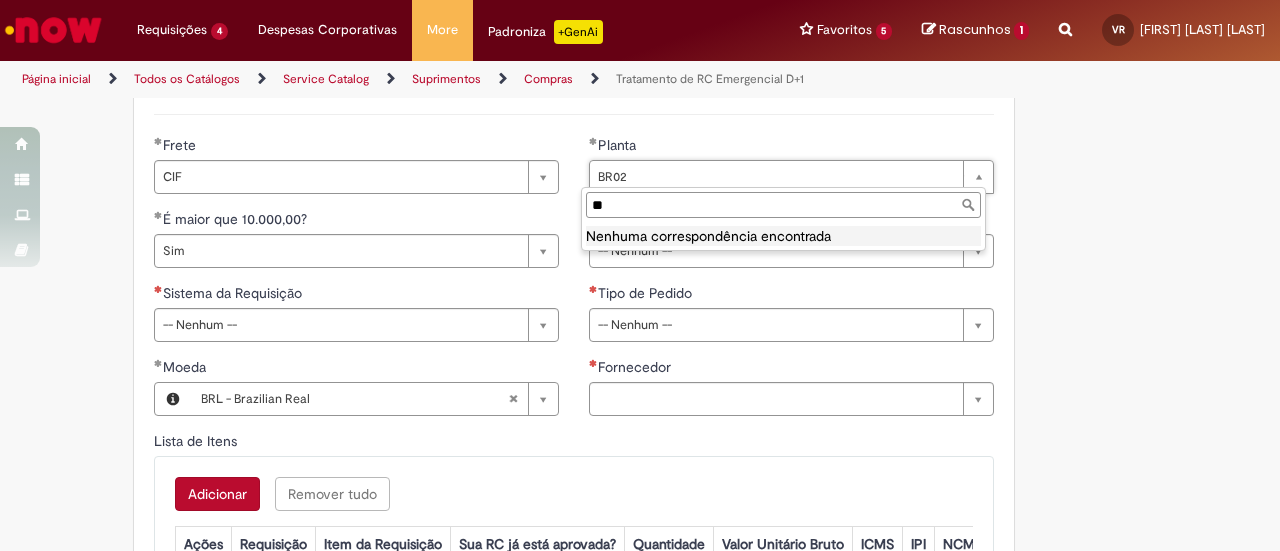 type on "*" 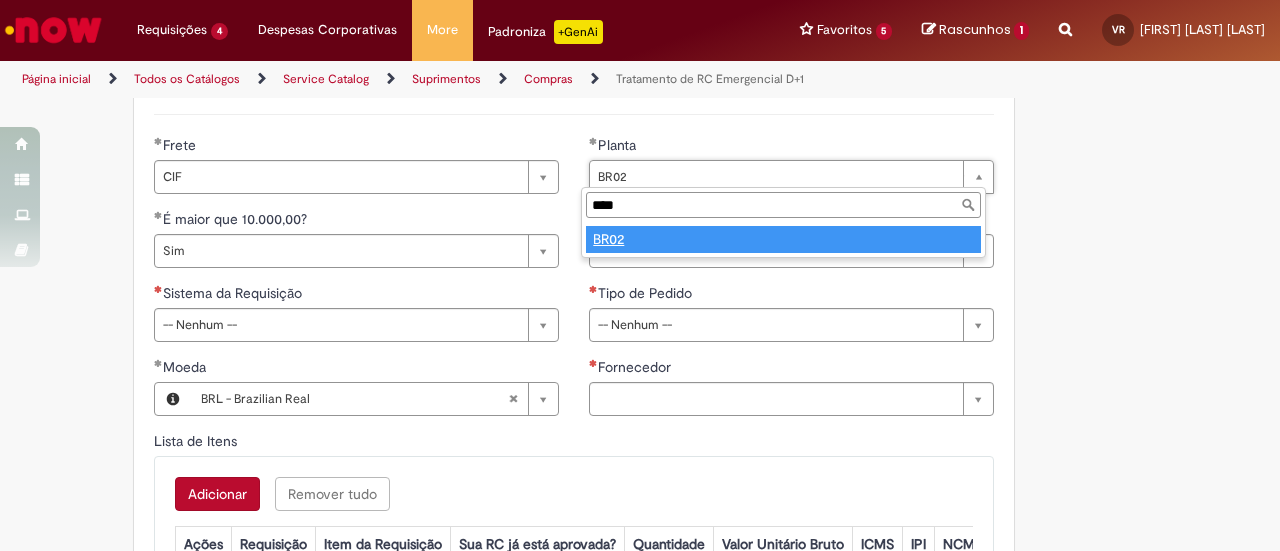 type on "****" 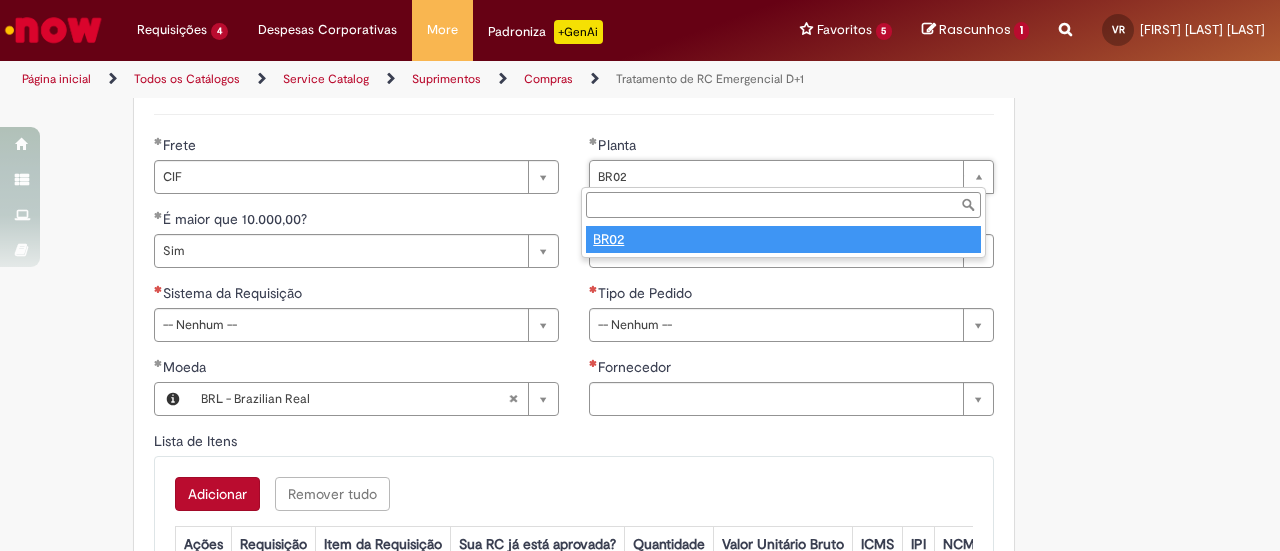 scroll, scrollTop: 0, scrollLeft: 31, axis: horizontal 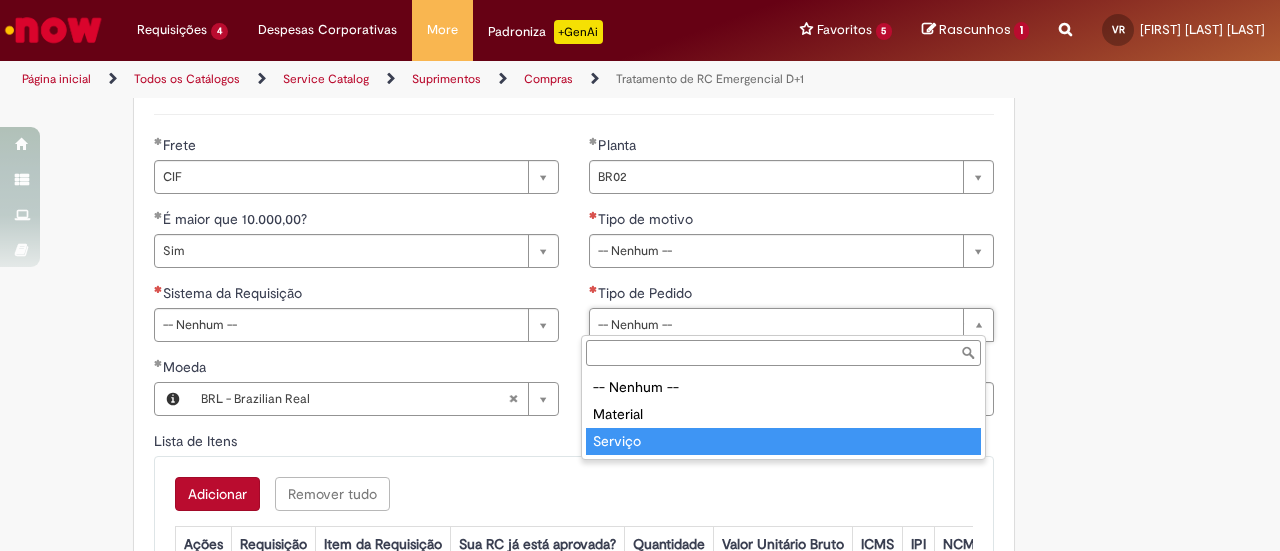 type on "*******" 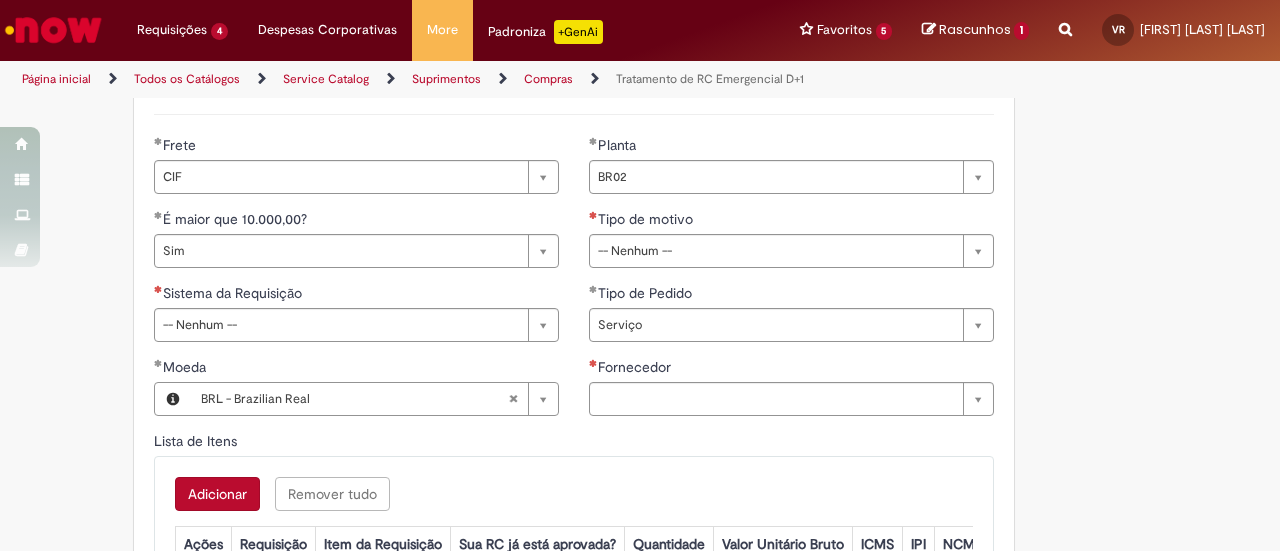 click on "Tire dúvidas com LupiAssist    +GenAI
Oi! Eu sou LupiAssist, uma Inteligência Artificial Generativa em constante aprendizado   Meu conteúdo é monitorado para trazer uma melhor experiência
Dúvidas comuns:
Só mais um instante, estou consultando nossas bases de conhecimento  e escrevendo a melhor resposta pra você!
Title
Lorem ipsum dolor sit amet    Fazer uma nova pergunta
Gerei esta resposta utilizando IA Generativa em conjunto com os nossos padrões. Em caso de divergência, os documentos oficiais prevalecerão.
Saiba mais em:
Ou ligue para:
E aí, te ajudei?
Sim, obrigado!" at bounding box center [640, 177] 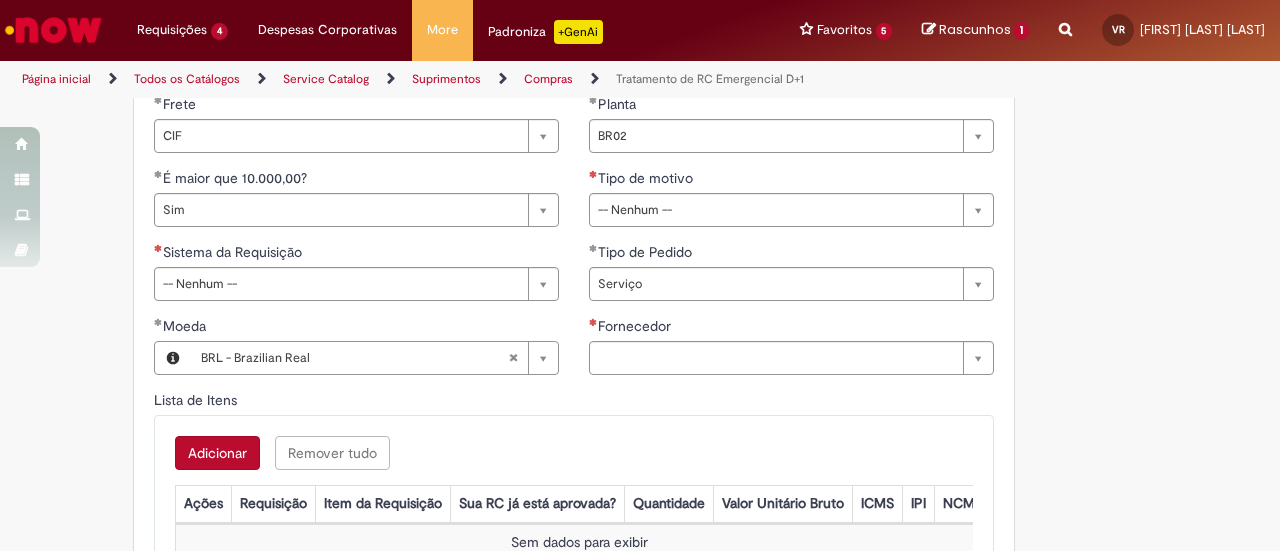 scroll, scrollTop: 902, scrollLeft: 0, axis: vertical 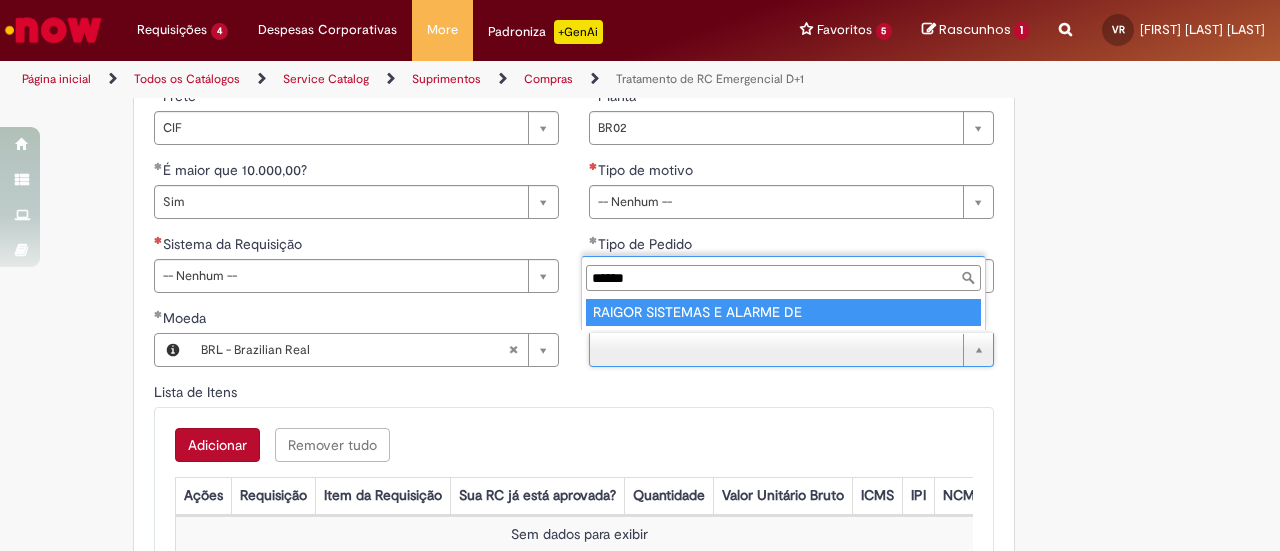 type on "******" 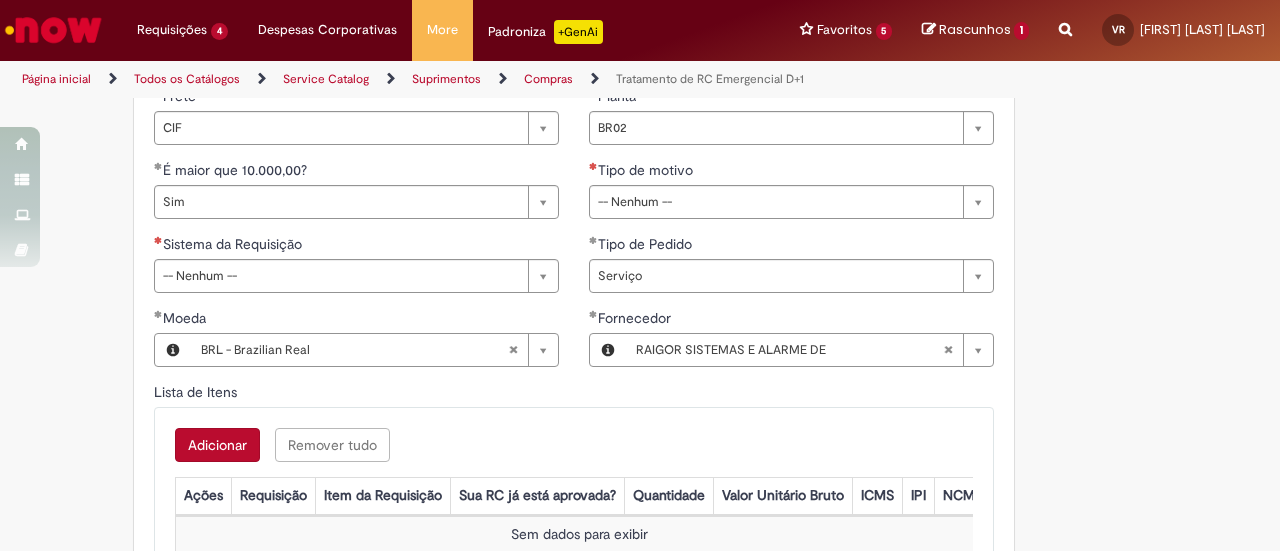 click on "Obrigatório orçamento anexo e validação da gerência/diretoria conforme descrição
Adicionar a Favoritos
Tratamento de RC Emergencial D+1
Solicitar tratamento de RC Emergencial - Risco de parada de linha, risco de segurança ou meio ambiente.
Esta oferta somente deverá ser utilizada nas seguintes situações:  risco de parada de linha, risco de segurança ou meio ambiente .
Atenção aos pontos abaixo:
Consultar se o material ou serviço estão em contrato, se sim, basta abrir uma RC e atrelar ao contrato para que o pedido seja gerado automaticamente.
Em caso de compra de material é necessário que o material seja entregue de forma imediata.
Para os casos de serviço, o mesmo deverá ser executado em no máximo em 3 dias.
É necessário anexar uma cotação válida e email de validação do GF ou do GPP da sua unidade.
**" at bounding box center [640, 127] 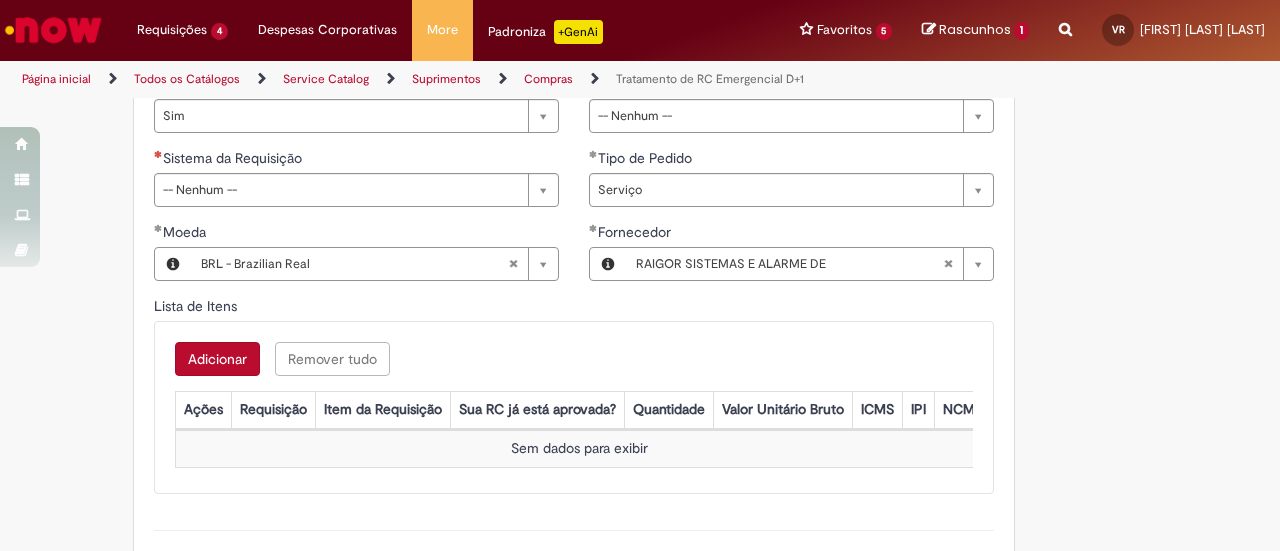scroll, scrollTop: 994, scrollLeft: 0, axis: vertical 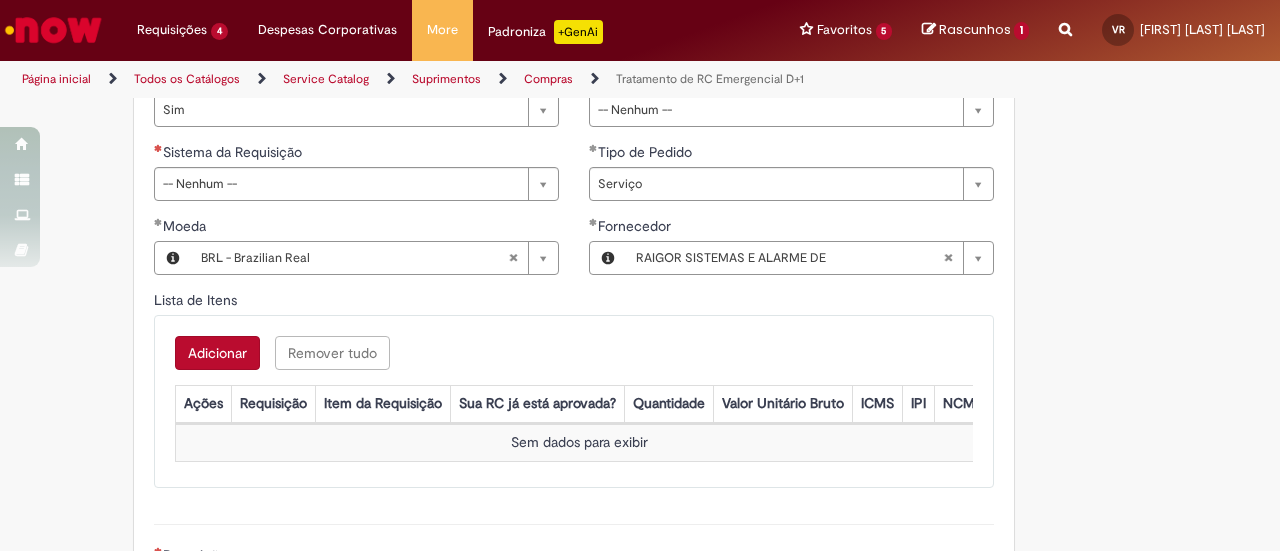 click on "Adicionar" at bounding box center (217, 353) 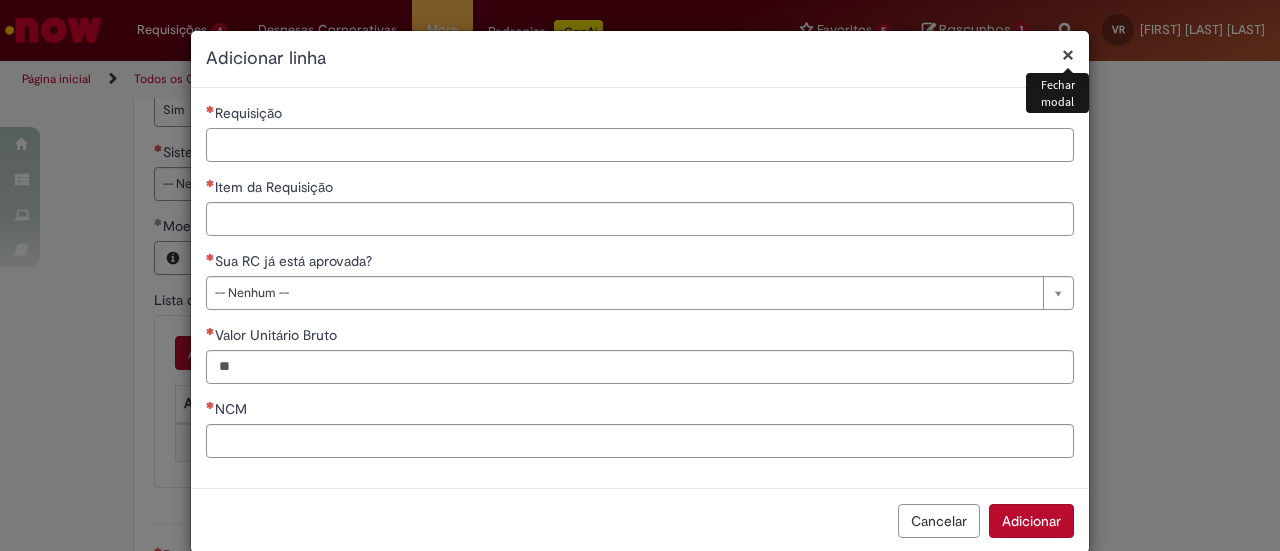 click on "Requisição" at bounding box center [640, 145] 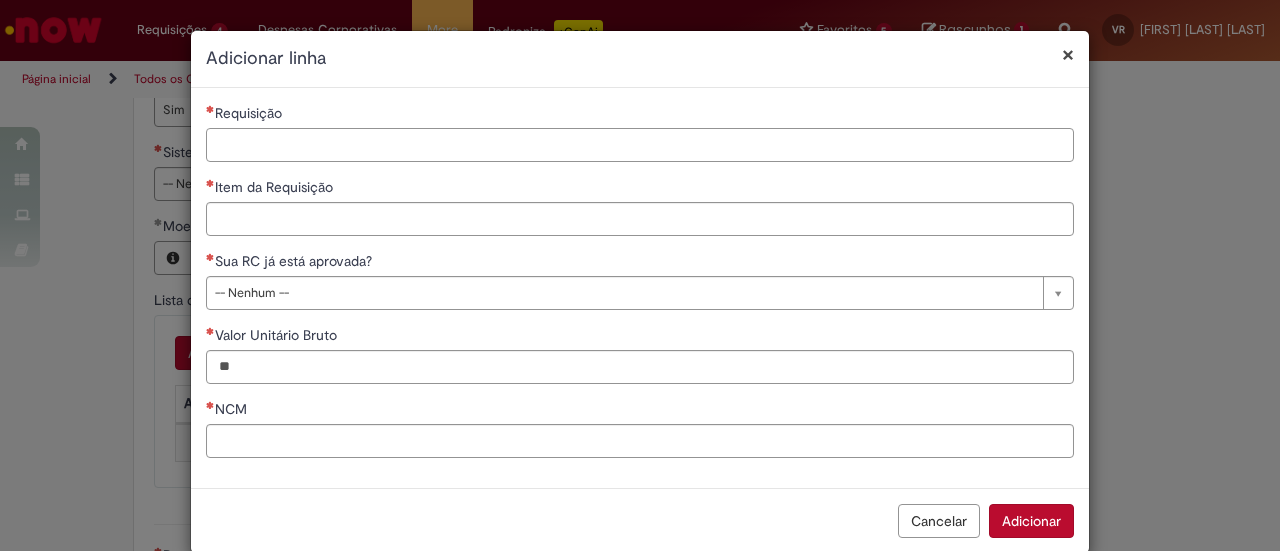 click on "Requisição" at bounding box center (640, 145) 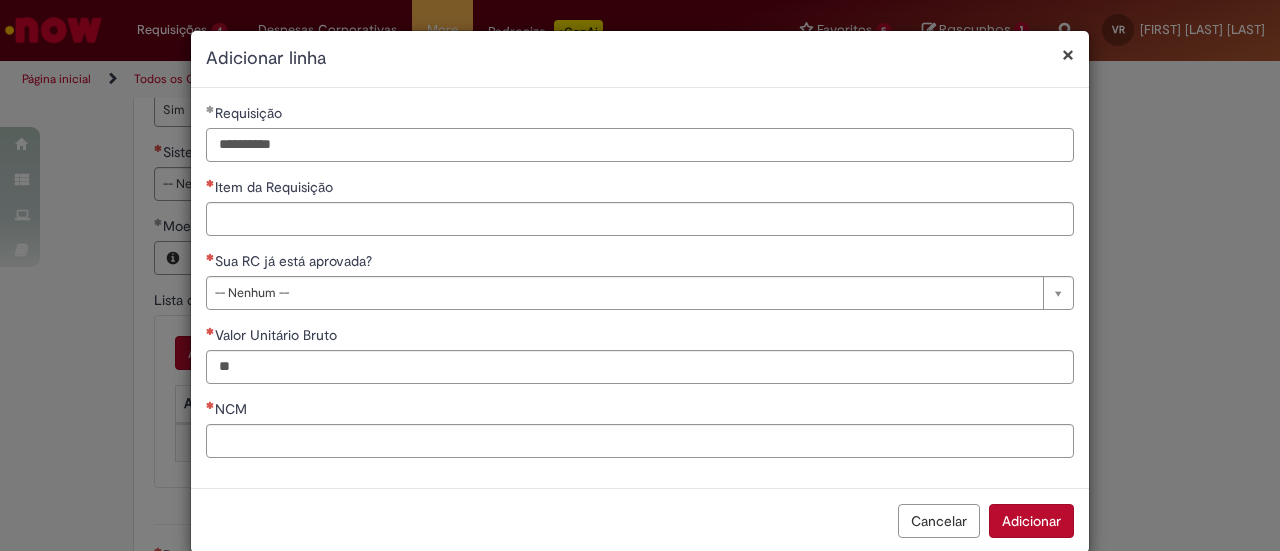type on "**********" 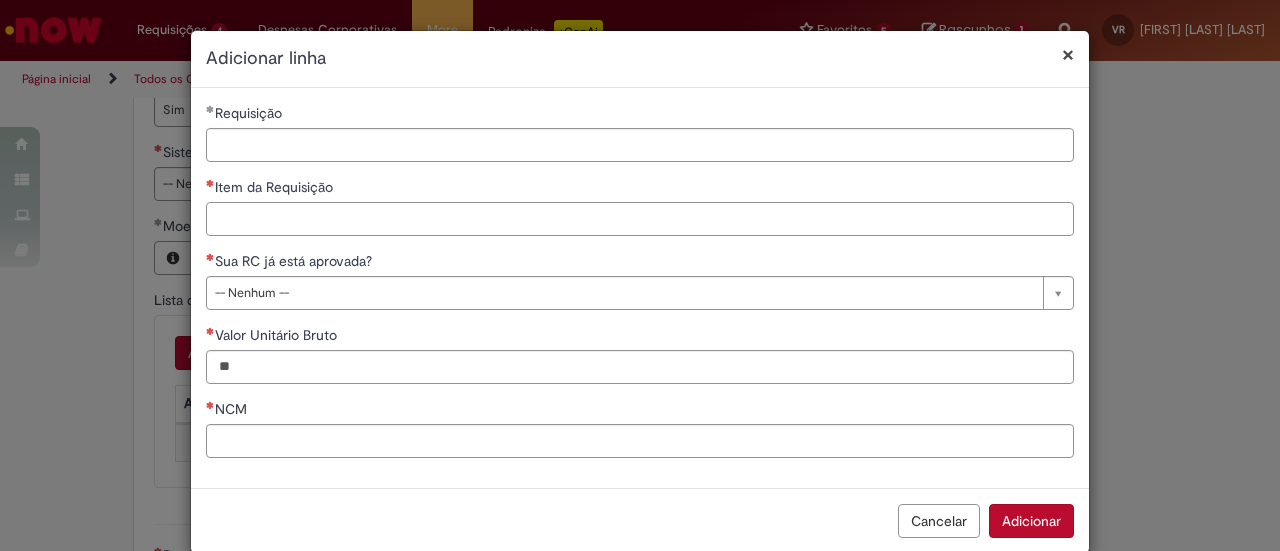click on "Item da Requisição" at bounding box center (640, 206) 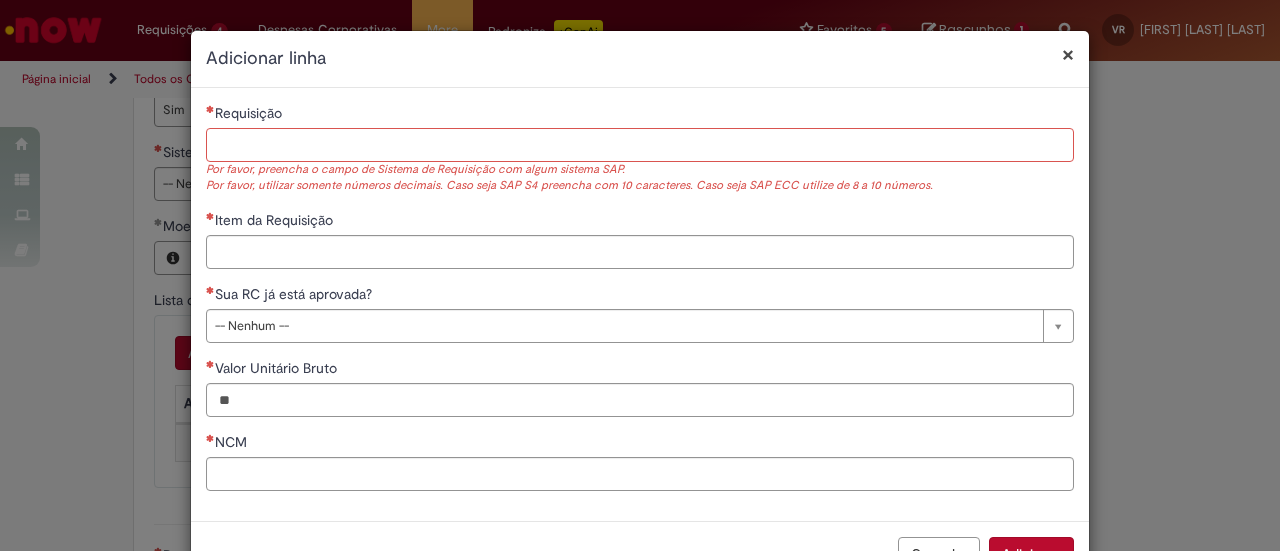 click on "Requisição" at bounding box center [640, 145] 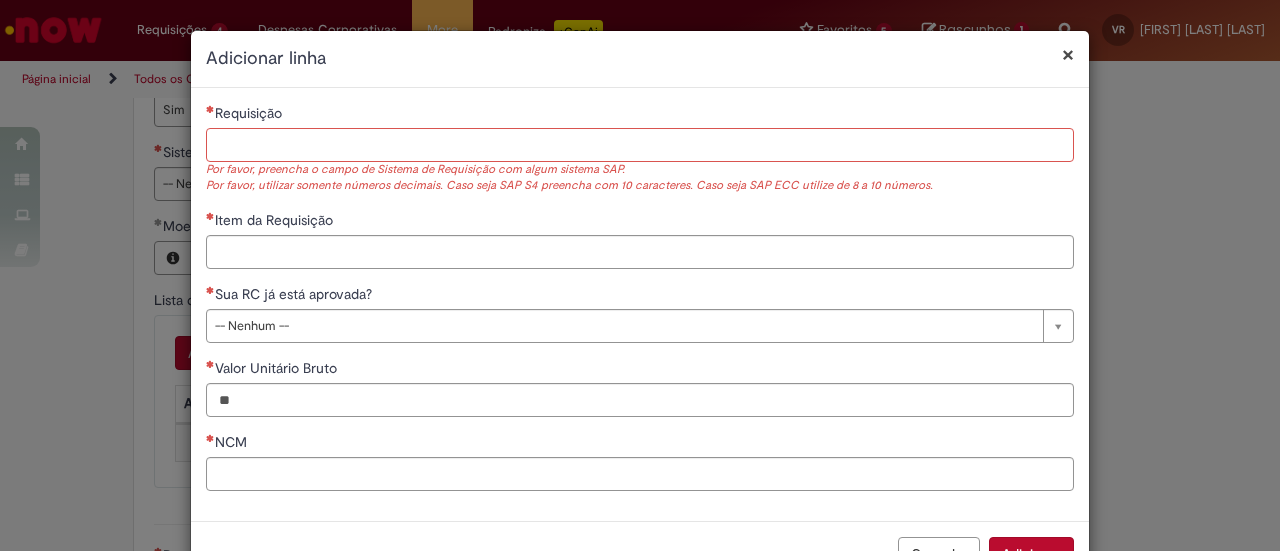 paste on "**********" 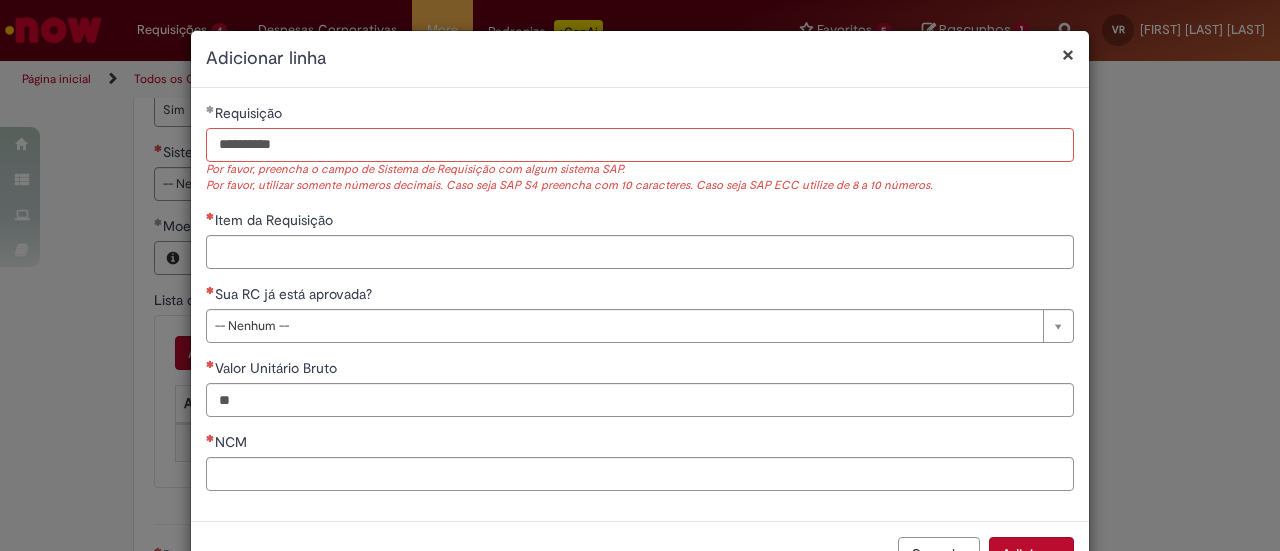 drag, startPoint x: 210, startPoint y: 149, endPoint x: 286, endPoint y: 144, distance: 76.1643 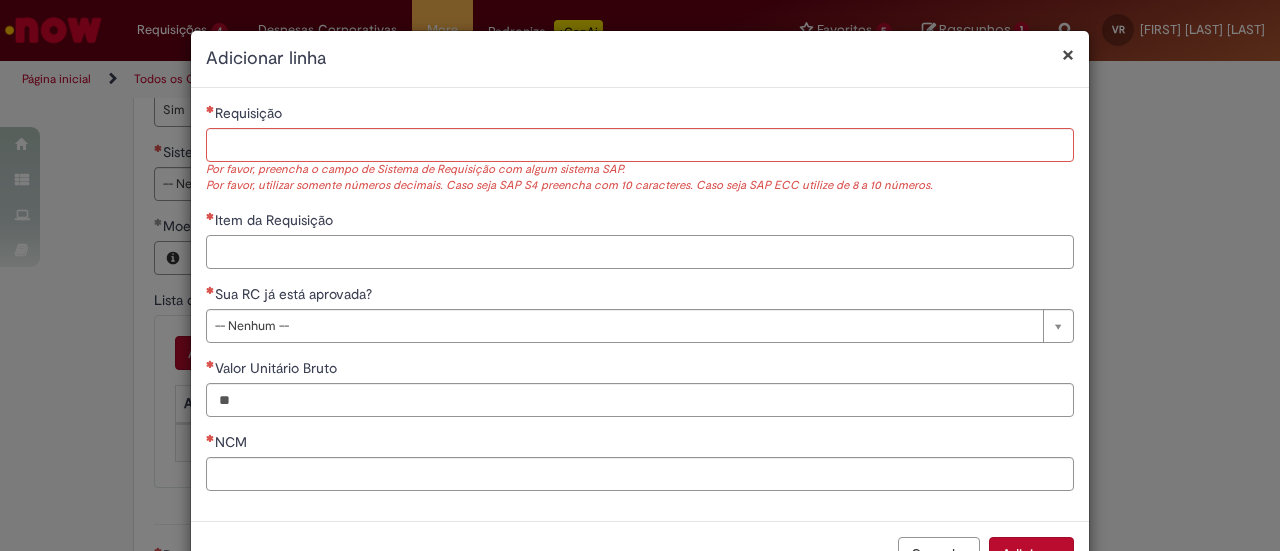 click on "Item da Requisição" at bounding box center (640, 252) 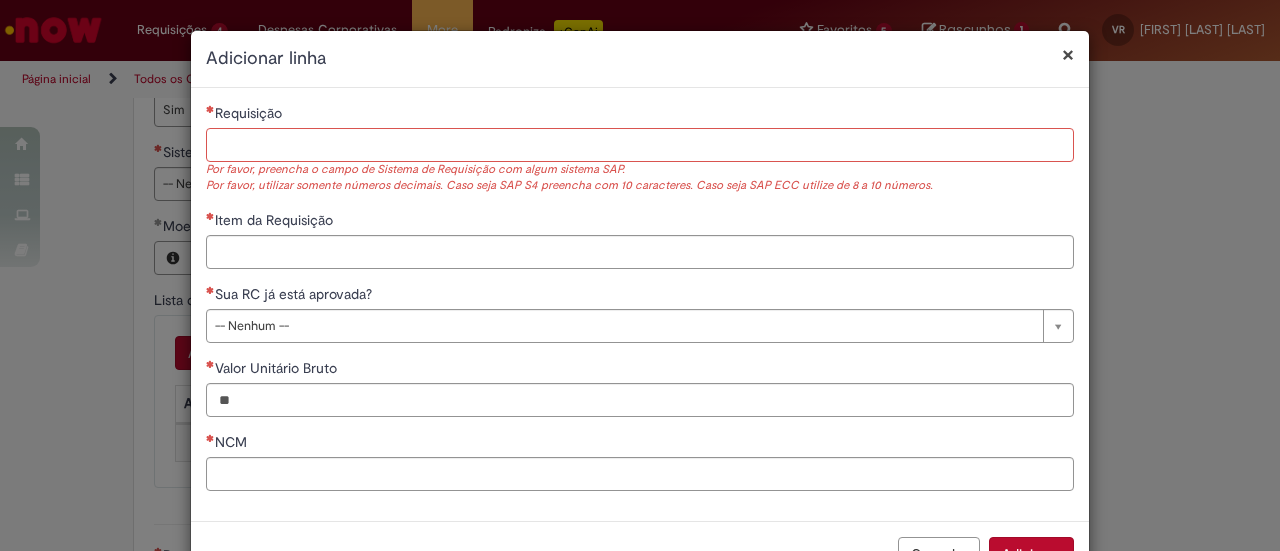 click on "Requisição" at bounding box center (640, 145) 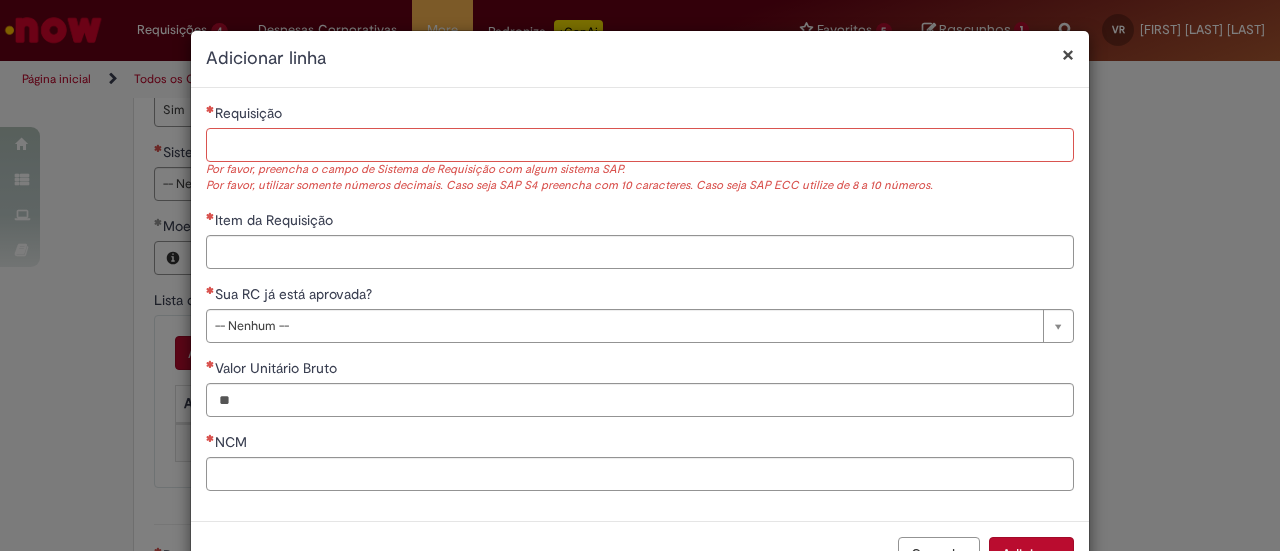paste on "**********" 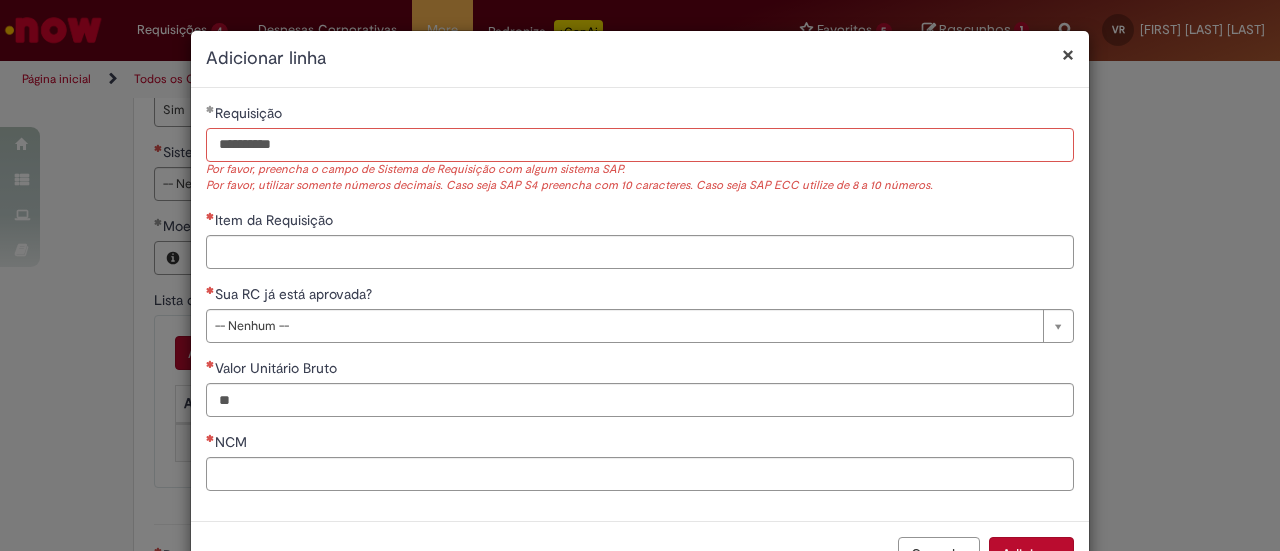 type on "**********" 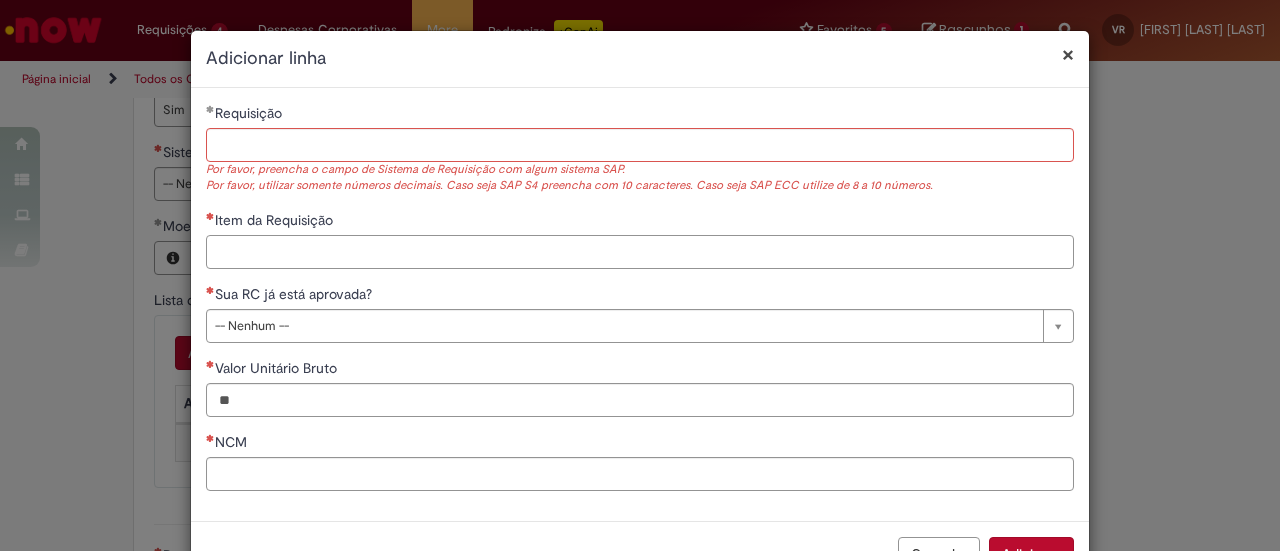 click on "Item da Requisição" at bounding box center [640, 252] 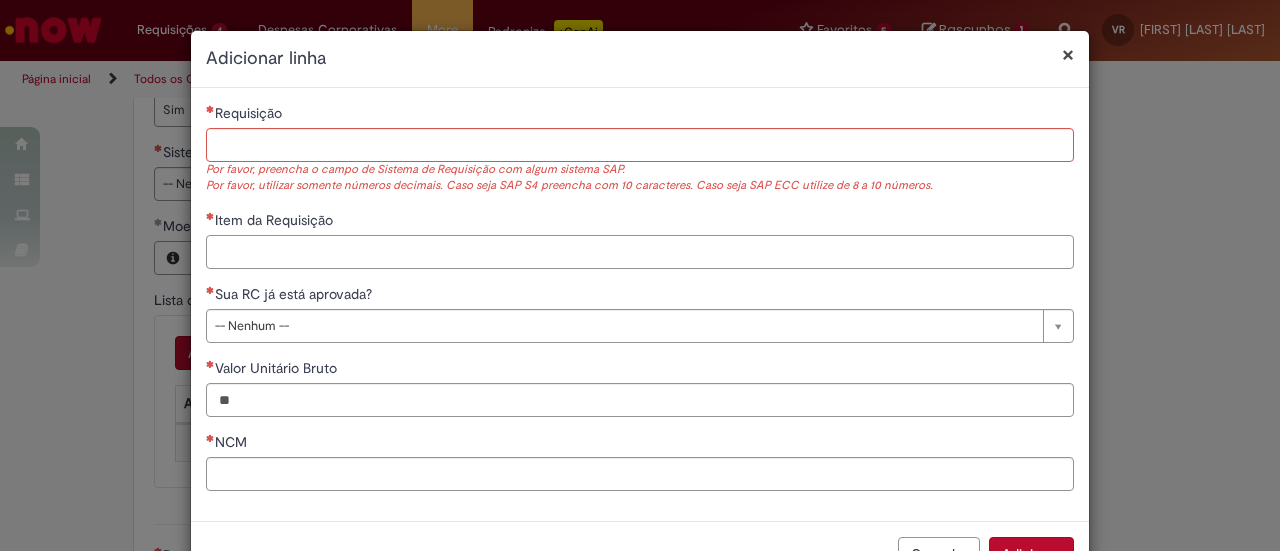 click on "Item da Requisição" at bounding box center (640, 252) 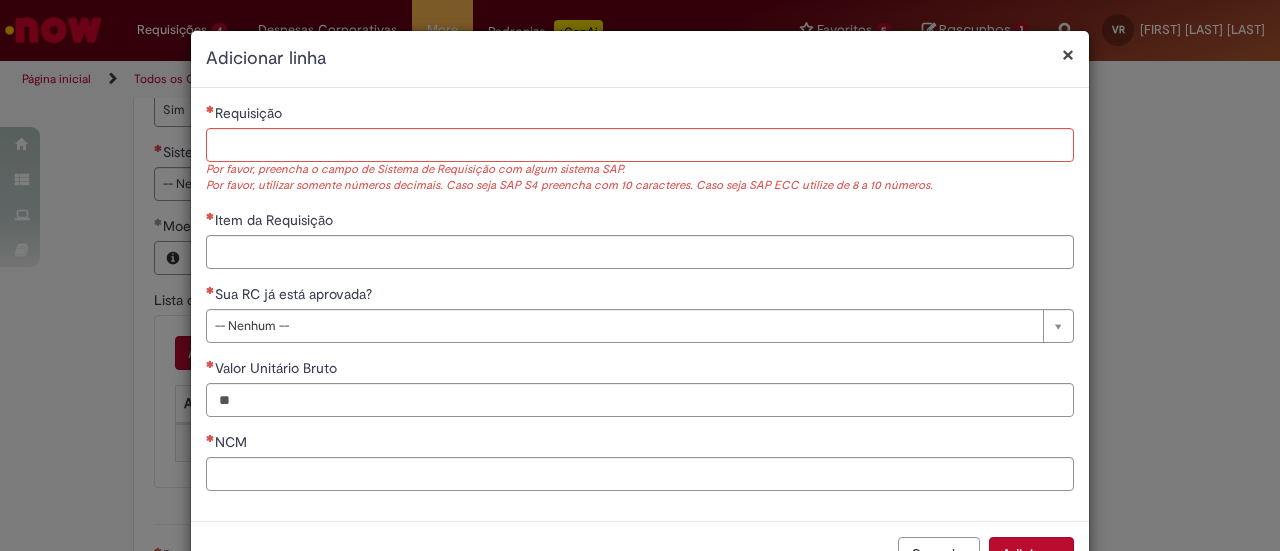 click on "Item da Requisição" at bounding box center (640, 222) 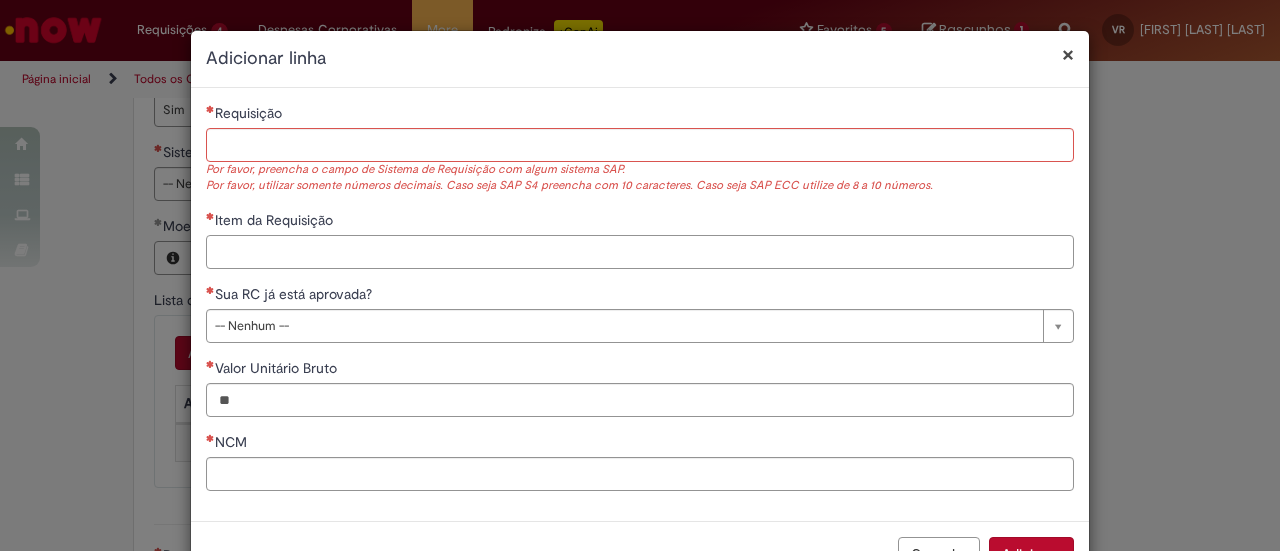 click on "Item da Requisição" at bounding box center [640, 252] 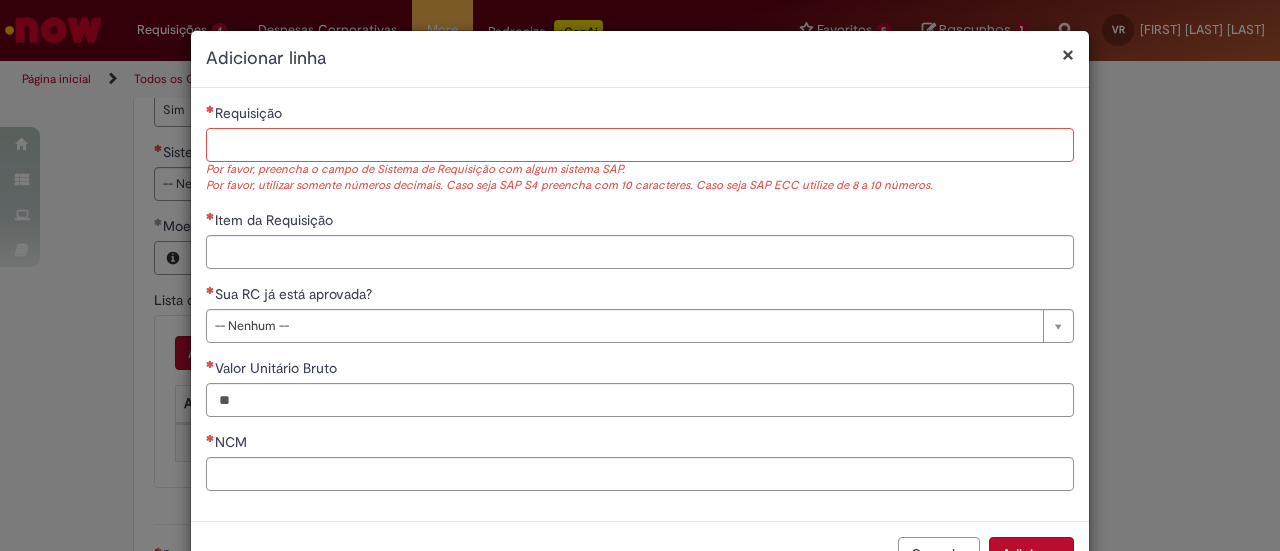 click on "Requisição" at bounding box center (640, 145) 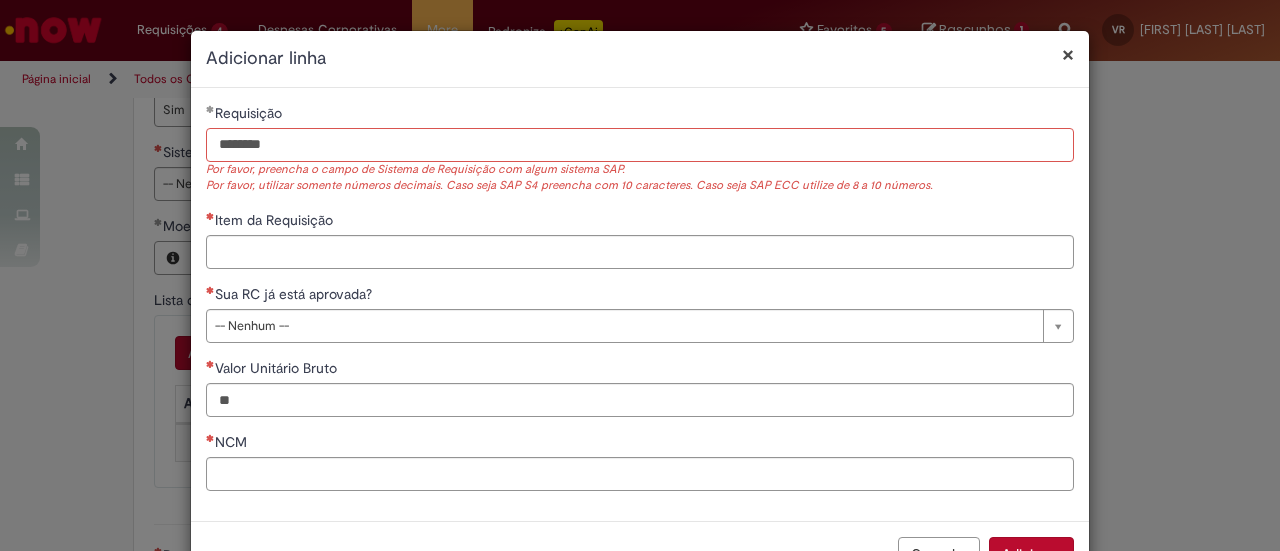 type on "********" 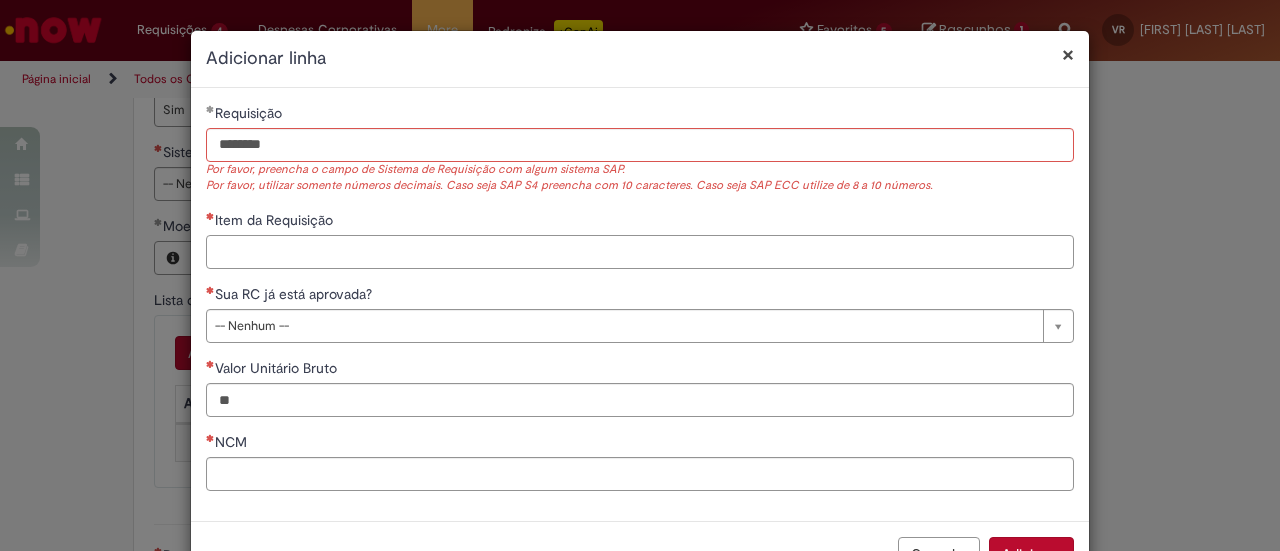 type 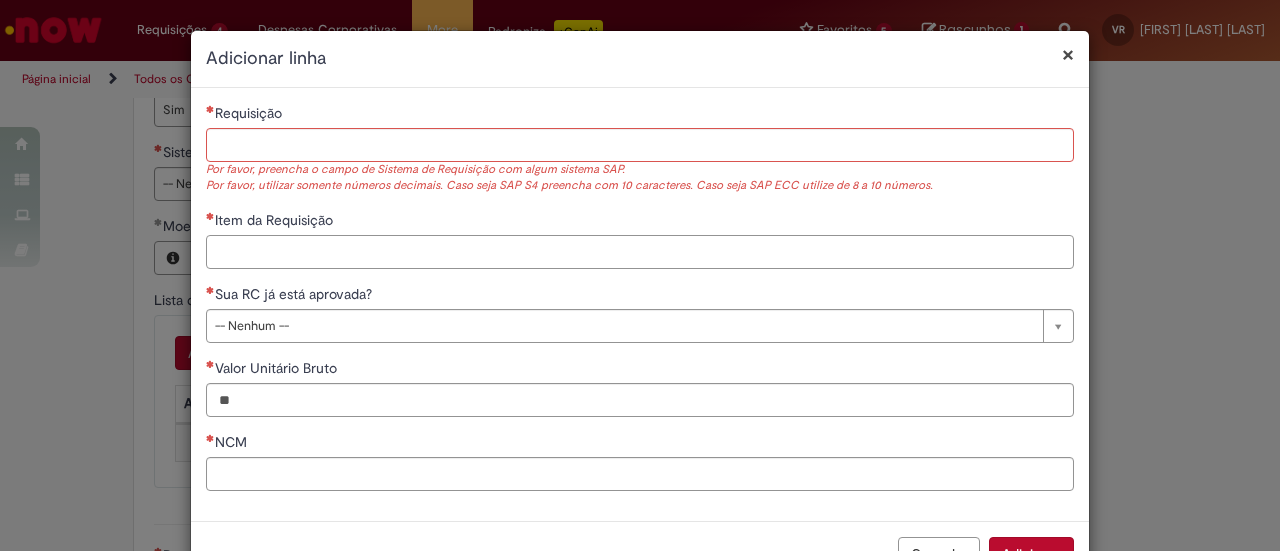 click on "Item da Requisição" at bounding box center [640, 252] 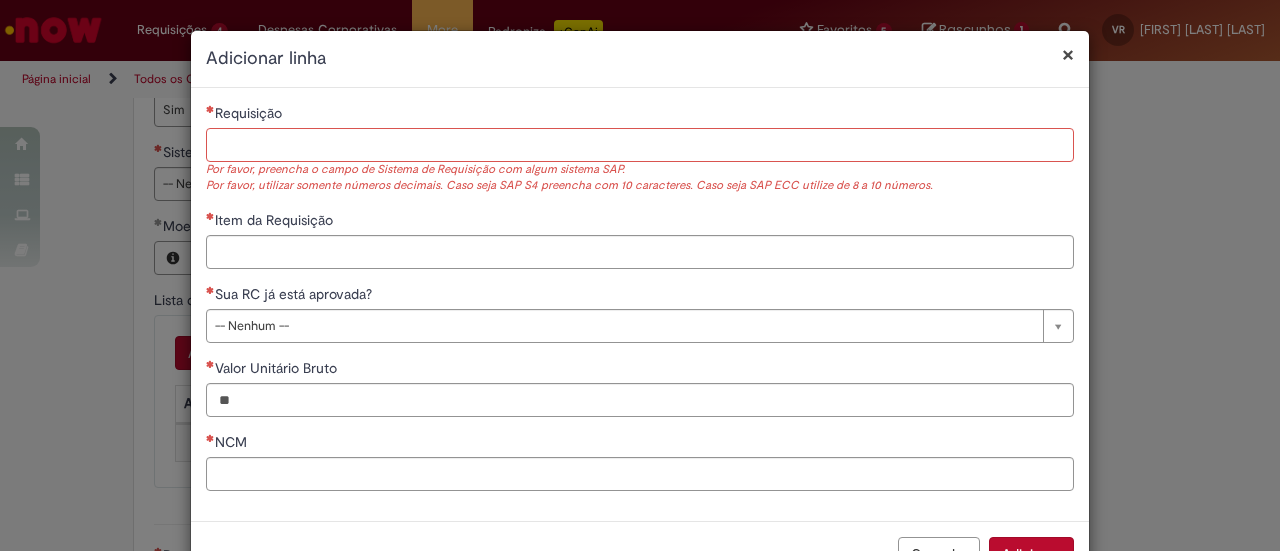 click on "Requisição" at bounding box center (640, 145) 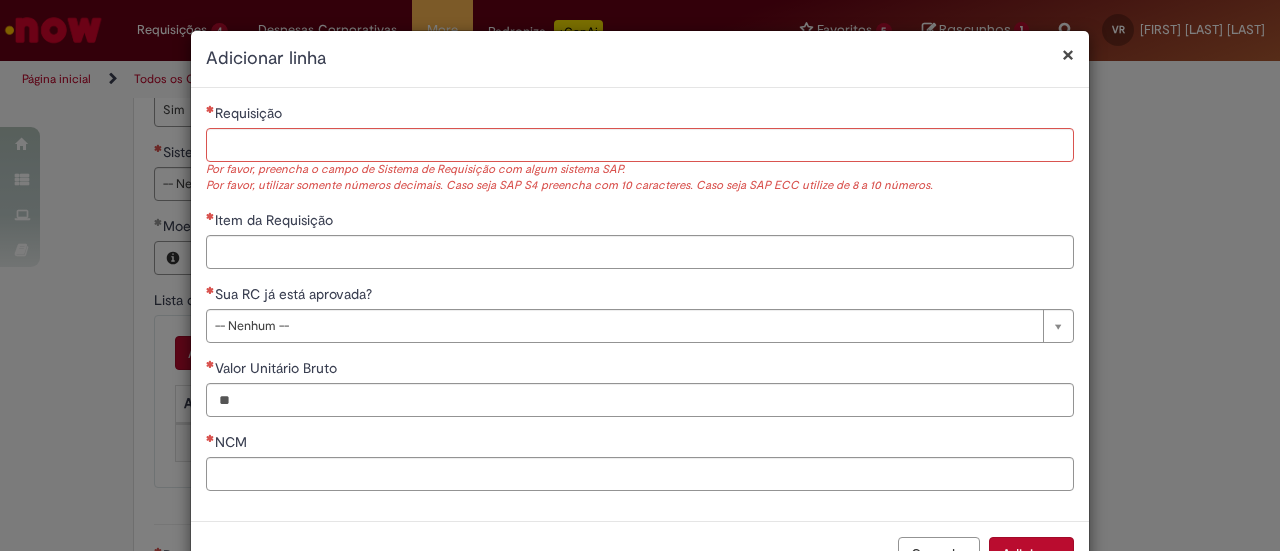 click on "Adicionar linha" at bounding box center (640, 59) 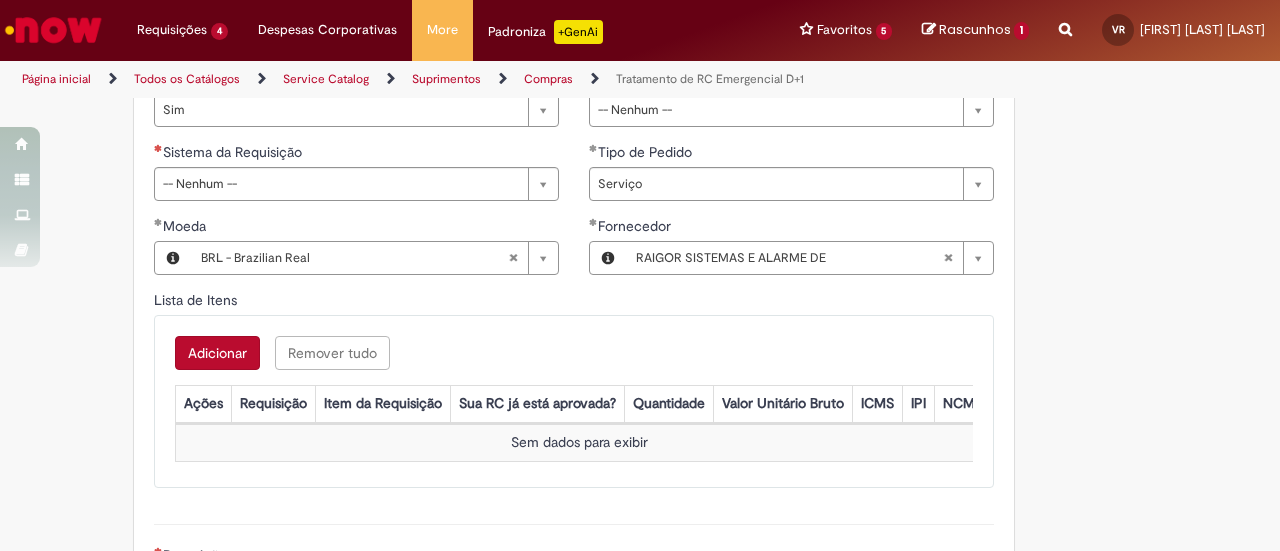 click on "Adicionar" at bounding box center [217, 353] 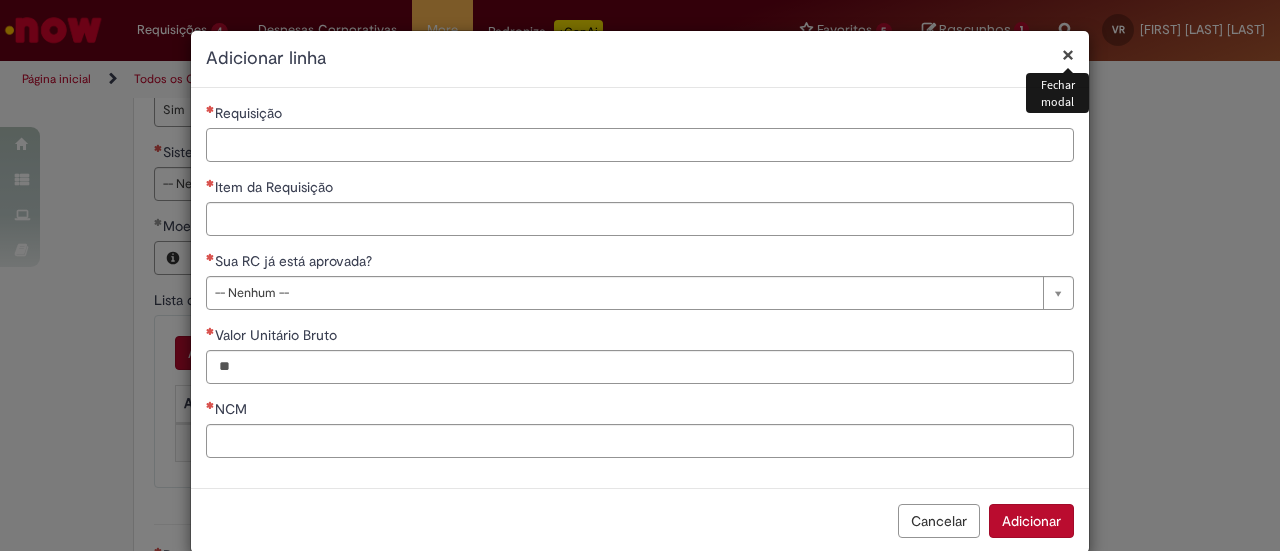 click on "Requisição" at bounding box center (640, 145) 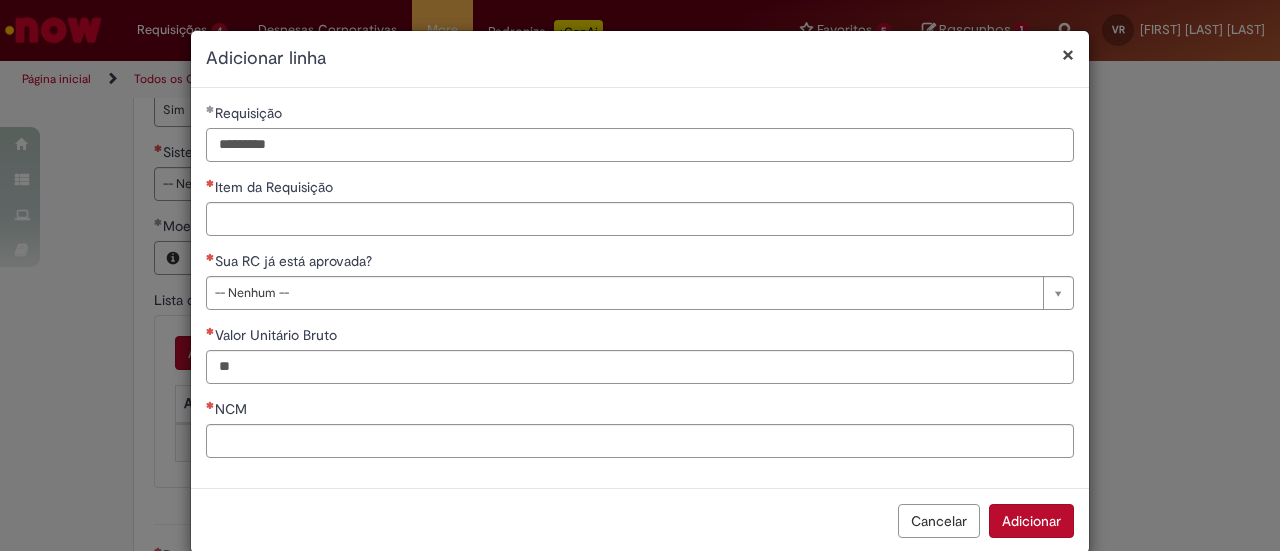 type on "*********" 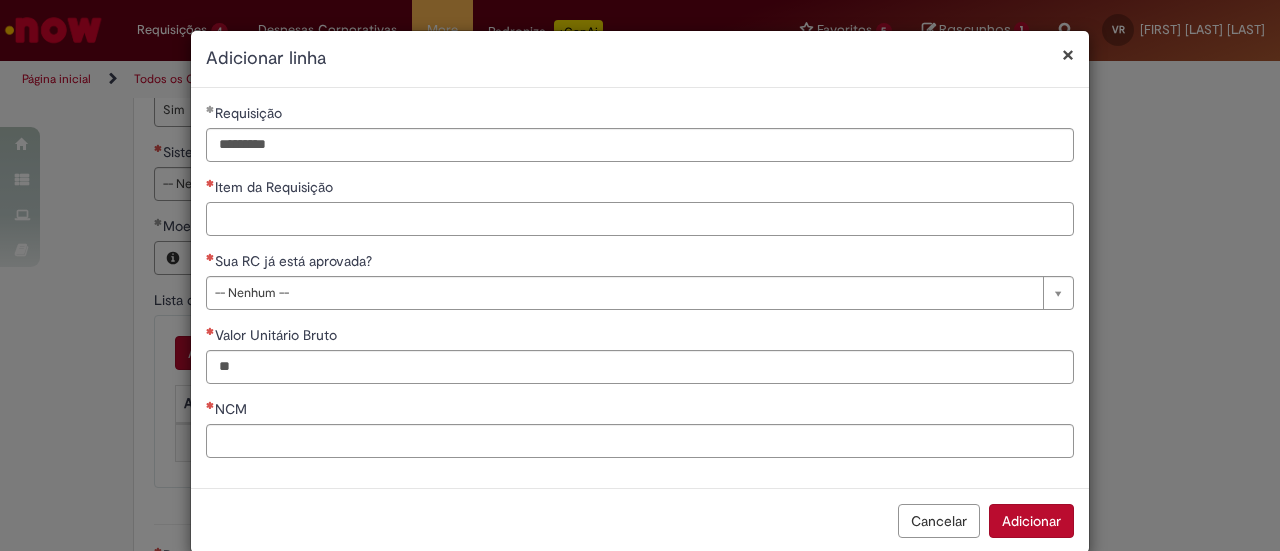 type 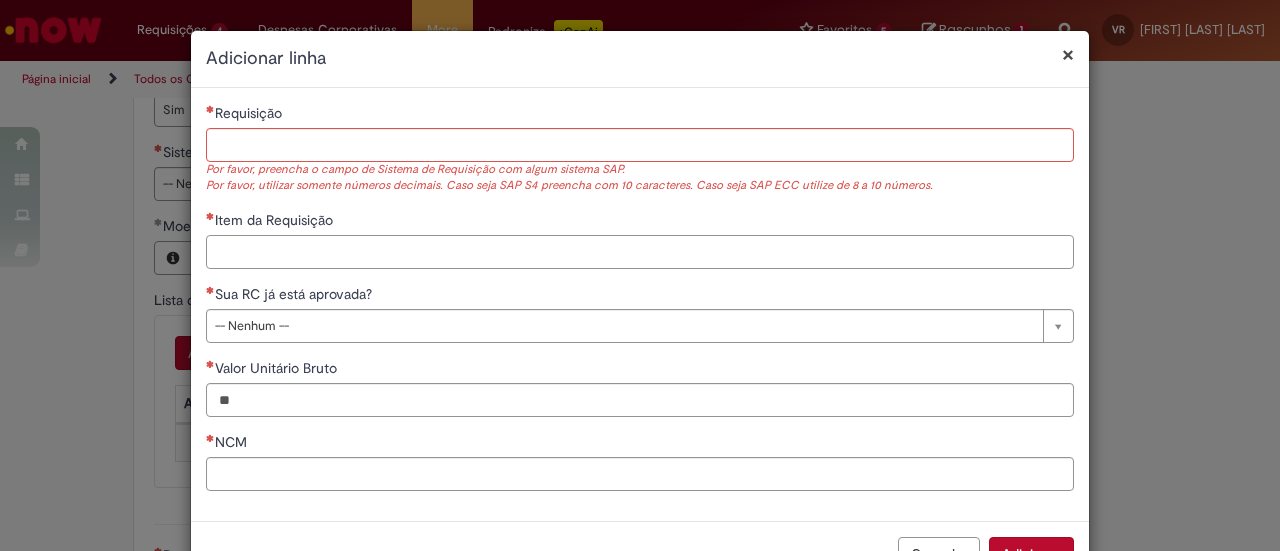 click on "Item da Requisição" at bounding box center [640, 239] 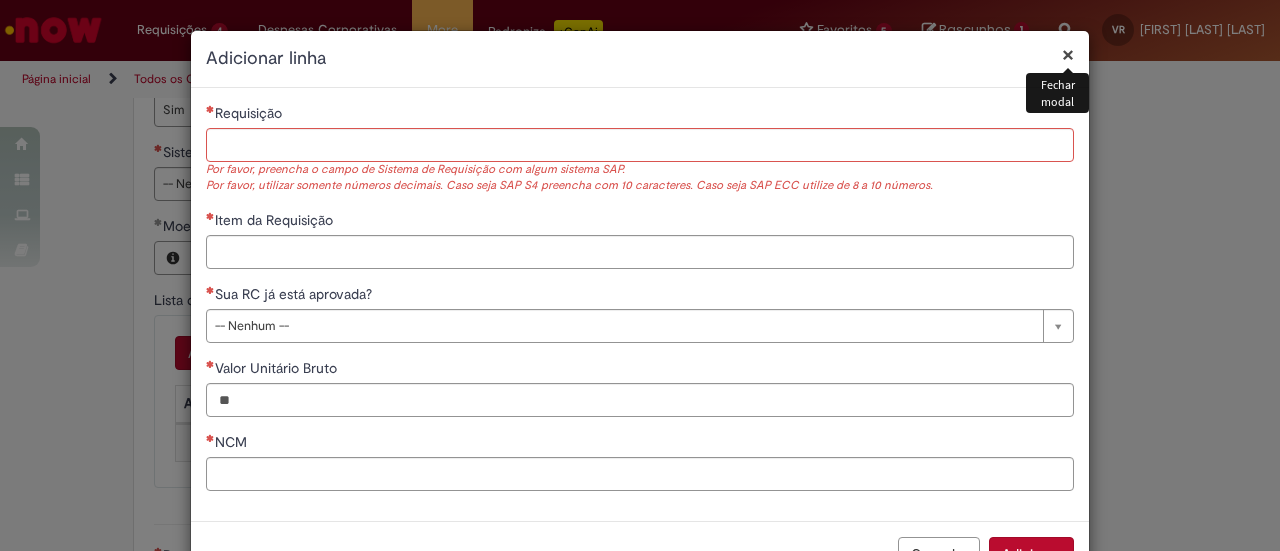 click on "×" at bounding box center (1068, 54) 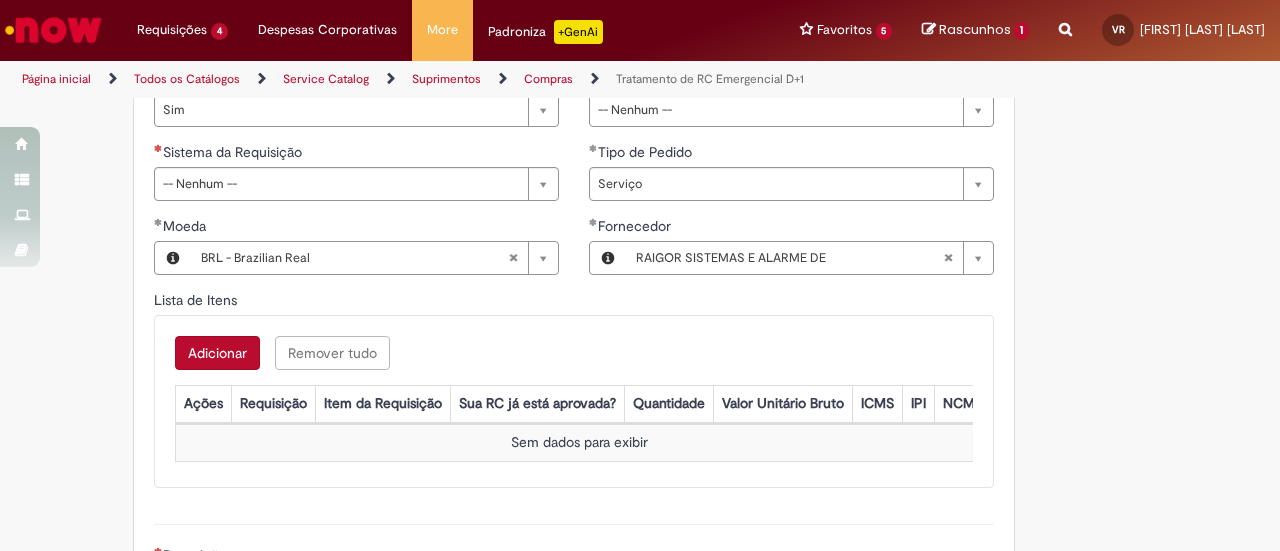 click on "Adicionar Remover tudo" at bounding box center [574, 353] 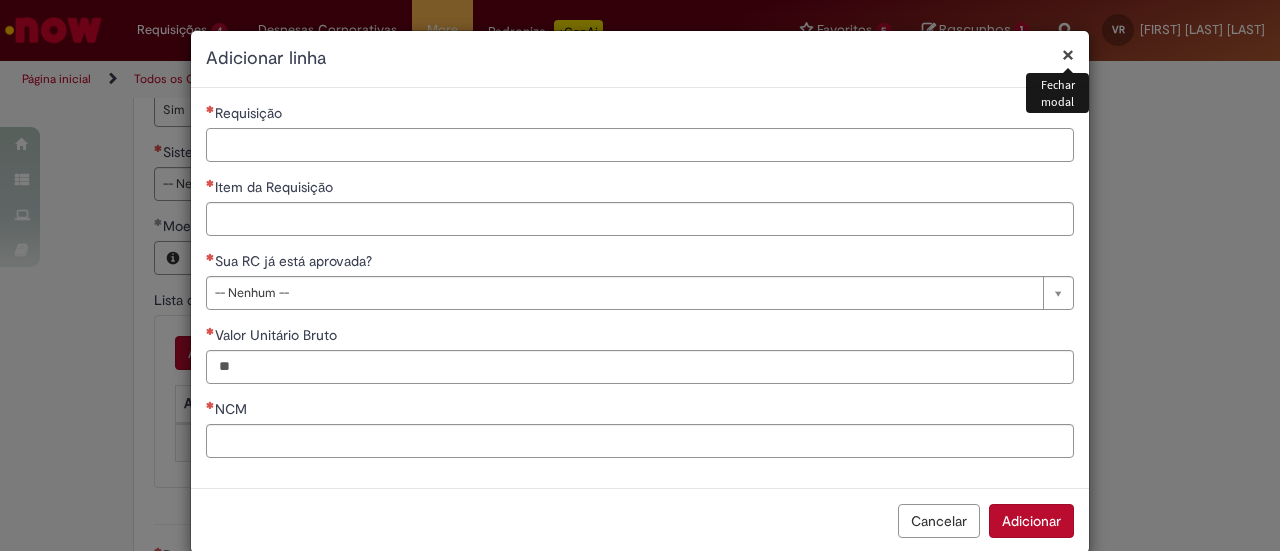 click on "Requisição" at bounding box center (640, 145) 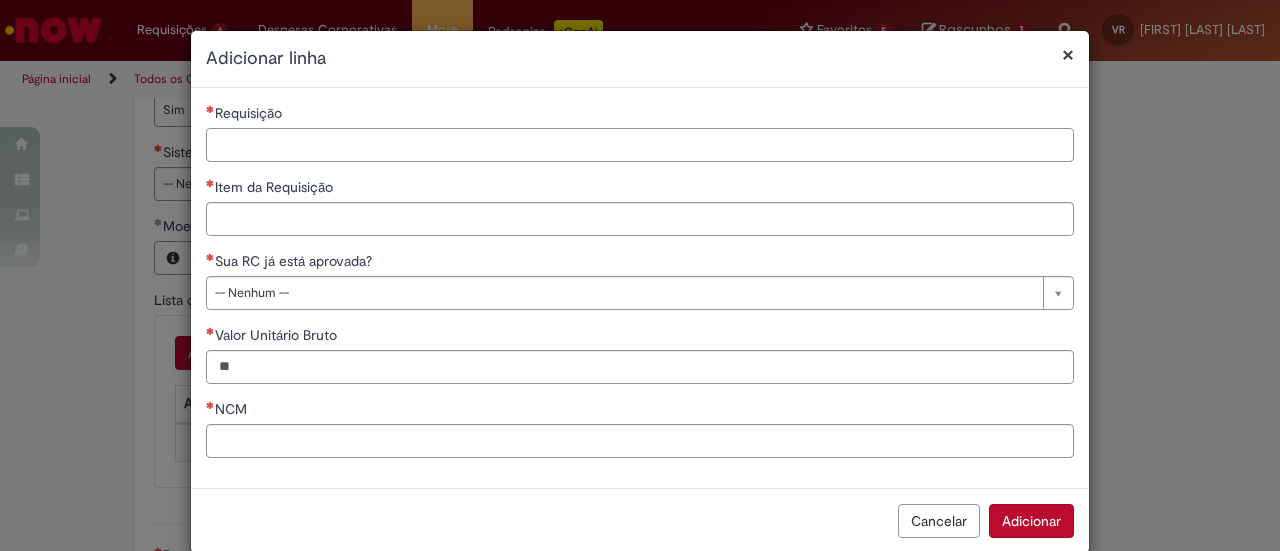 paste on "**********" 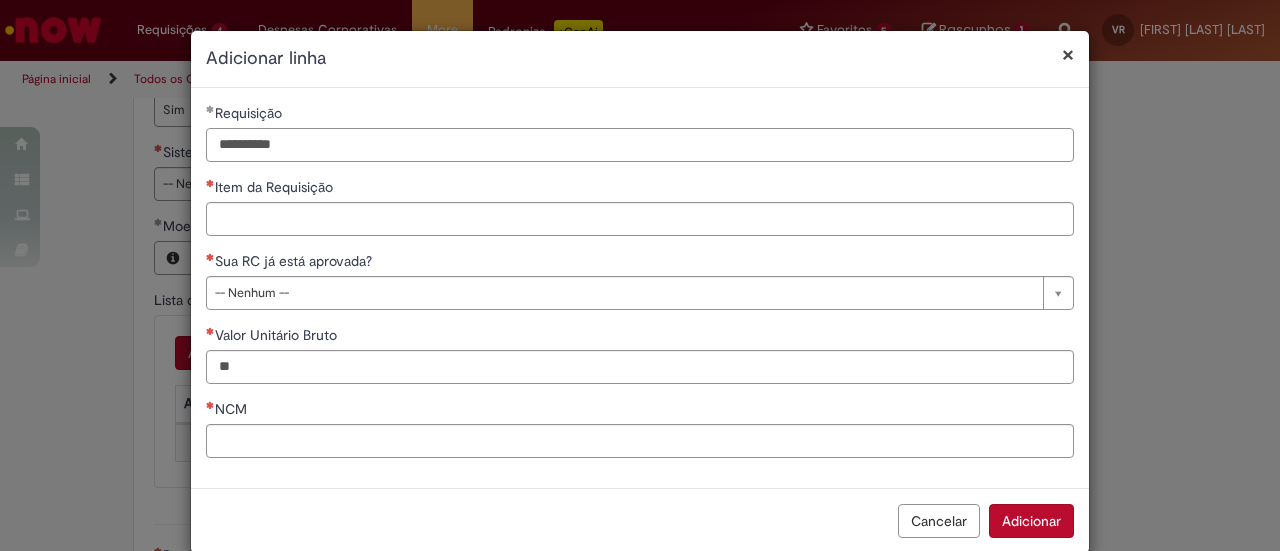 type on "**********" 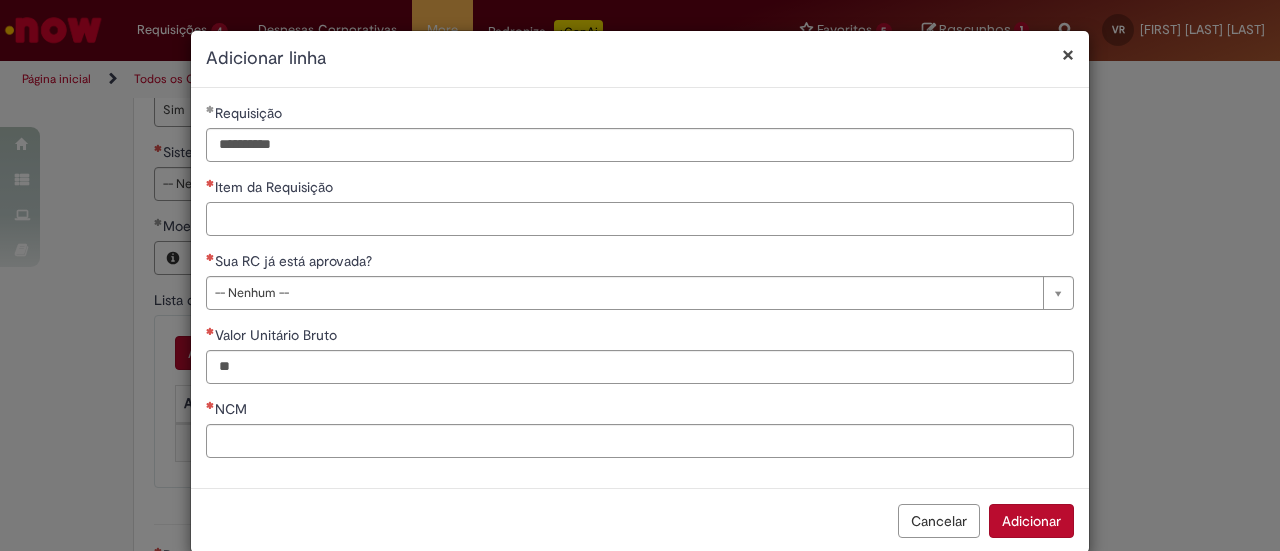 type 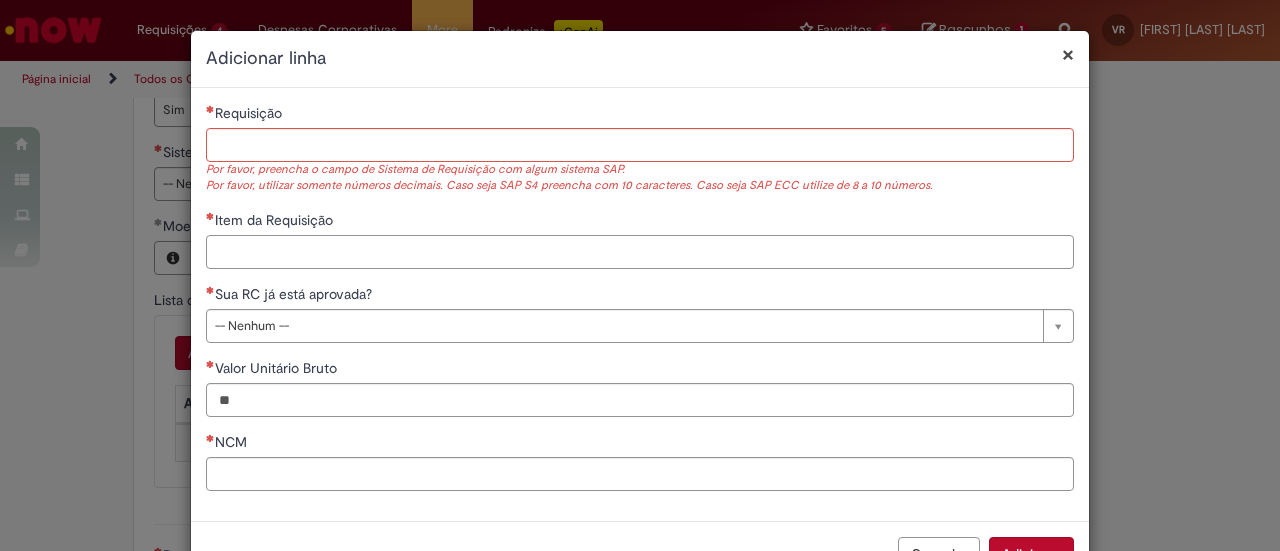 click on "Item da Requisição" at bounding box center (640, 239) 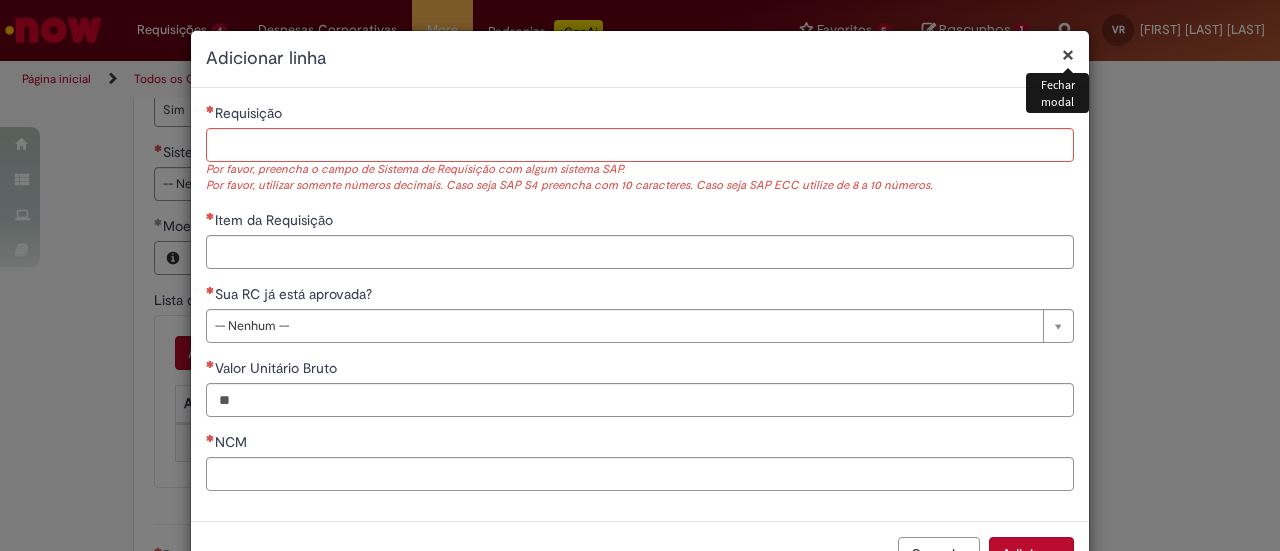 drag, startPoint x: 1067, startPoint y: 56, endPoint x: 1052, endPoint y: 62, distance: 16.155495 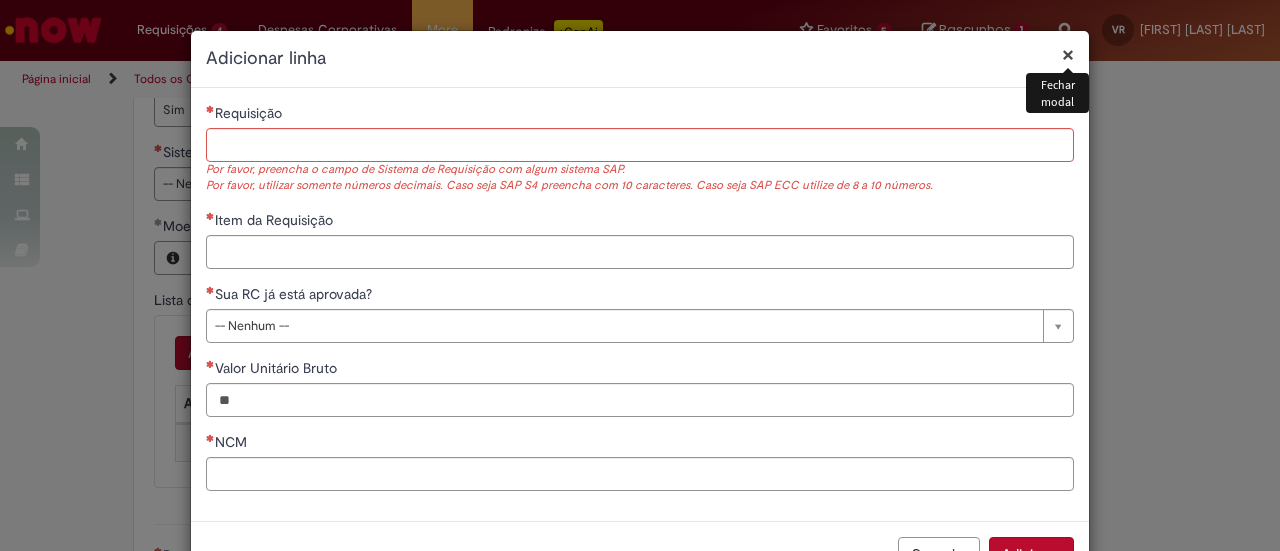 click on "× Fechar modal
Adicionar linha" at bounding box center [640, 59] 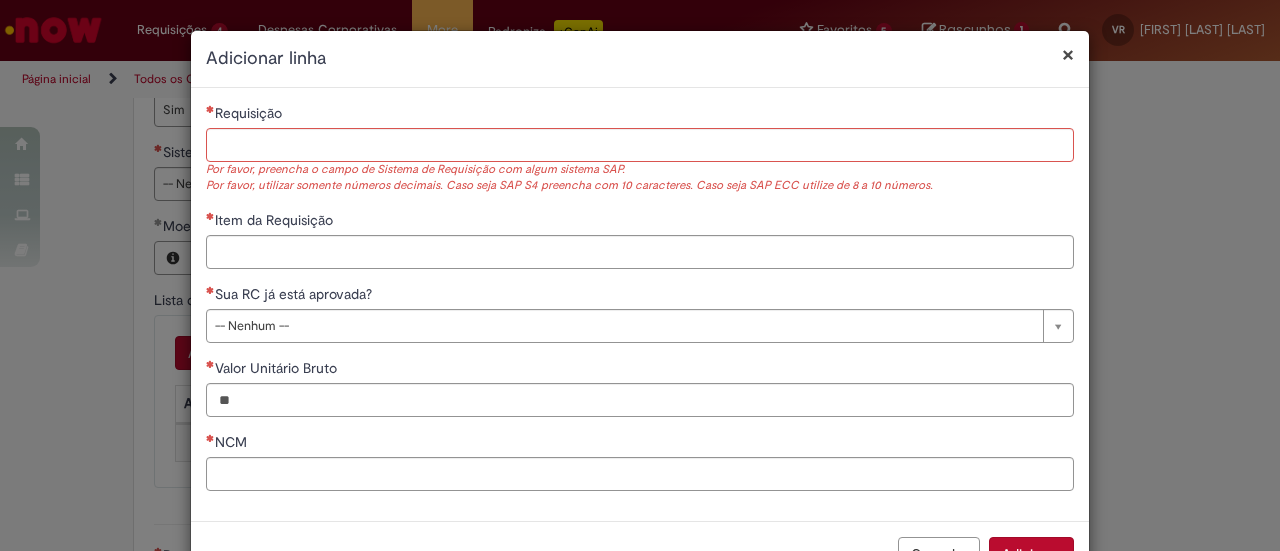click on "×
Adicionar linha" at bounding box center (640, 59) 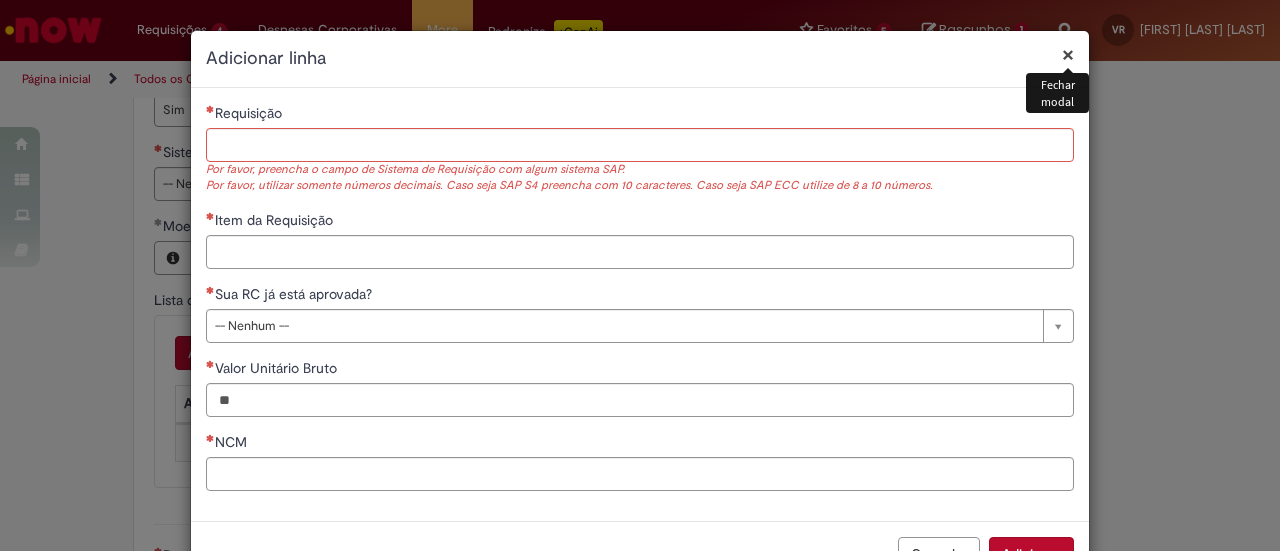 click on "×" at bounding box center [1068, 54] 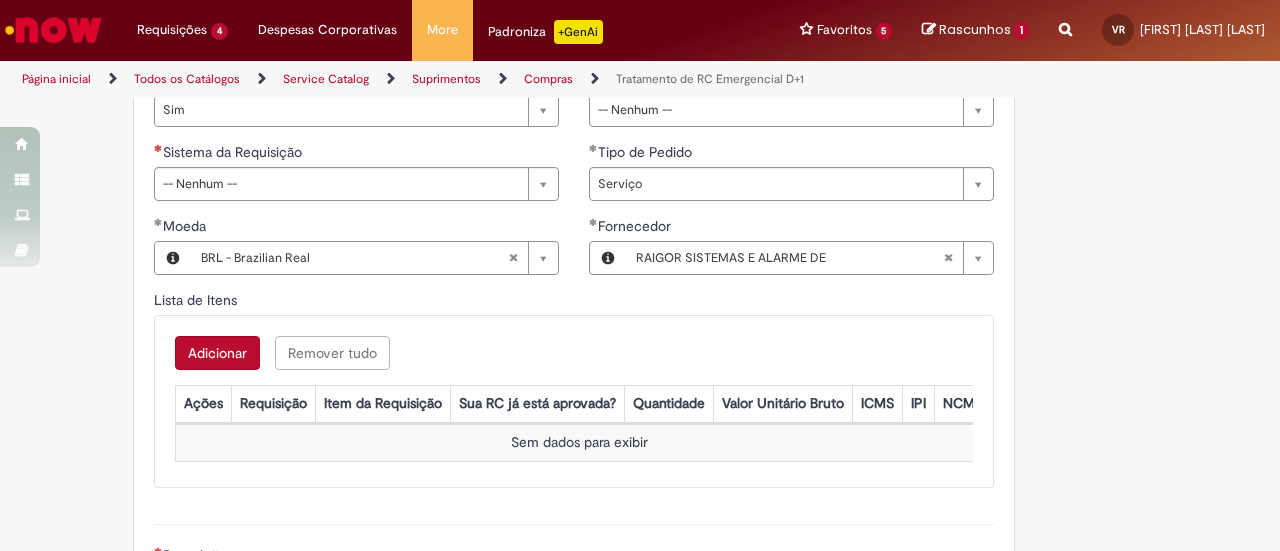 click at bounding box center [53, 30] 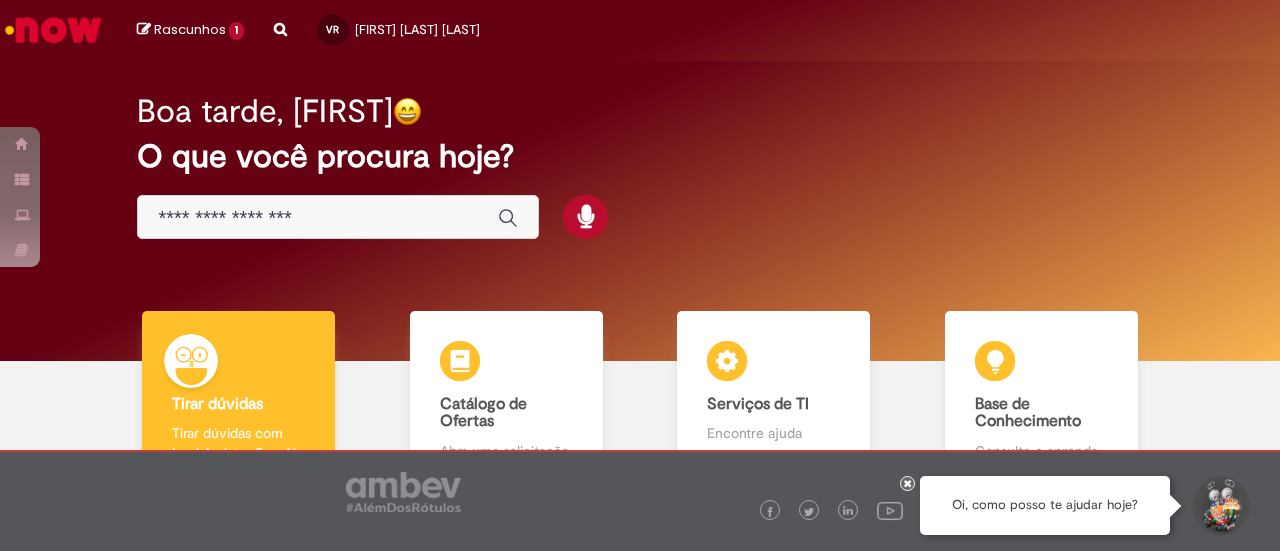 scroll, scrollTop: 0, scrollLeft: 0, axis: both 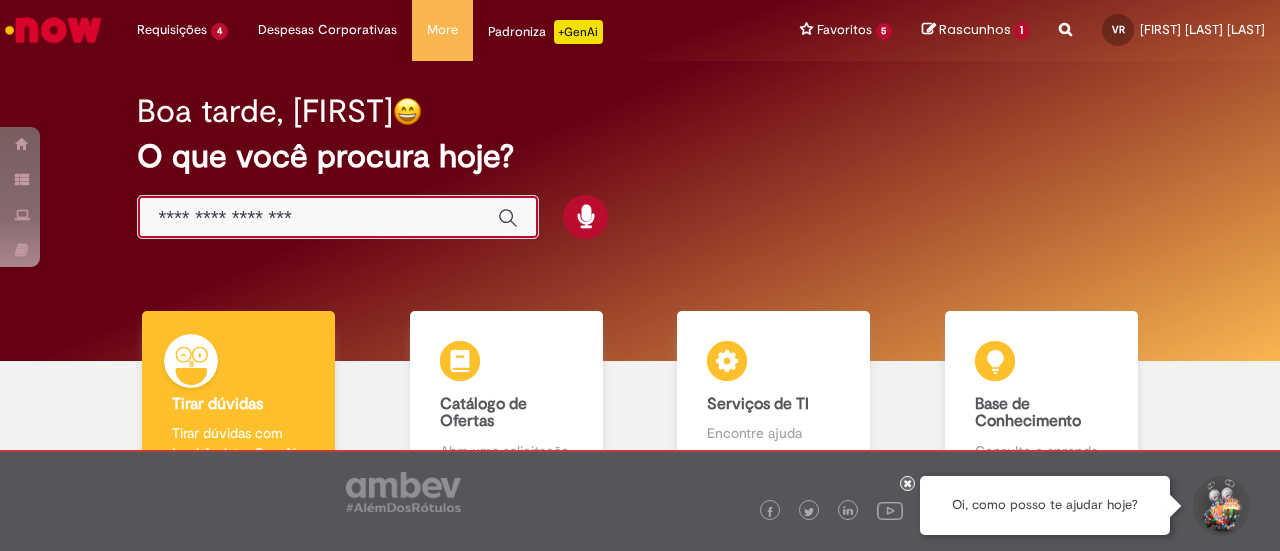 click at bounding box center (318, 218) 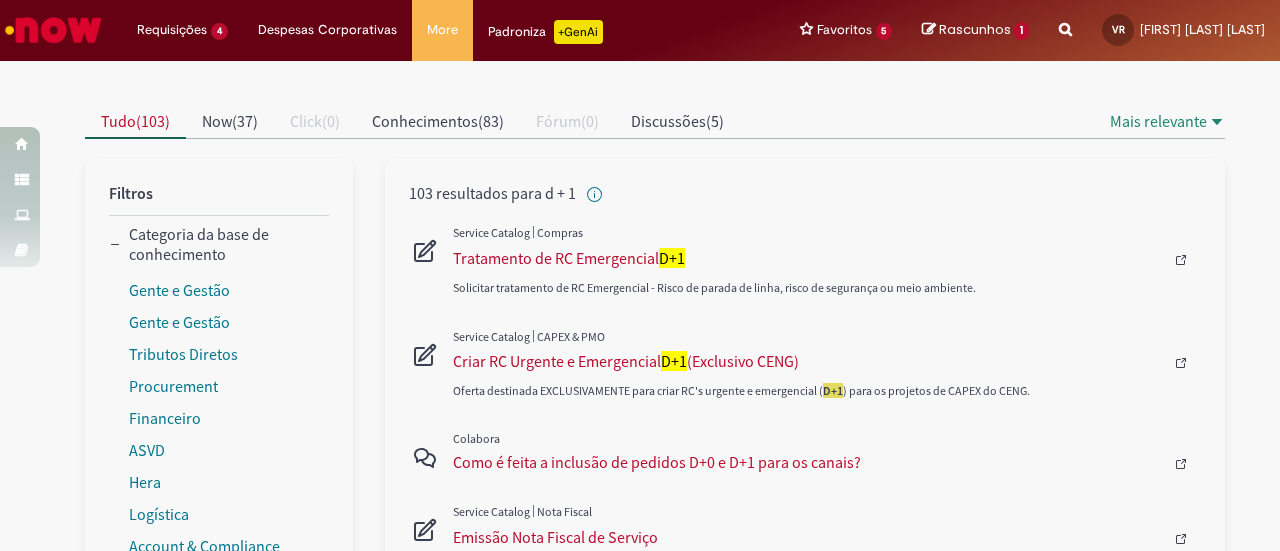 scroll, scrollTop: 56, scrollLeft: 0, axis: vertical 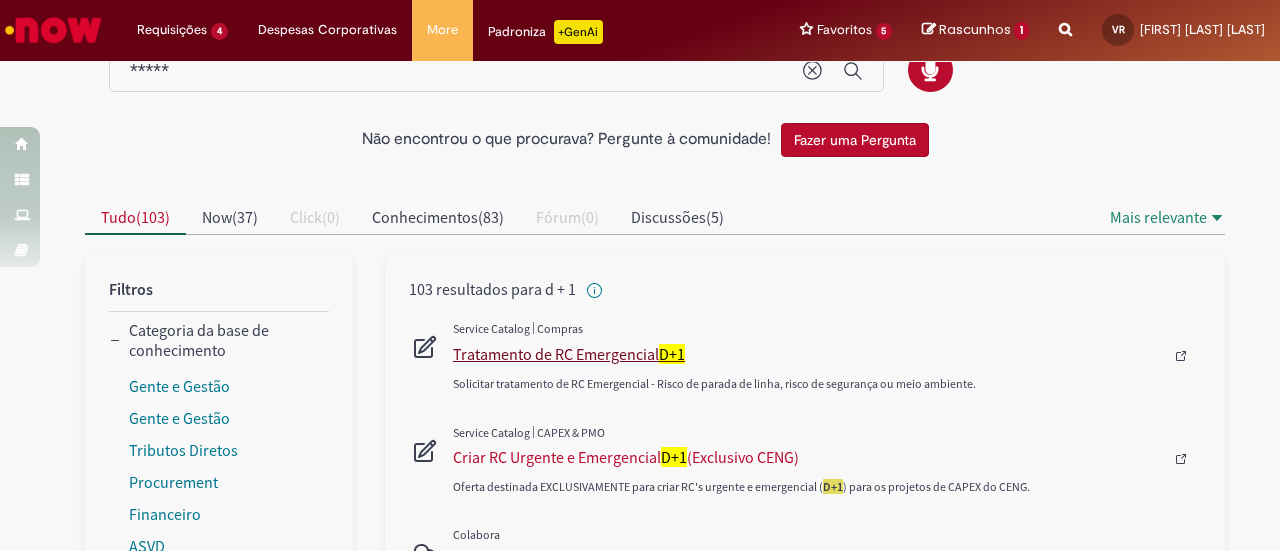 click on "Tratamento de RC Emergencial  D+1" at bounding box center [808, 354] 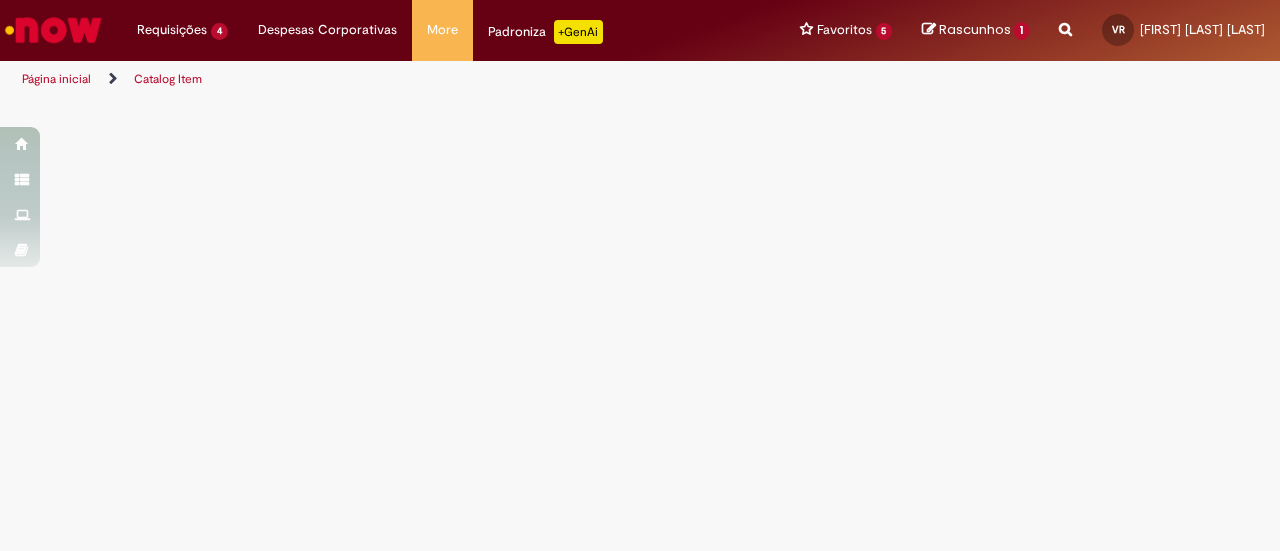 scroll, scrollTop: 0, scrollLeft: 0, axis: both 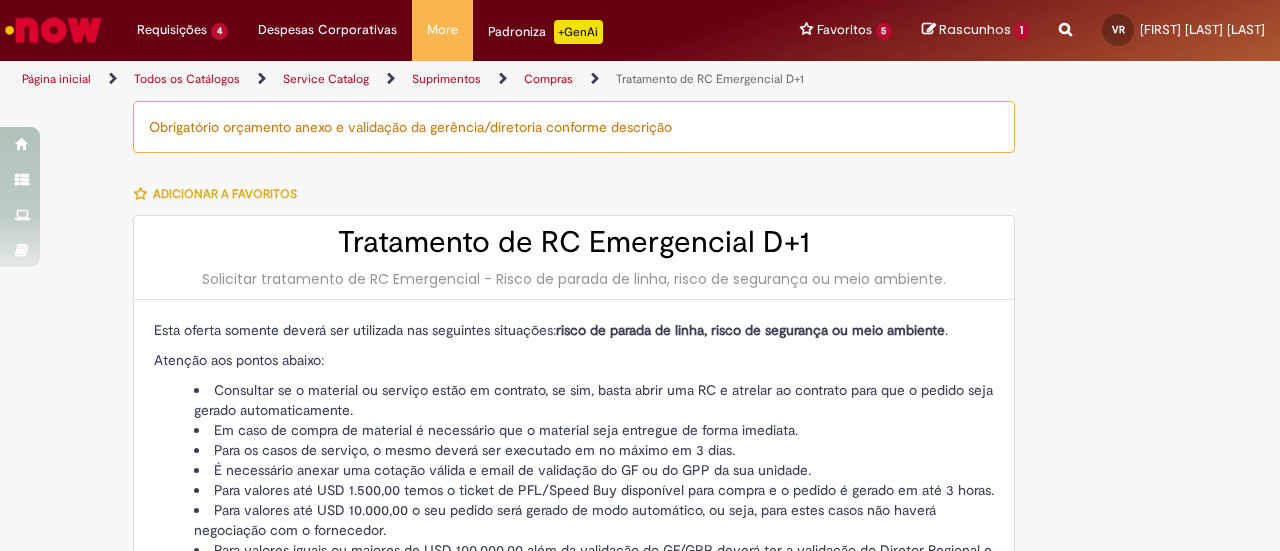 type on "*********" 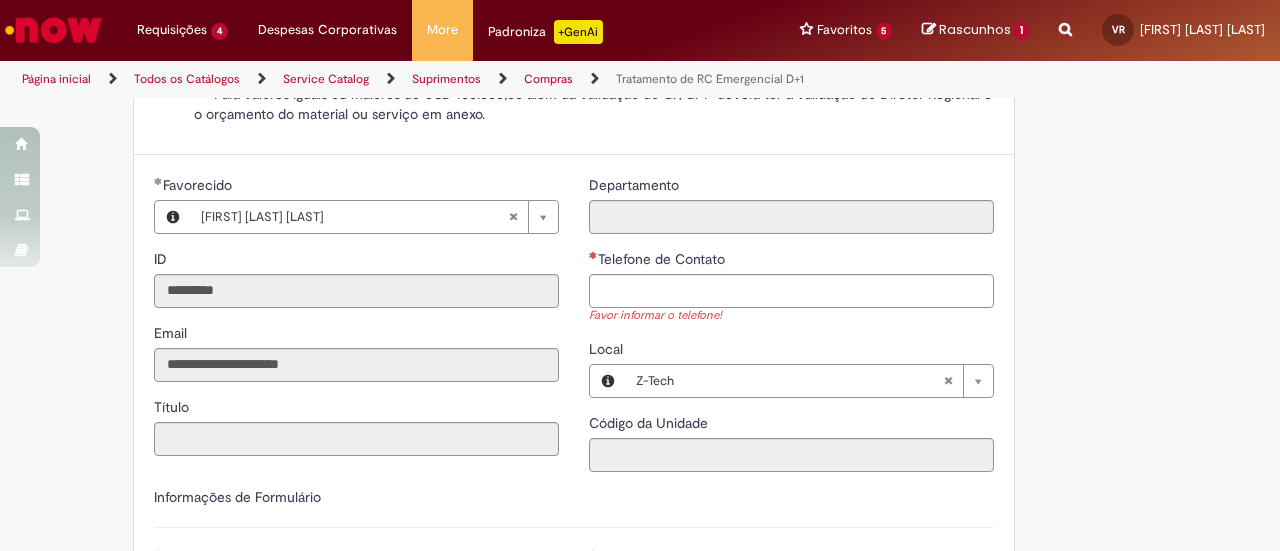 scroll, scrollTop: 468, scrollLeft: 0, axis: vertical 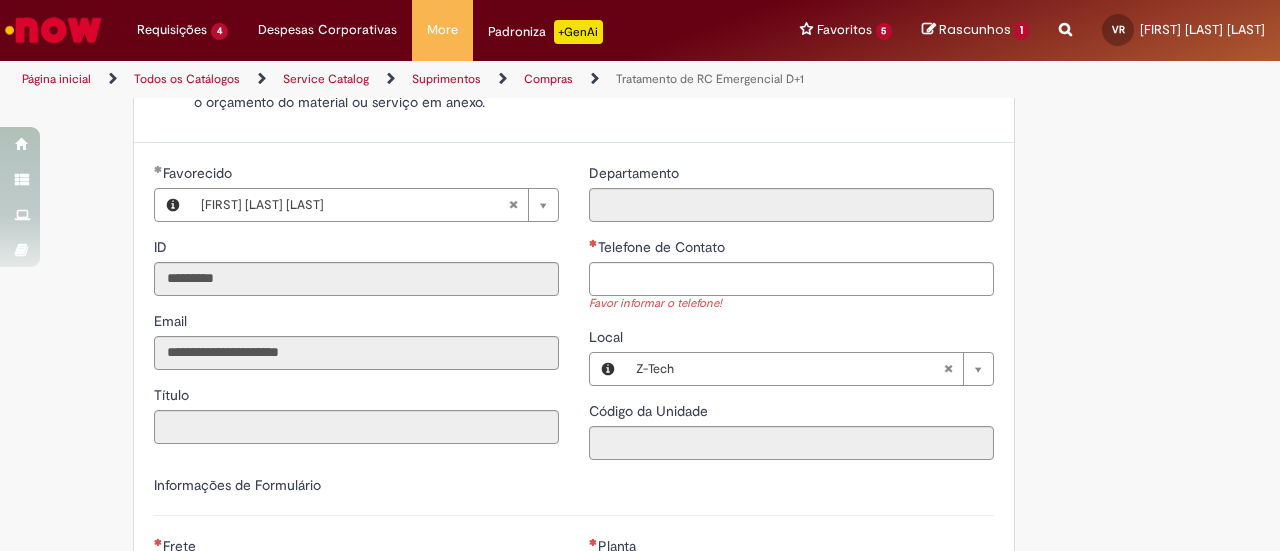 drag, startPoint x: 649, startPoint y: 257, endPoint x: 644, endPoint y: 267, distance: 11.18034 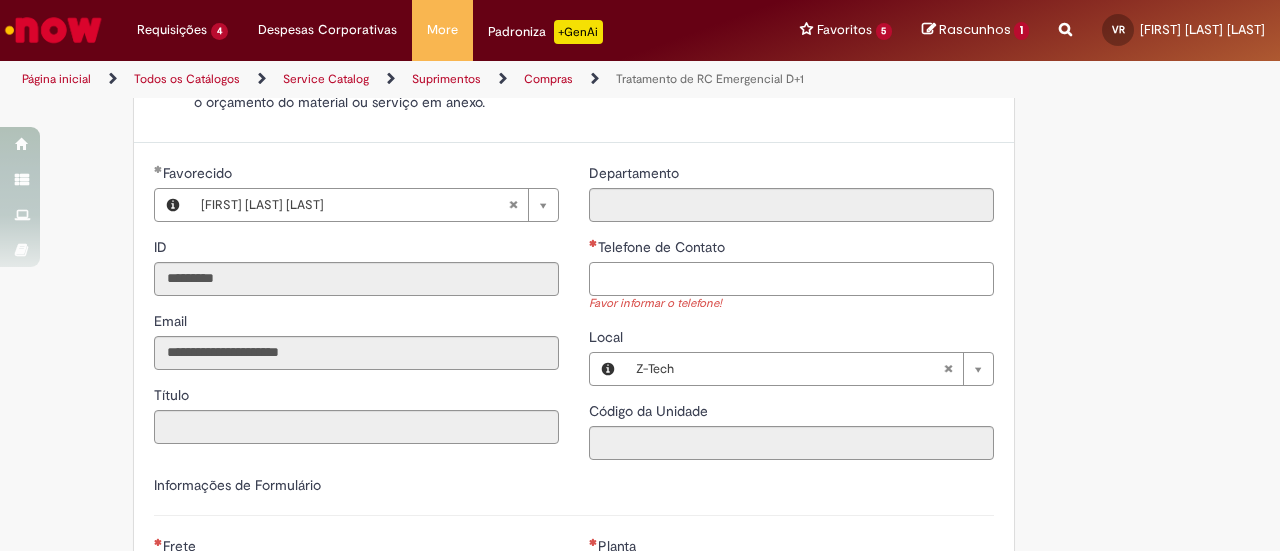 click on "Telefone de Contato" at bounding box center [791, 279] 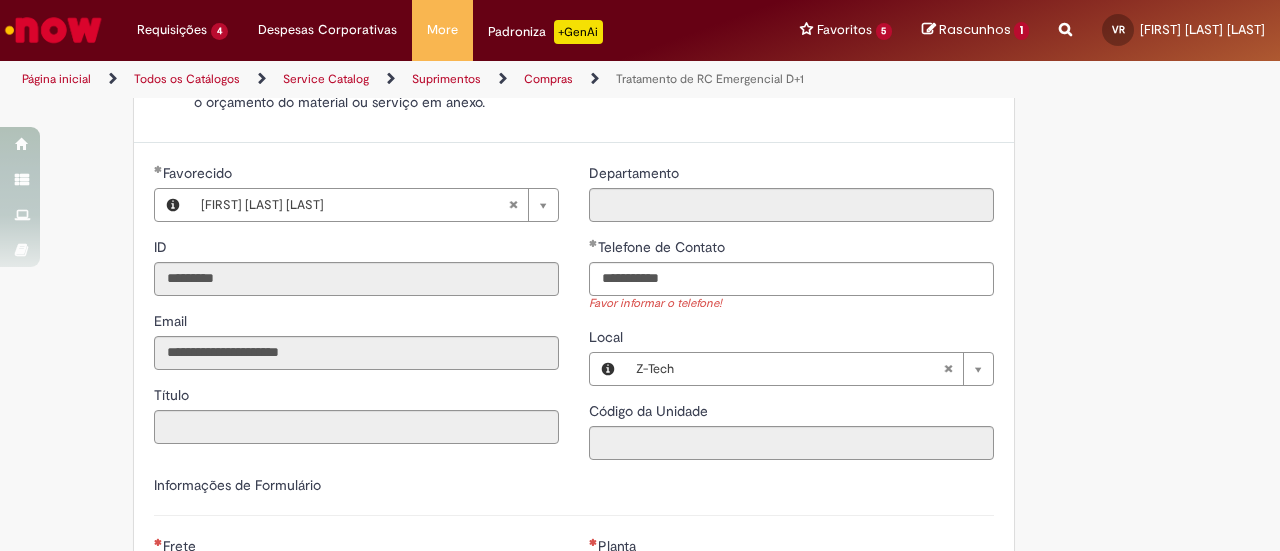 type 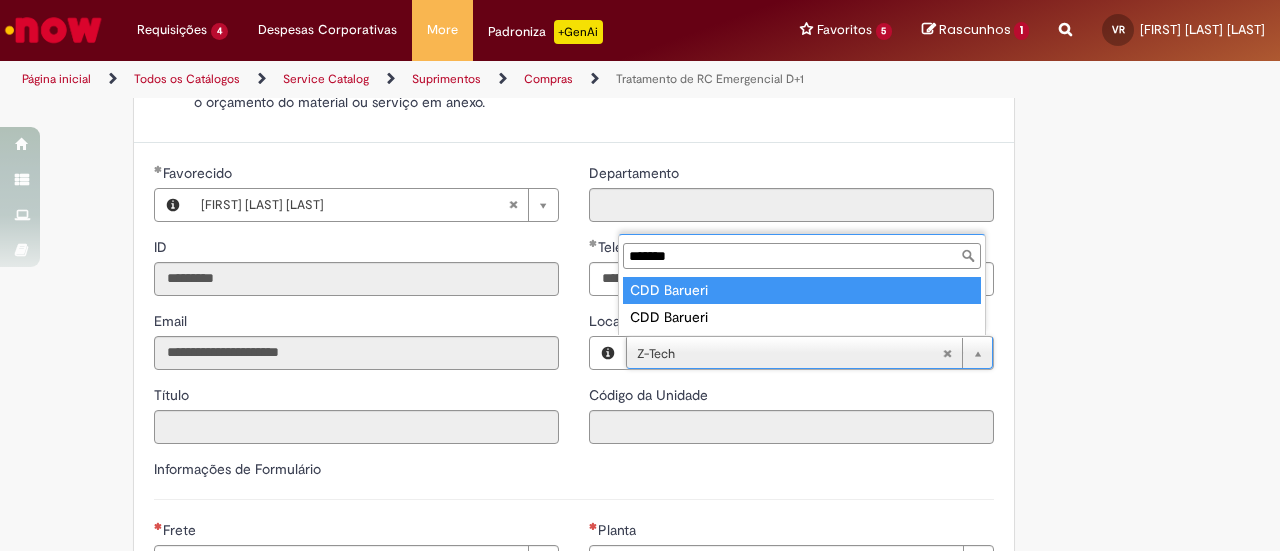 type on "*******" 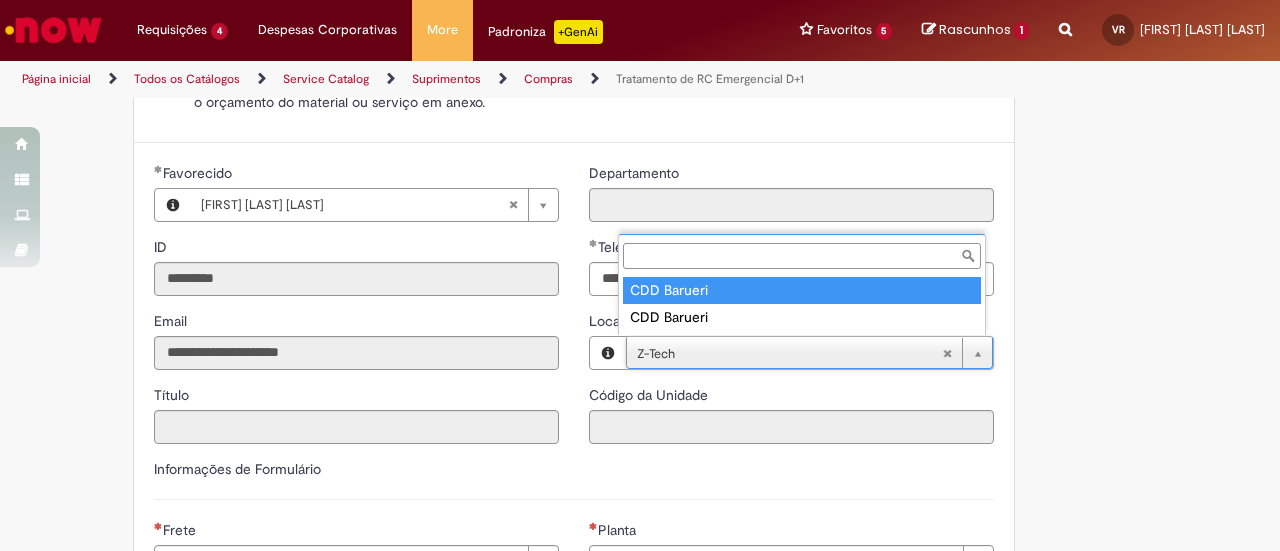 type on "****" 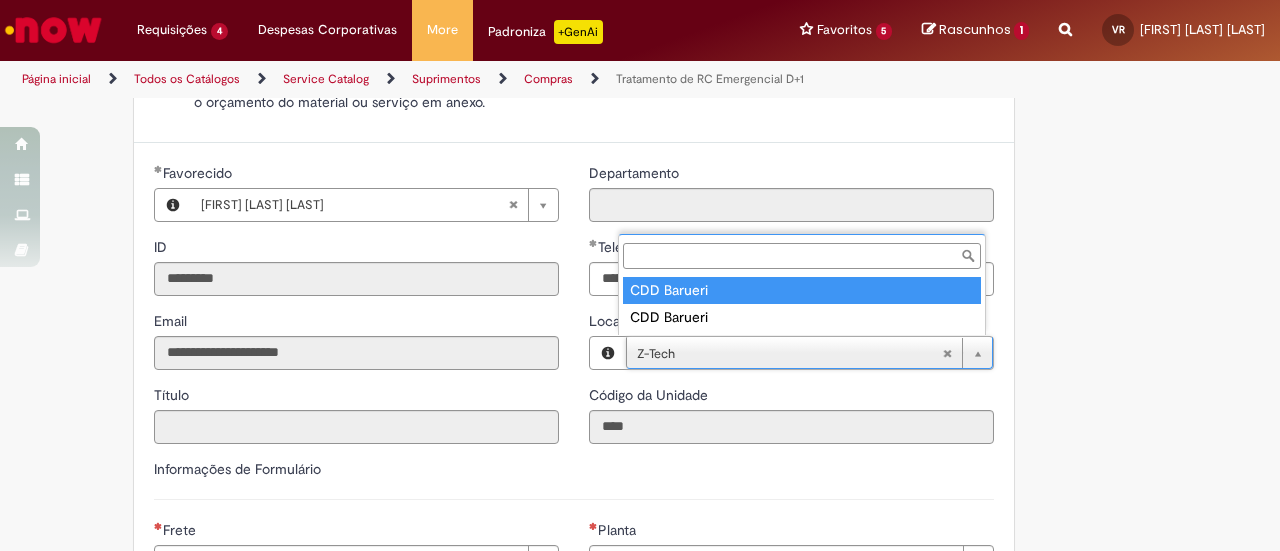 scroll, scrollTop: 0, scrollLeft: 40, axis: horizontal 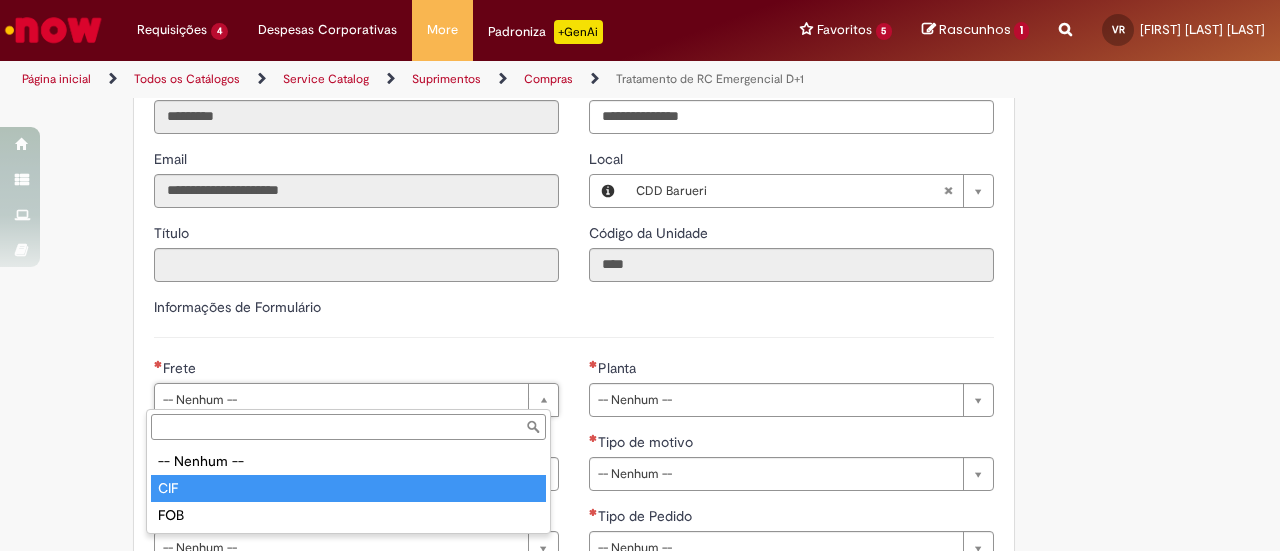 type on "***" 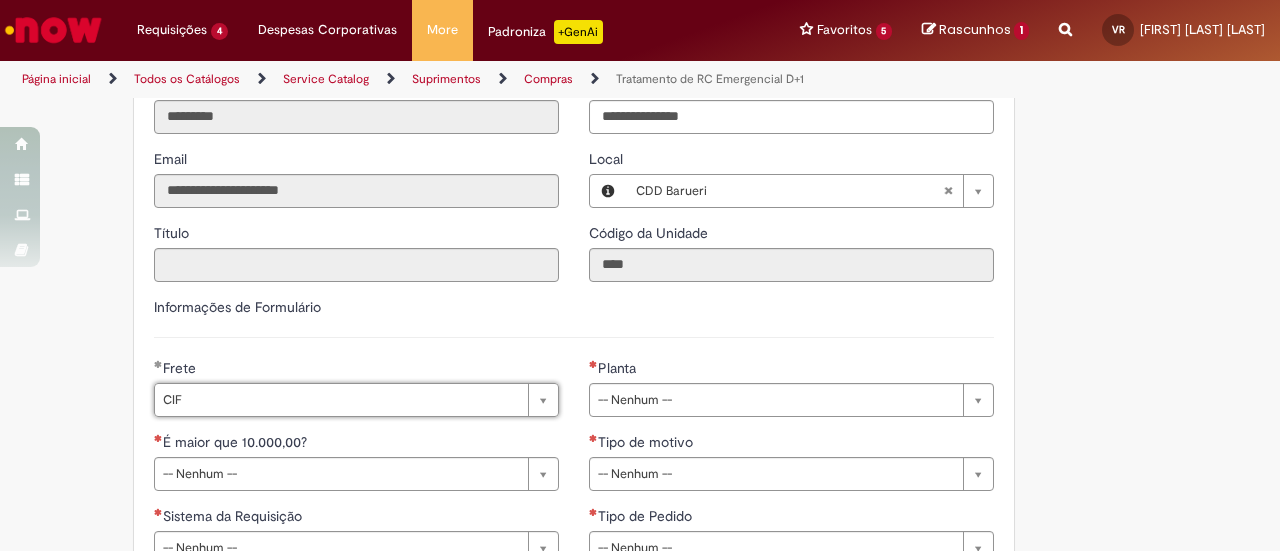 click on "Obrigatório orçamento anexo e validação da gerência/diretoria conforme descrição
Adicionar a Favoritos
Tratamento de RC Emergencial D+1
Solicitar tratamento de RC Emergencial - Risco de parada de linha, risco de segurança ou meio ambiente.
Esta oferta somente deverá ser utilizada nas seguintes situações:  risco de parada de linha, risco de segurança ou meio ambiente .
Atenção aos pontos abaixo:
Consultar se o material ou serviço estão em contrato, se sim, basta abrir uma RC e atrelar ao contrato para que o pedido seja gerado automaticamente.
Em caso de compra de material é necessário que o material seja entregue de forma imediata.
Para os casos de serviço, o mesmo deverá ser executado em no máximo em 3 dias.
É necessário anexar uma cotação válida e email de validação do GF ou do GPP da sua unidade.
**" at bounding box center [640, 399] 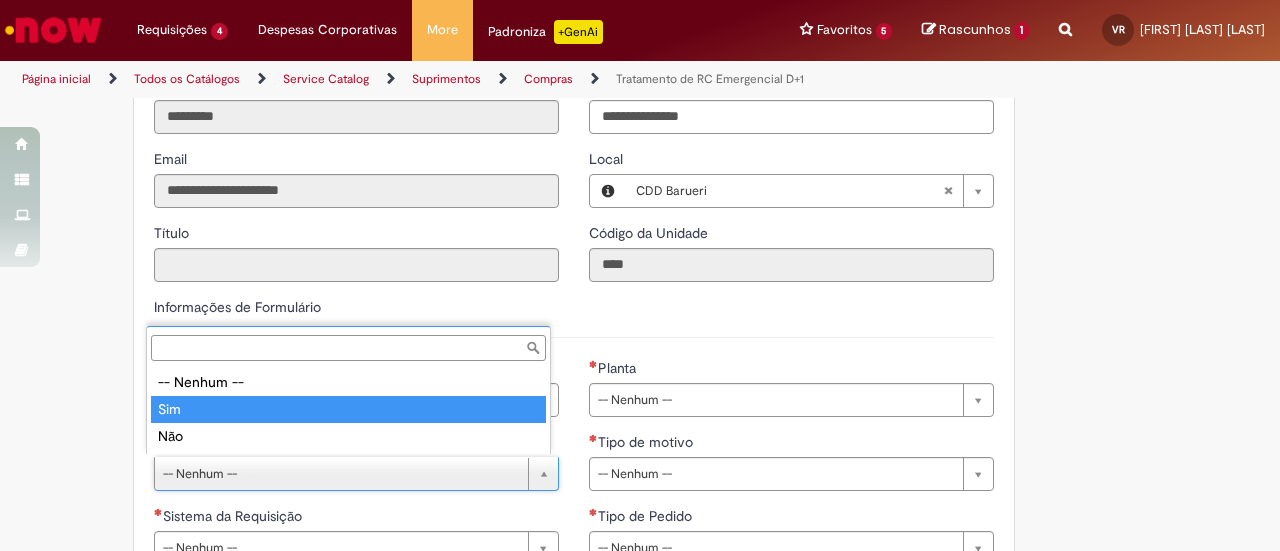 type on "***" 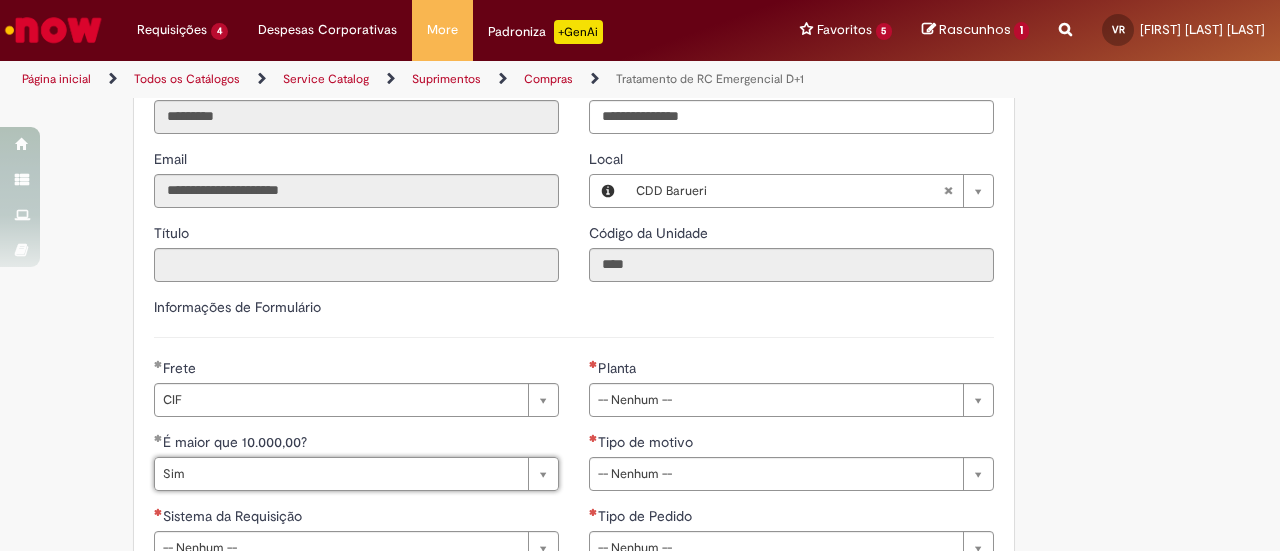 click on "Obrigatório orçamento anexo e validação da gerência/diretoria conforme descrição
Adicionar a Favoritos
Tratamento de RC Emergencial D+1
Solicitar tratamento de RC Emergencial - Risco de parada de linha, risco de segurança ou meio ambiente.
Esta oferta somente deverá ser utilizada nas seguintes situações:  risco de parada de linha, risco de segurança ou meio ambiente .
Atenção aos pontos abaixo:
Consultar se o material ou serviço estão em contrato, se sim, basta abrir uma RC e atrelar ao contrato para que o pedido seja gerado automaticamente.
Em caso de compra de material é necessário que o material seja entregue de forma imediata.
Para os casos de serviço, o mesmo deverá ser executado em no máximo em 3 dias.
É necessário anexar uma cotação válida e email de validação do GF ou do GPP da sua unidade.
**" at bounding box center (640, 399) 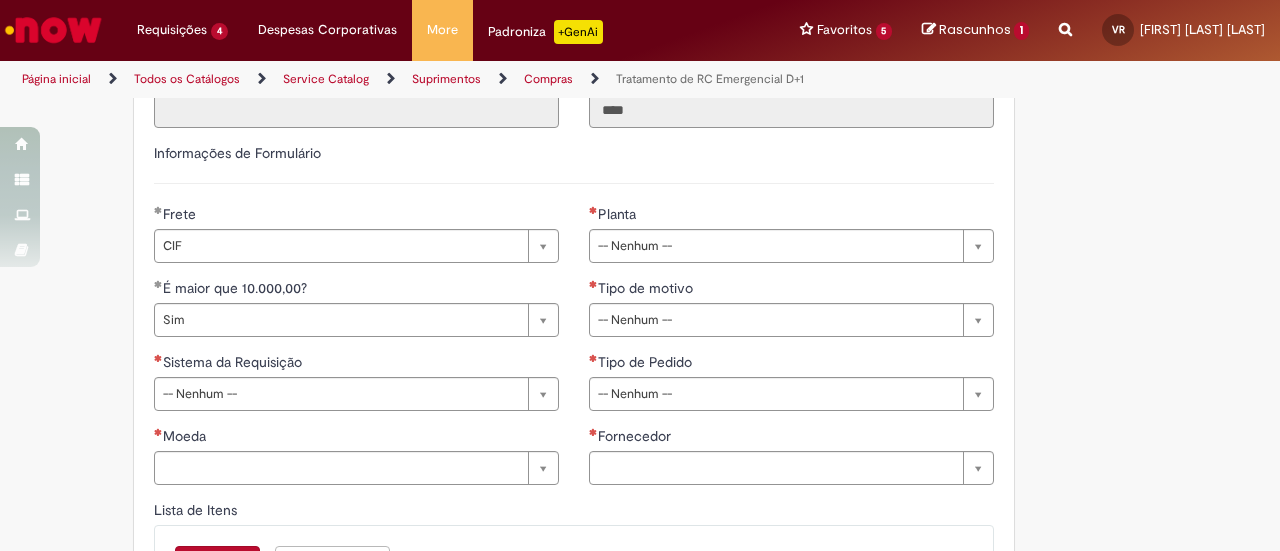 scroll, scrollTop: 811, scrollLeft: 0, axis: vertical 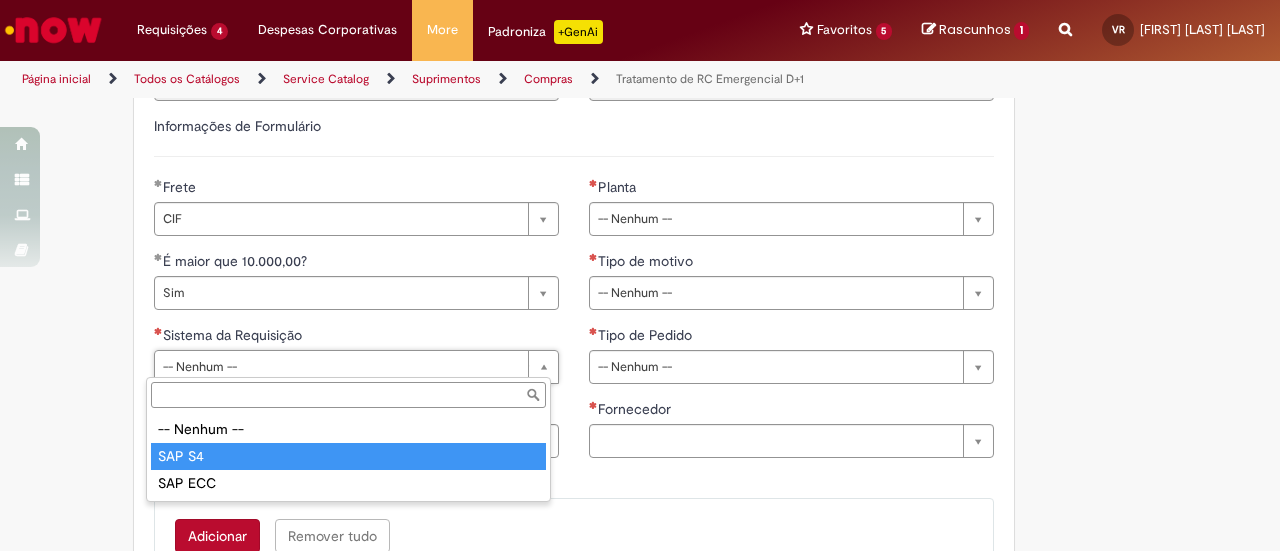 type on "******" 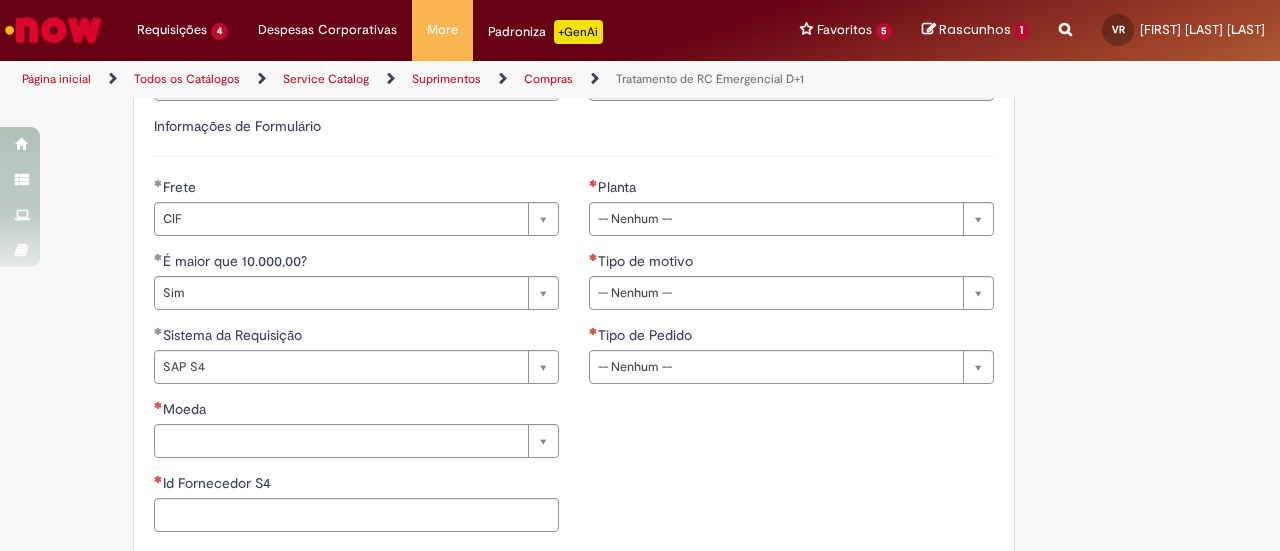 click on "**********" at bounding box center [574, 362] 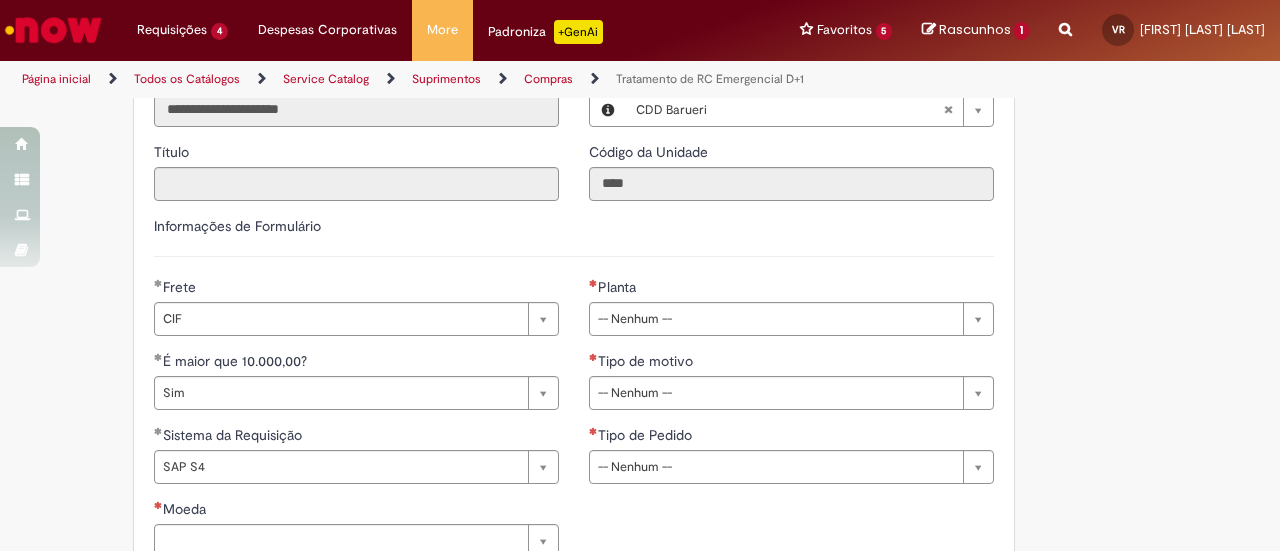 scroll, scrollTop: 811, scrollLeft: 0, axis: vertical 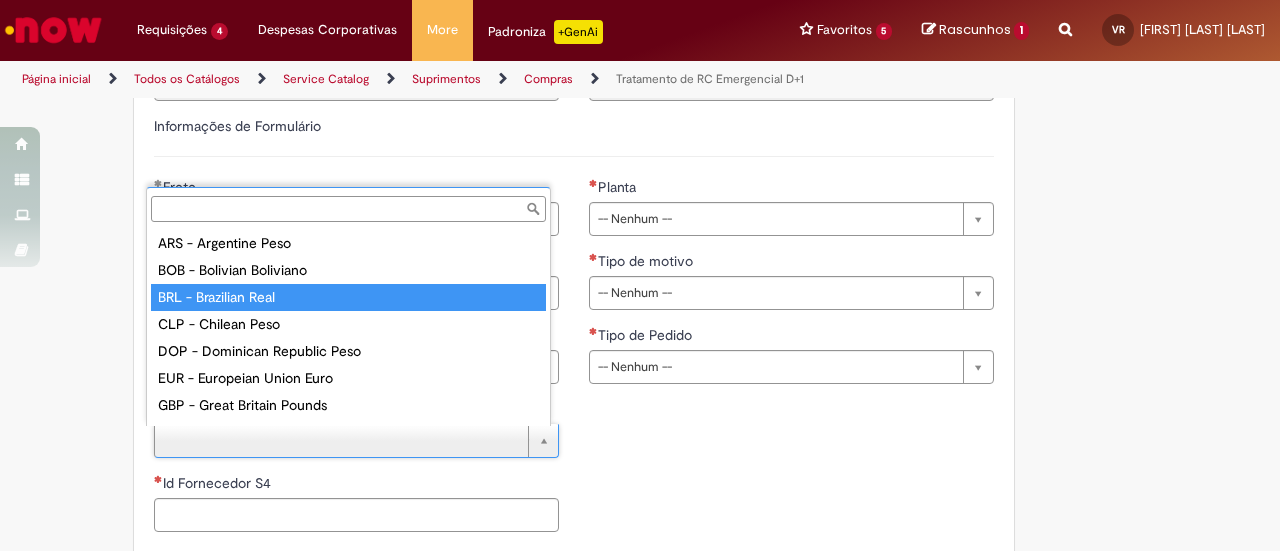 type on "**********" 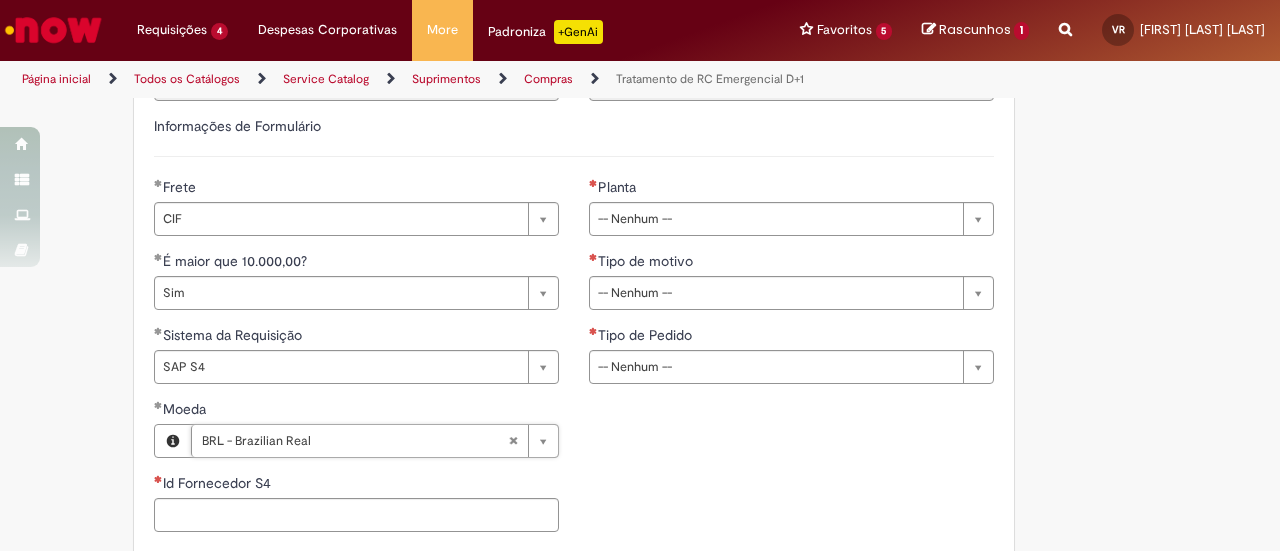 click on "Obrigatório orçamento anexo e validação da gerência/diretoria conforme descrição
Adicionar a Favoritos
Tratamento de RC Emergencial D+1
Solicitar tratamento de RC Emergencial - Risco de parada de linha, risco de segurança ou meio ambiente.
Esta oferta somente deverá ser utilizada nas seguintes situações:  risco de parada de linha, risco de segurança ou meio ambiente .
Atenção aos pontos abaixo:
Consultar se o material ou serviço estão em contrato, se sim, basta abrir uma RC e atrelar ao contrato para que o pedido seja gerado automaticamente.
Em caso de compra de material é necessário que o material seja entregue de forma imediata.
Para os casos de serviço, o mesmo deverá ser executado em no máximo em 3 dias.
É necessário anexar uma cotação válida e email de validação do GF ou do GPP da sua unidade.
**" at bounding box center (640, 255) 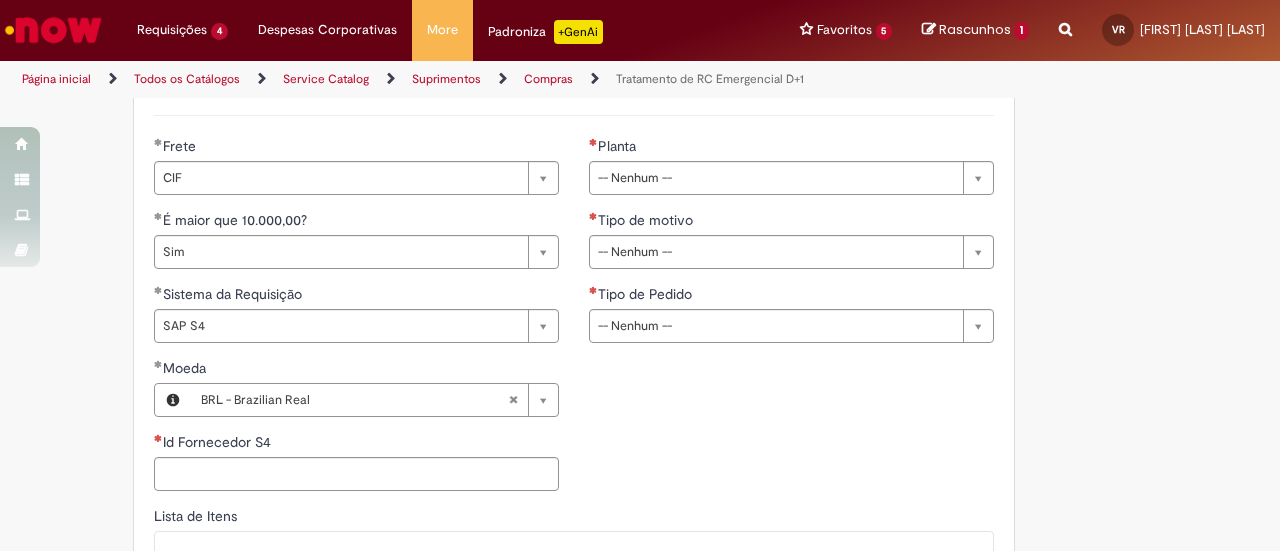 scroll, scrollTop: 911, scrollLeft: 0, axis: vertical 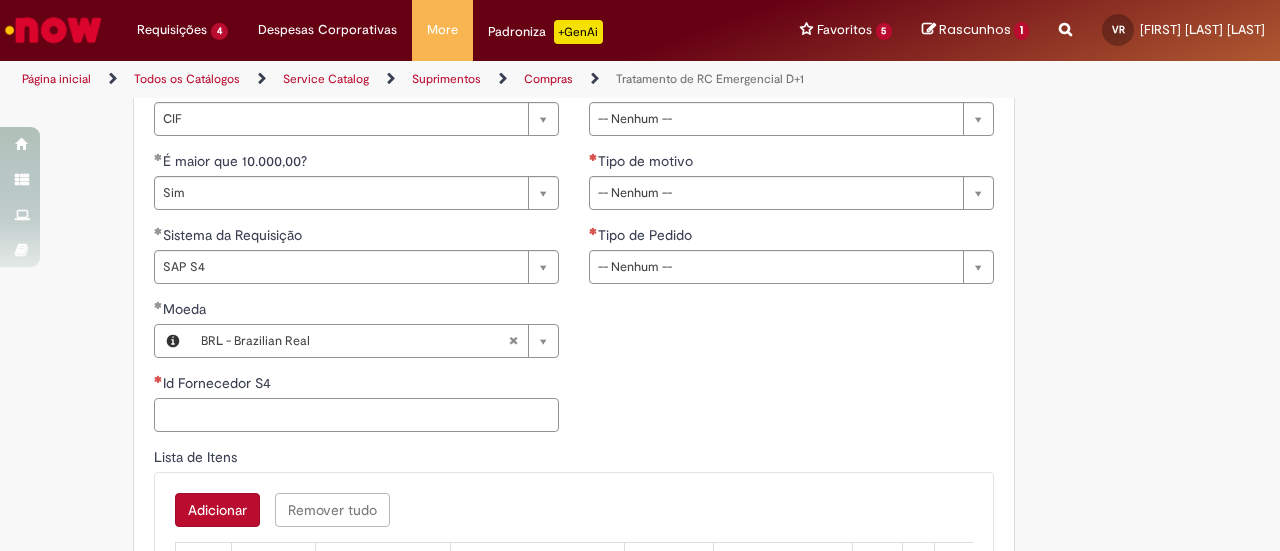 click on "Id Fornecedor S4" at bounding box center [356, 415] 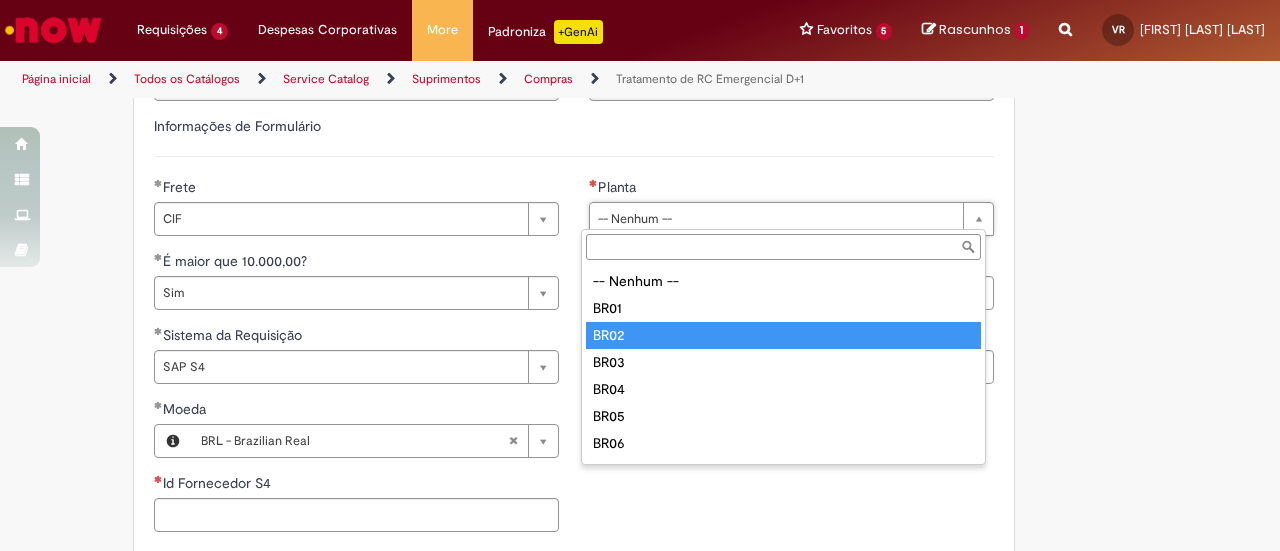 type on "****" 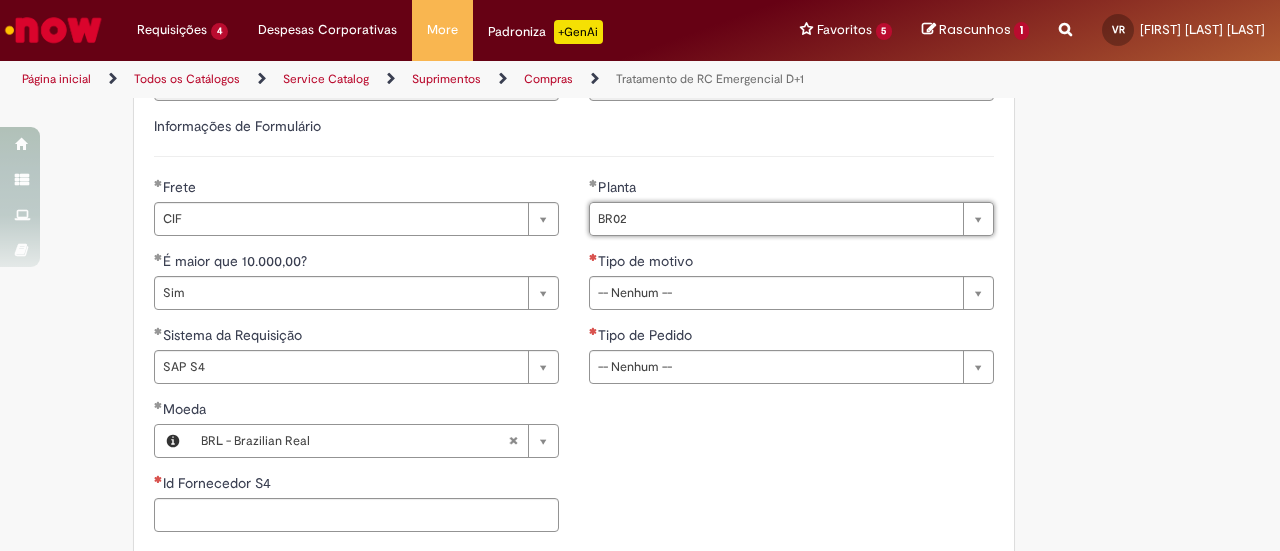 click on "Obrigatório orçamento anexo e validação da gerência/diretoria conforme descrição
Adicionar a Favoritos
Tratamento de RC Emergencial D+1
Solicitar tratamento de RC Emergencial - Risco de parada de linha, risco de segurança ou meio ambiente.
Esta oferta somente deverá ser utilizada nas seguintes situações:  risco de parada de linha, risco de segurança ou meio ambiente .
Atenção aos pontos abaixo:
Consultar se o material ou serviço estão em contrato, se sim, basta abrir uma RC e atrelar ao contrato para que o pedido seja gerado automaticamente.
Em caso de compra de material é necessário que o material seja entregue de forma imediata.
Para os casos de serviço, o mesmo deverá ser executado em no máximo em 3 dias.
É necessário anexar uma cotação válida e email de validação do GF ou do GPP da sua unidade.
**" at bounding box center (640, 255) 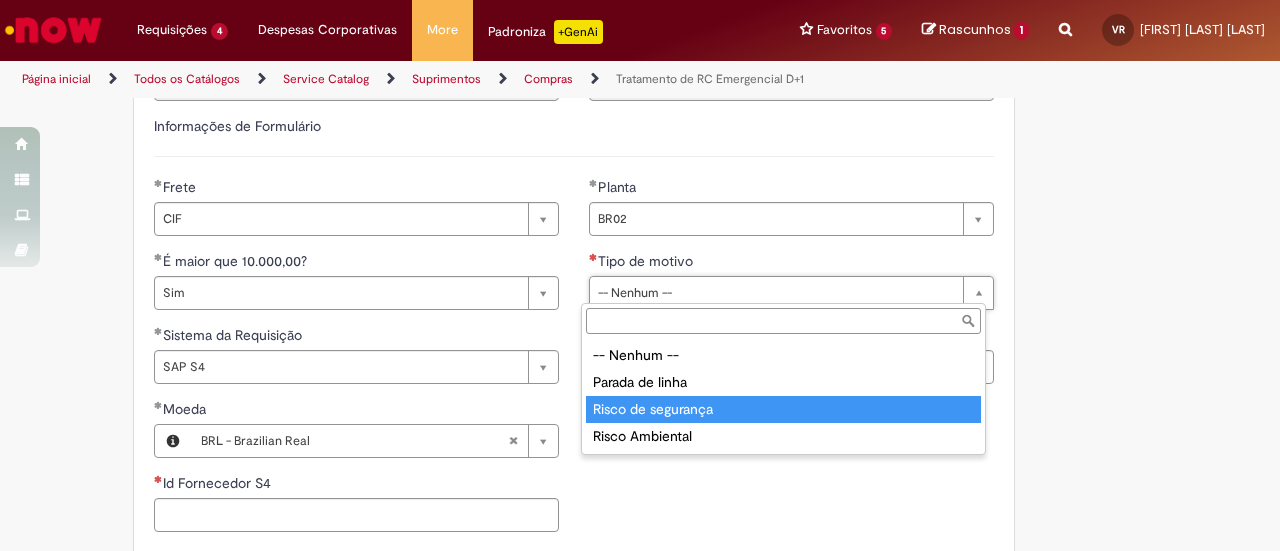 type on "**********" 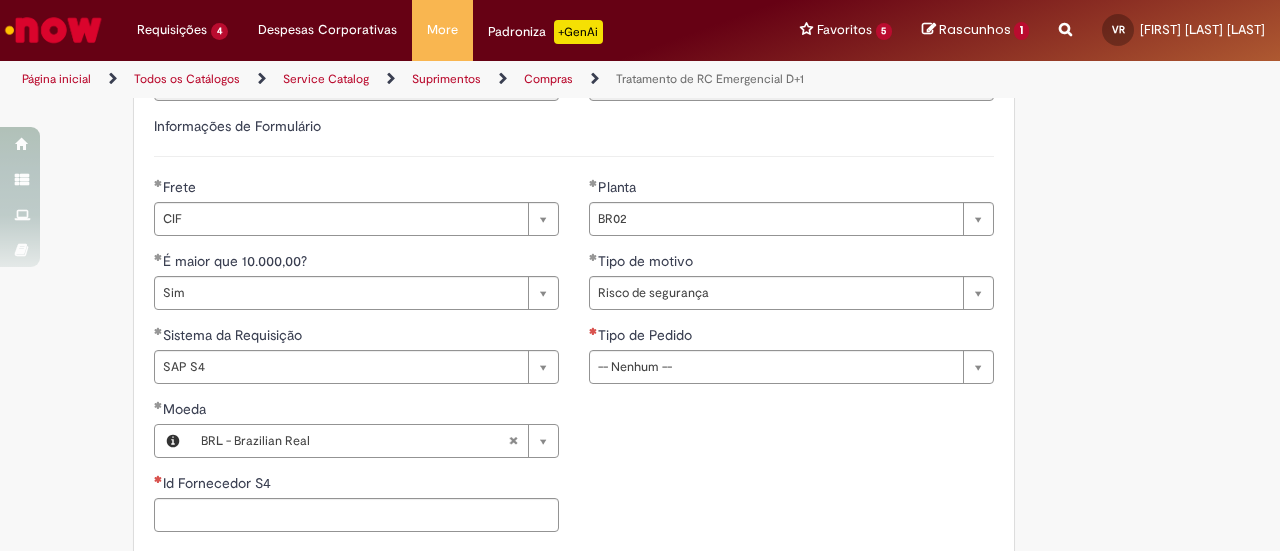 click on "Obrigatório orçamento anexo e validação da gerência/diretoria conforme descrição
Adicionar a Favoritos
Tratamento de RC Emergencial D+1
Solicitar tratamento de RC Emergencial - Risco de parada de linha, risco de segurança ou meio ambiente.
Esta oferta somente deverá ser utilizada nas seguintes situações:  risco de parada de linha, risco de segurança ou meio ambiente .
Atenção aos pontos abaixo:
Consultar se o material ou serviço estão em contrato, se sim, basta abrir uma RC e atrelar ao contrato para que o pedido seja gerado automaticamente.
Em caso de compra de material é necessário que o material seja entregue de forma imediata.
Para os casos de serviço, o mesmo deverá ser executado em no máximo em 3 dias.
É necessário anexar uma cotação válida e email de validação do GF ou do GPP da sua unidade.
**" at bounding box center (640, 255) 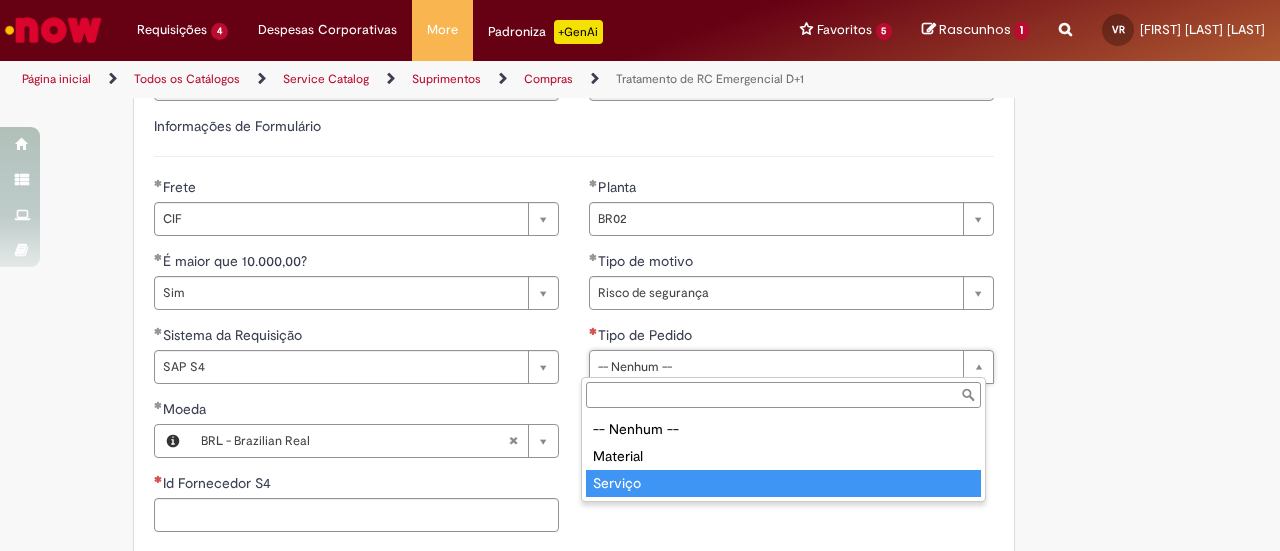 type on "*******" 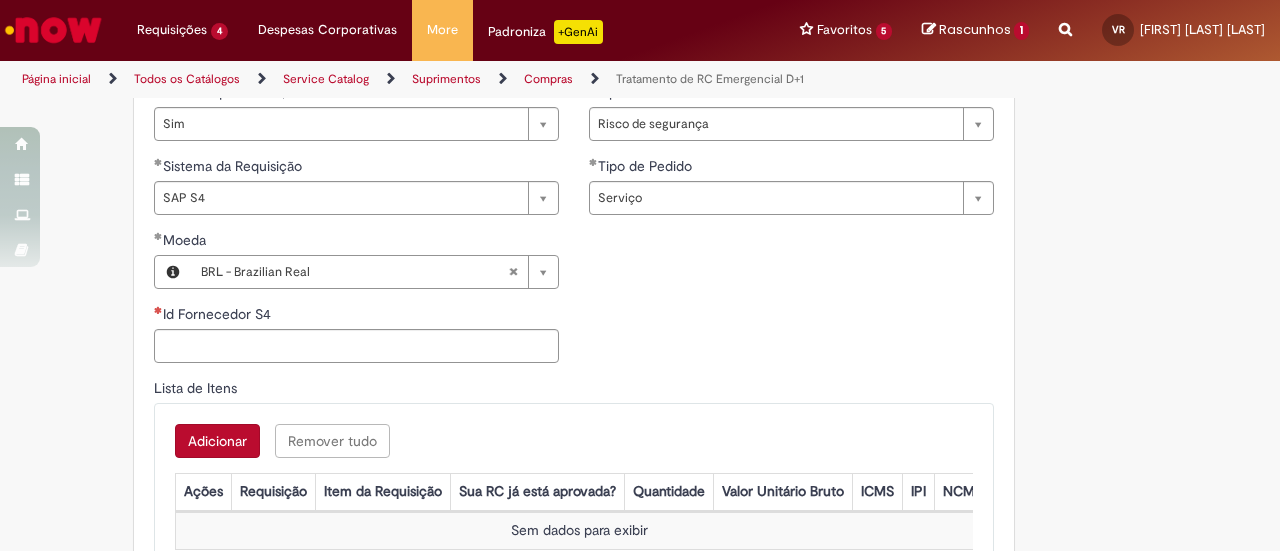 scroll, scrollTop: 1002, scrollLeft: 0, axis: vertical 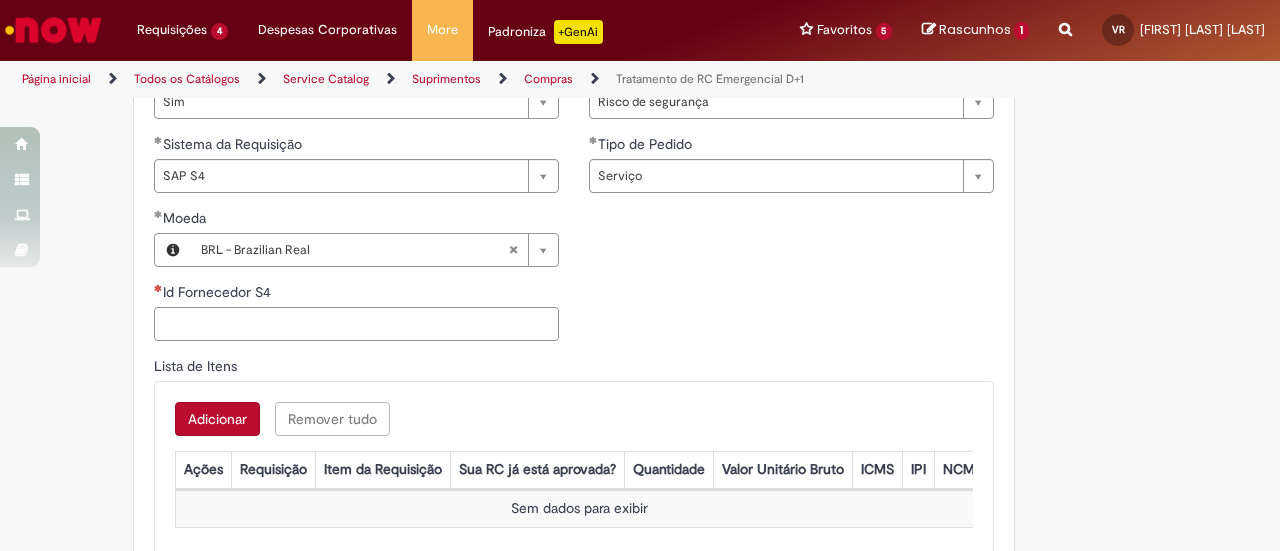 click on "Id Fornecedor S4" at bounding box center (356, 324) 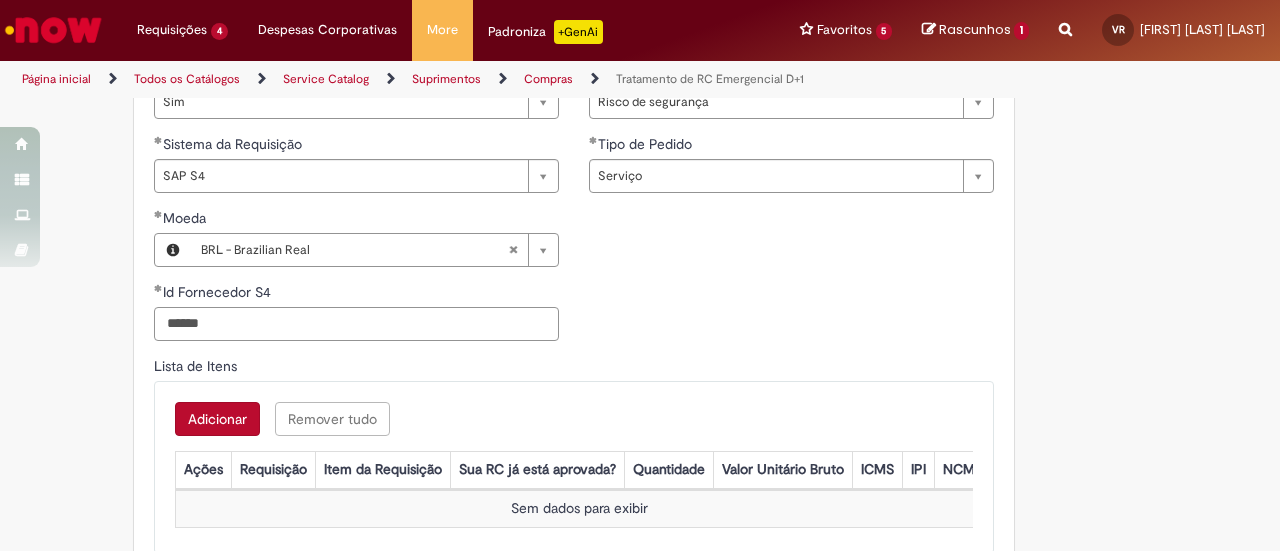 type on "******" 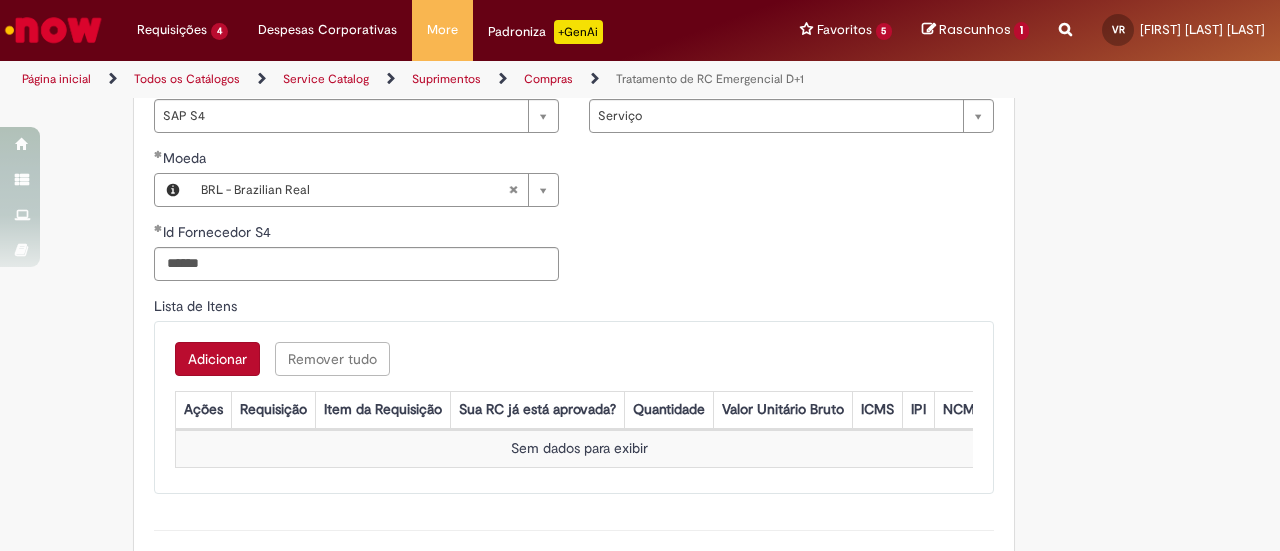 scroll, scrollTop: 1096, scrollLeft: 0, axis: vertical 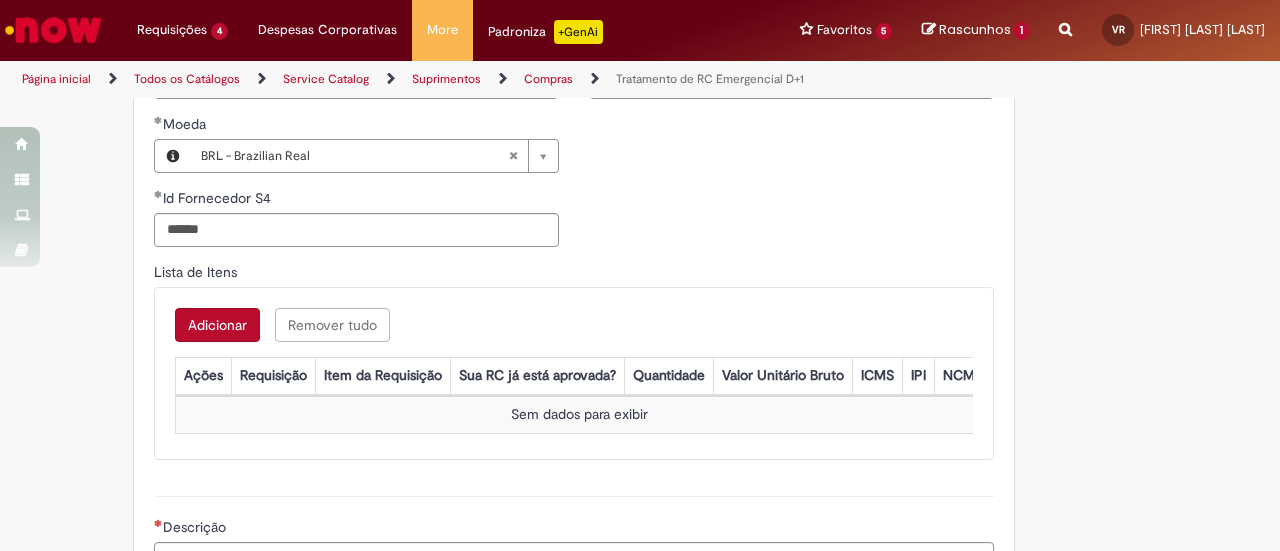 click on "Adicionar" at bounding box center (217, 325) 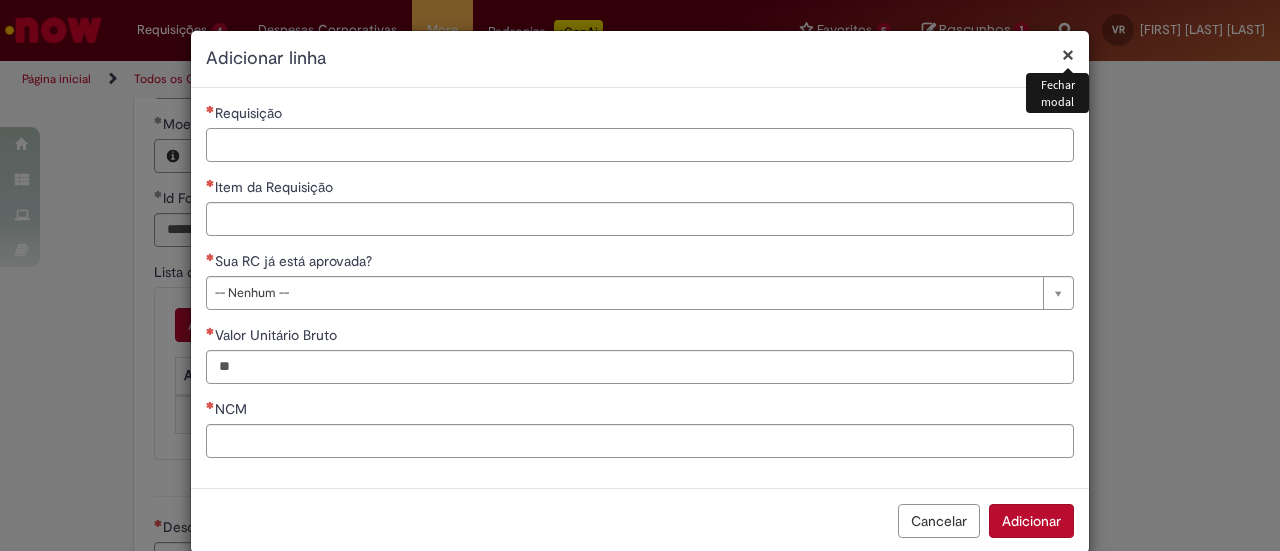click on "Requisição" at bounding box center [640, 145] 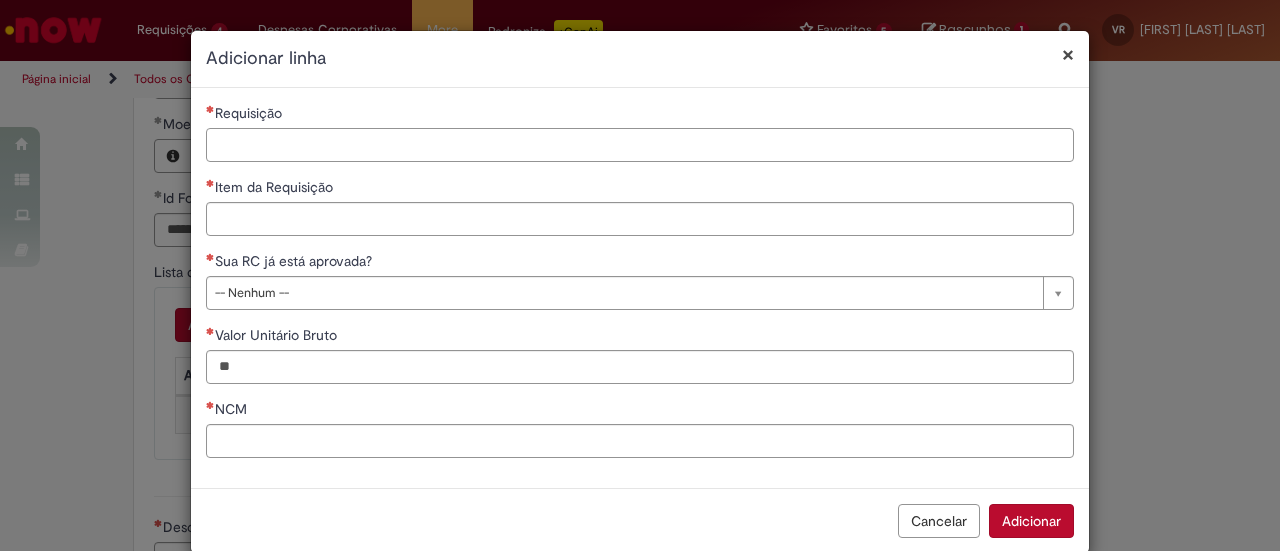 click on "Requisição" at bounding box center (640, 145) 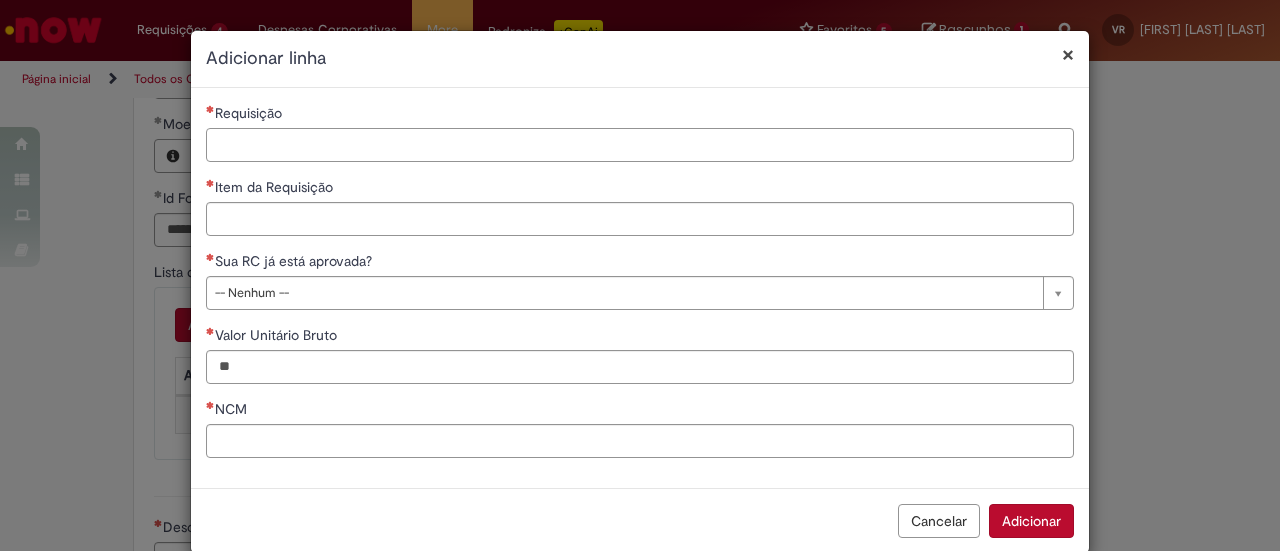 paste on "******" 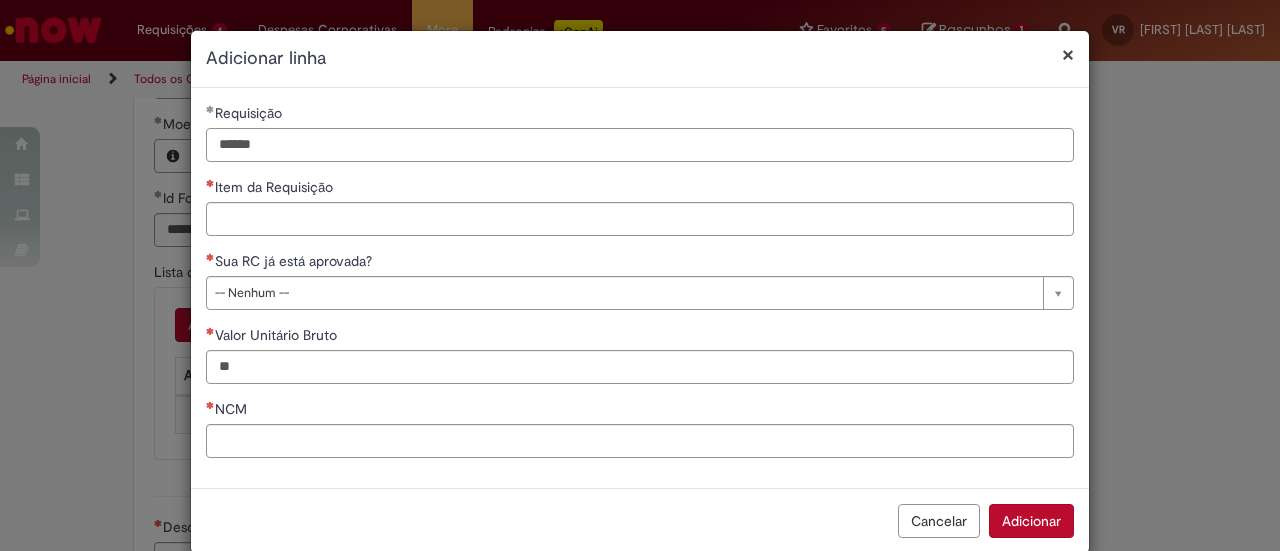 drag, startPoint x: 272, startPoint y: 147, endPoint x: 162, endPoint y: 145, distance: 110.01818 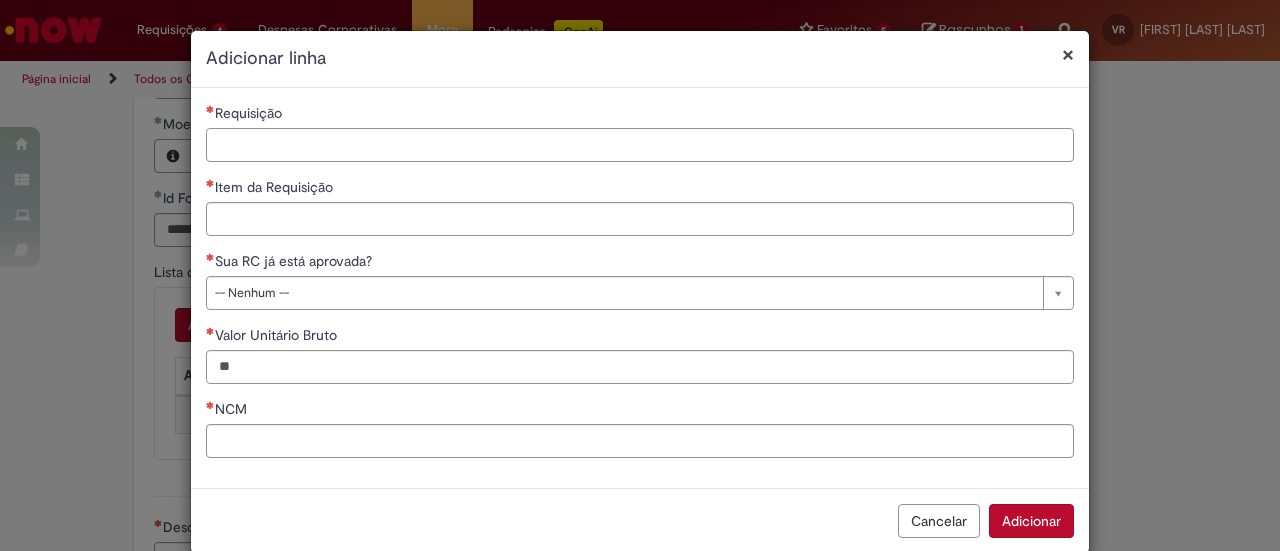 click on "Requisição" at bounding box center [640, 145] 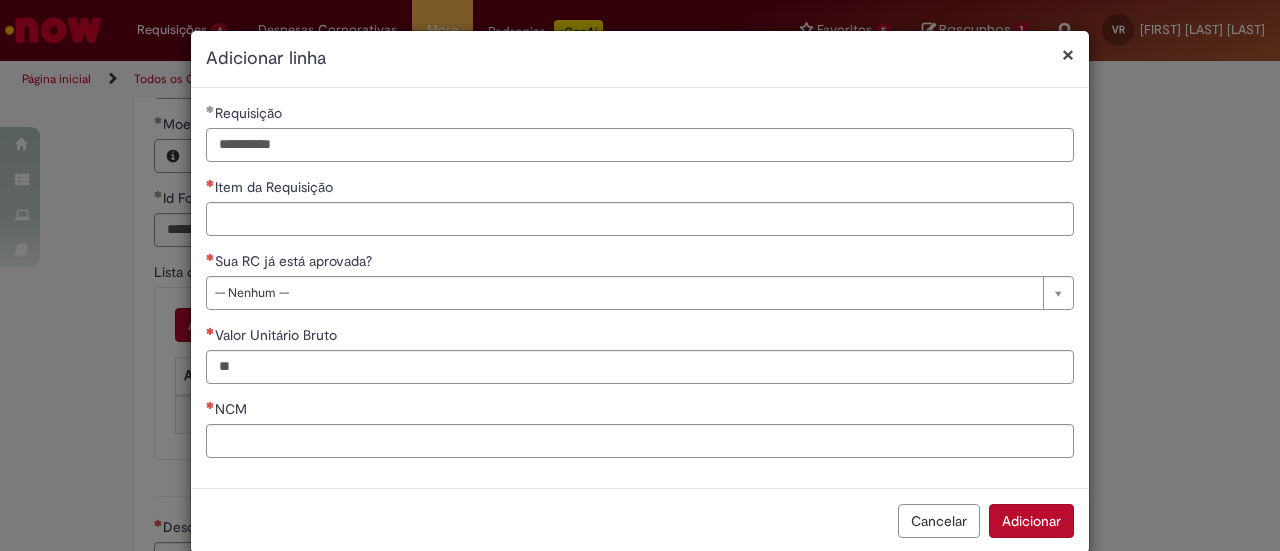 type on "**********" 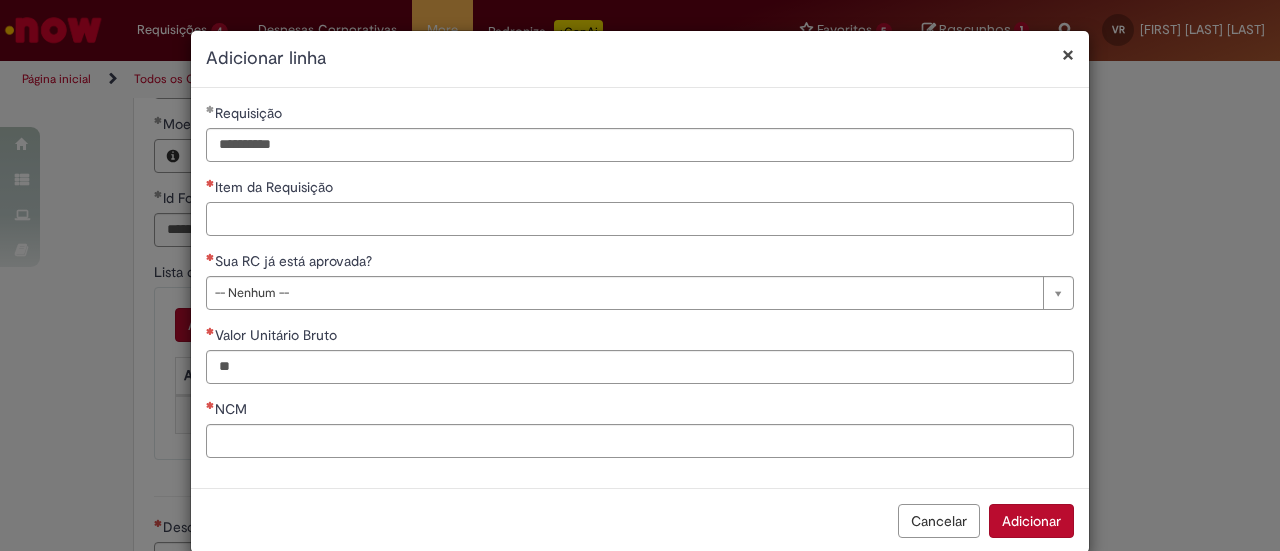 click on "Item da Requisição" at bounding box center [640, 219] 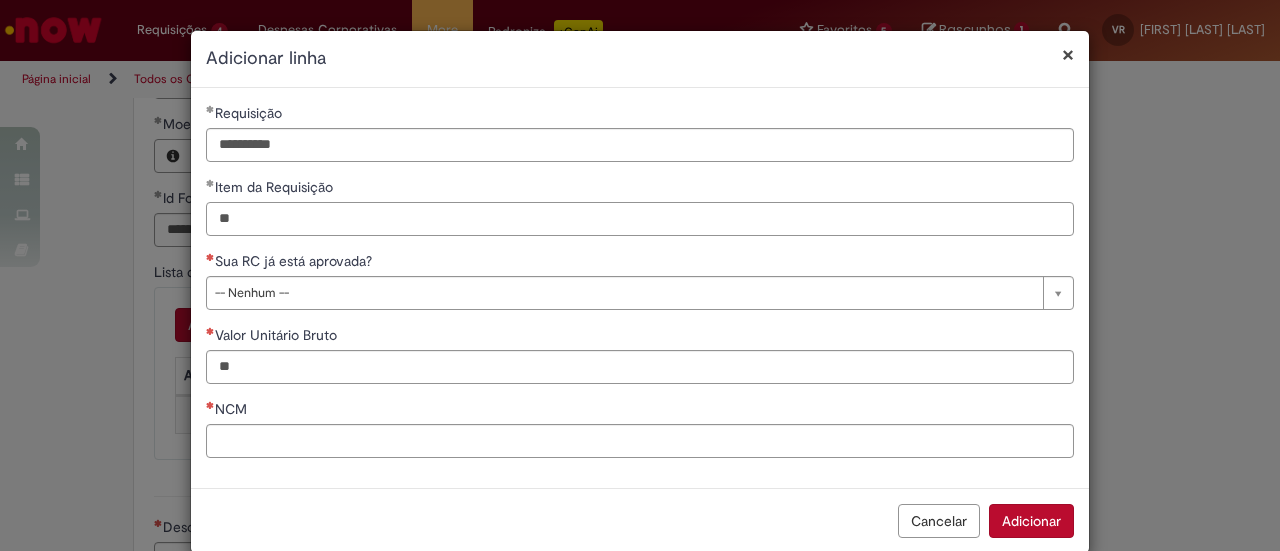 type on "**" 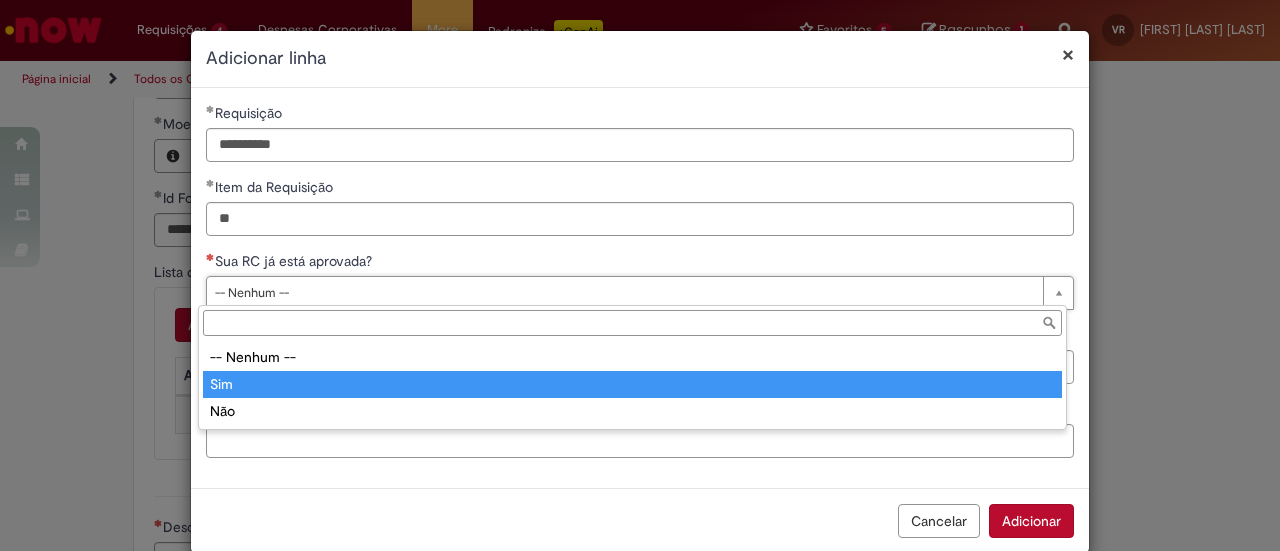 type on "***" 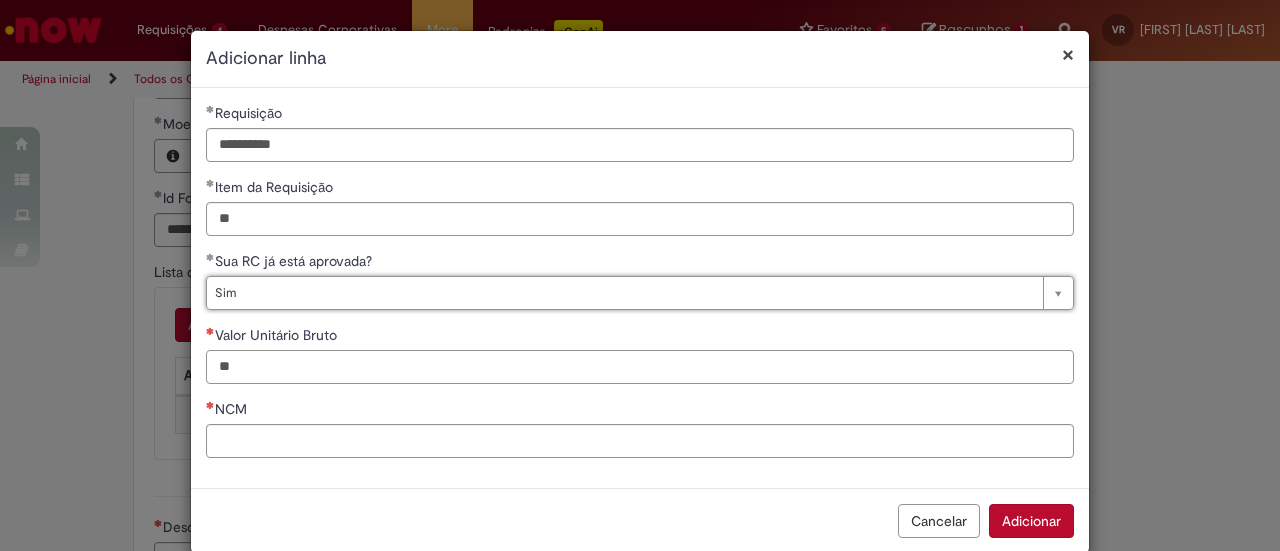 click on "Valor Unitário Bruto" at bounding box center [640, 367] 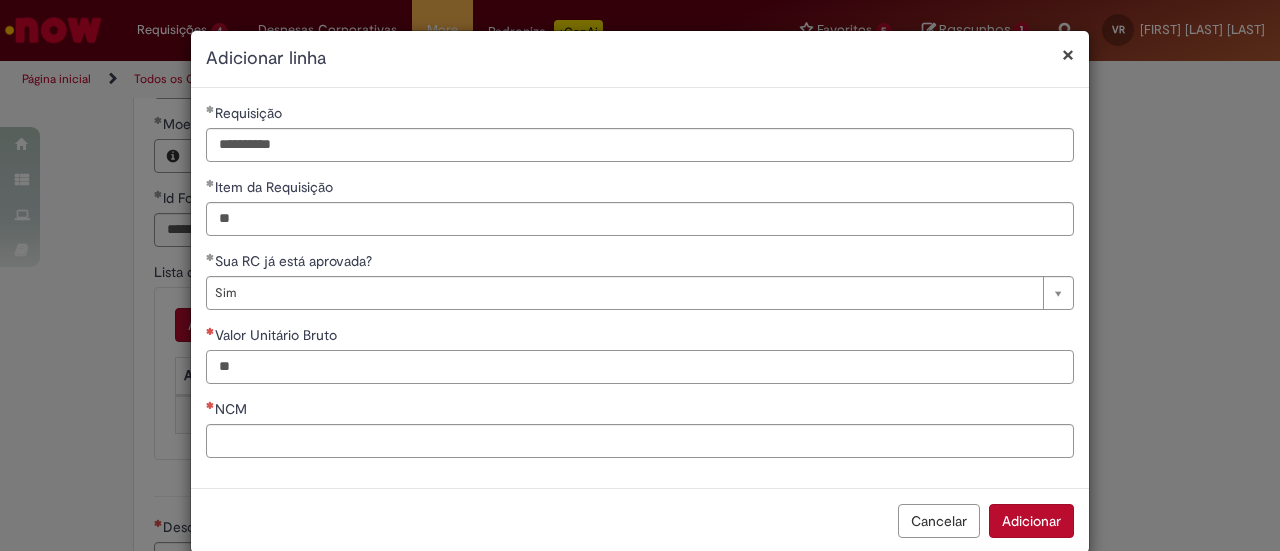 paste on "*********" 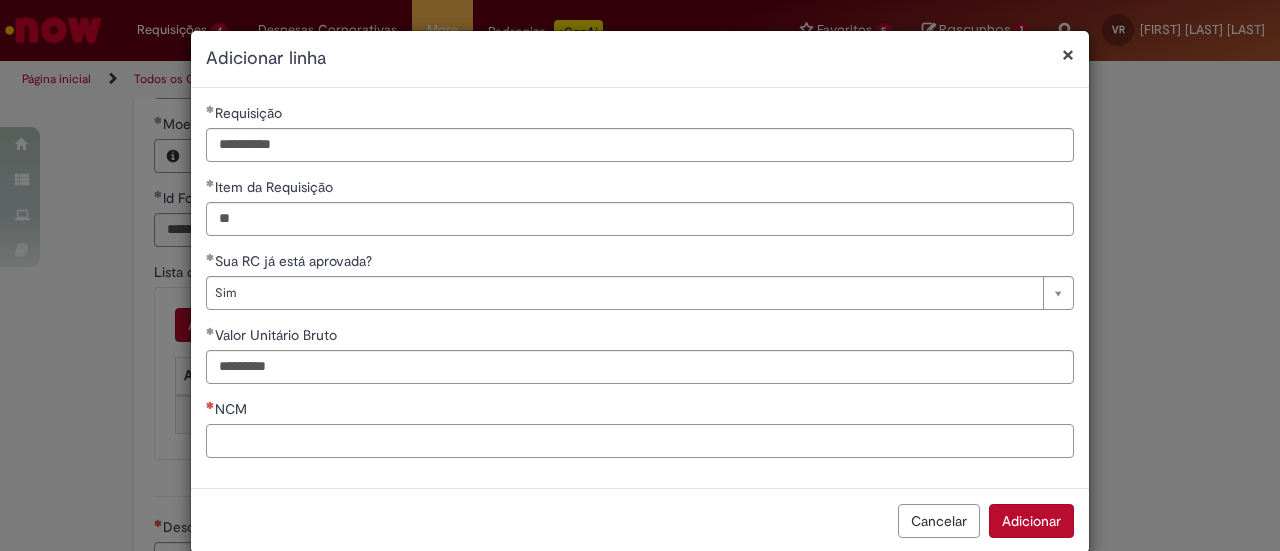 click on "NCM" at bounding box center [640, 441] 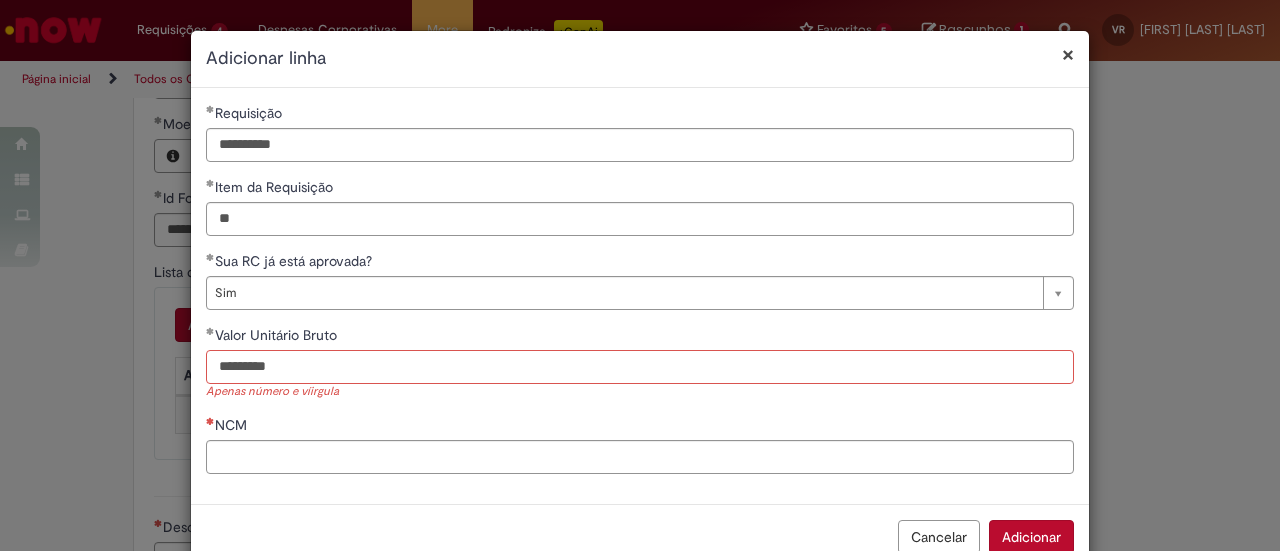 click on "*********" at bounding box center (640, 367) 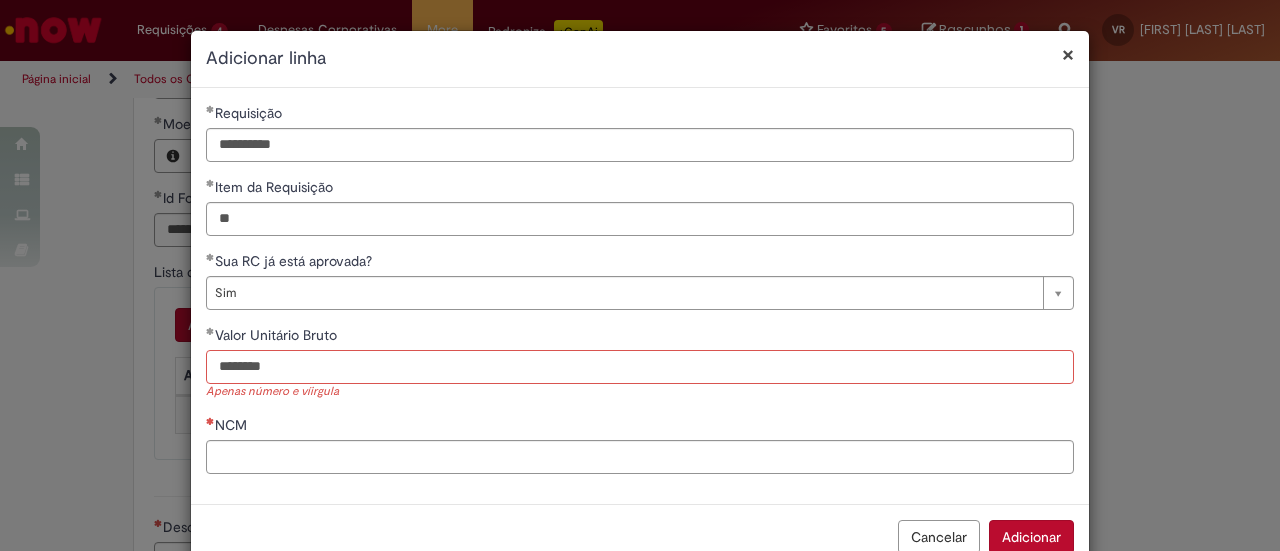 type on "********" 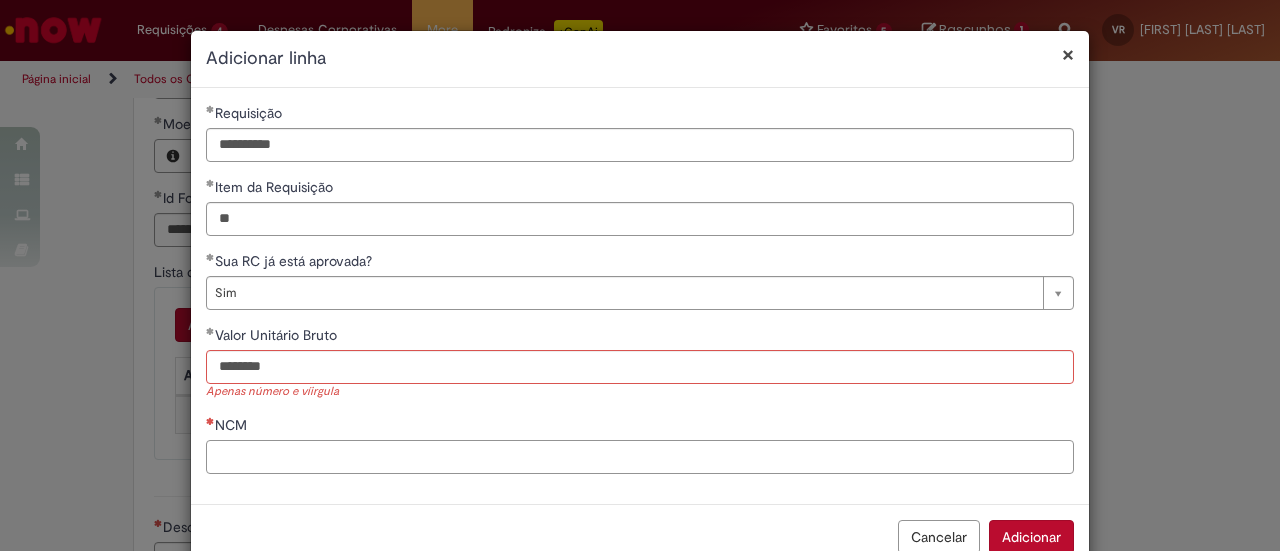 click on "**********" at bounding box center (640, 296) 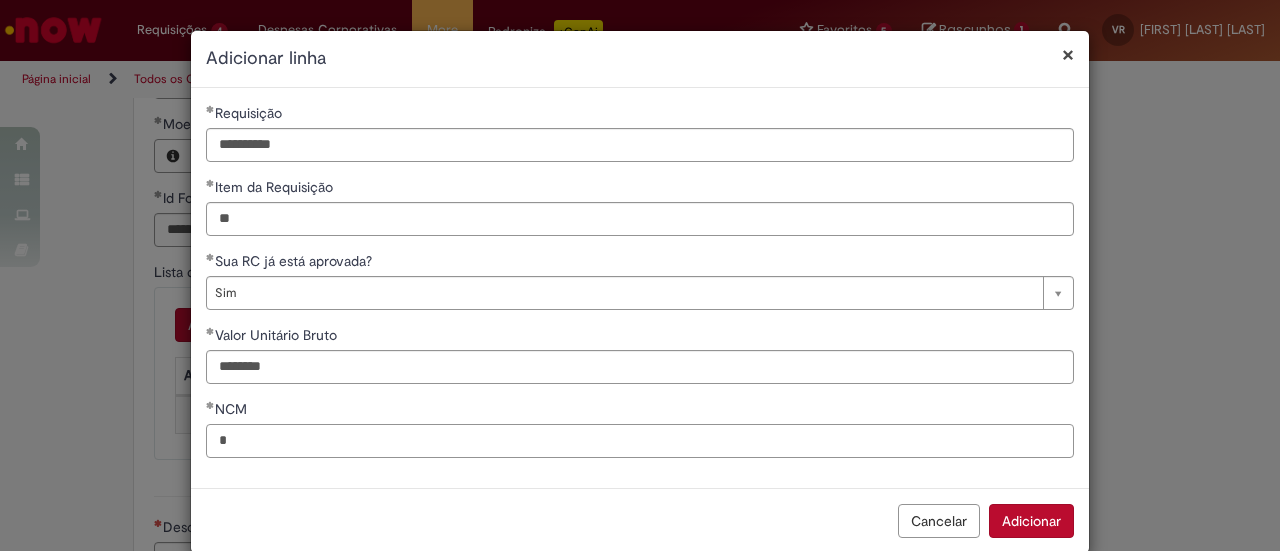 type on "*" 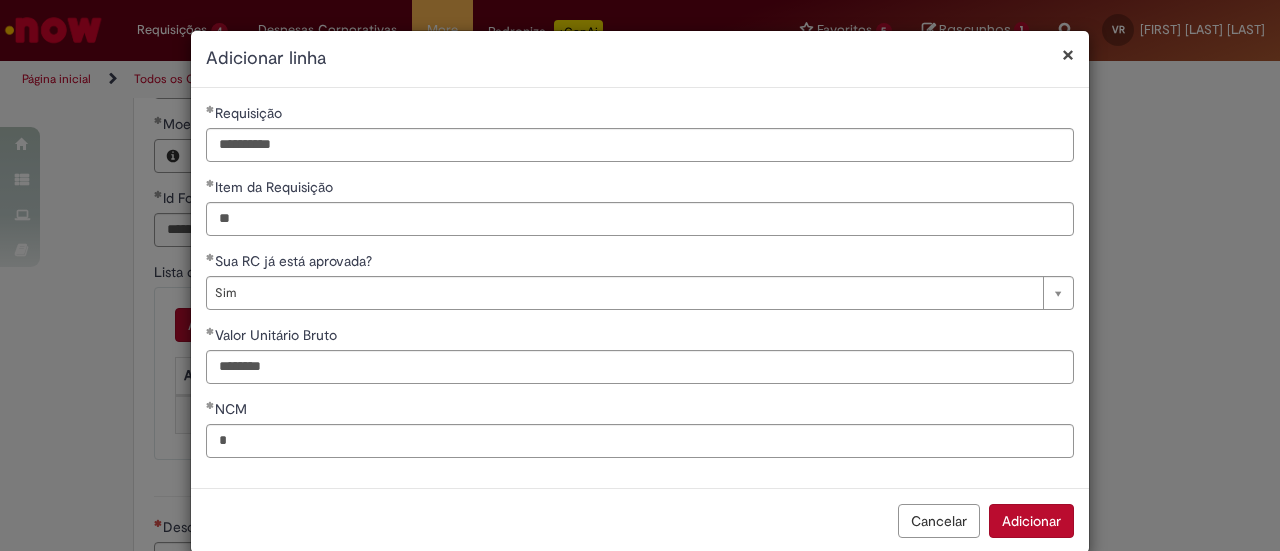 click on "**********" at bounding box center [640, 275] 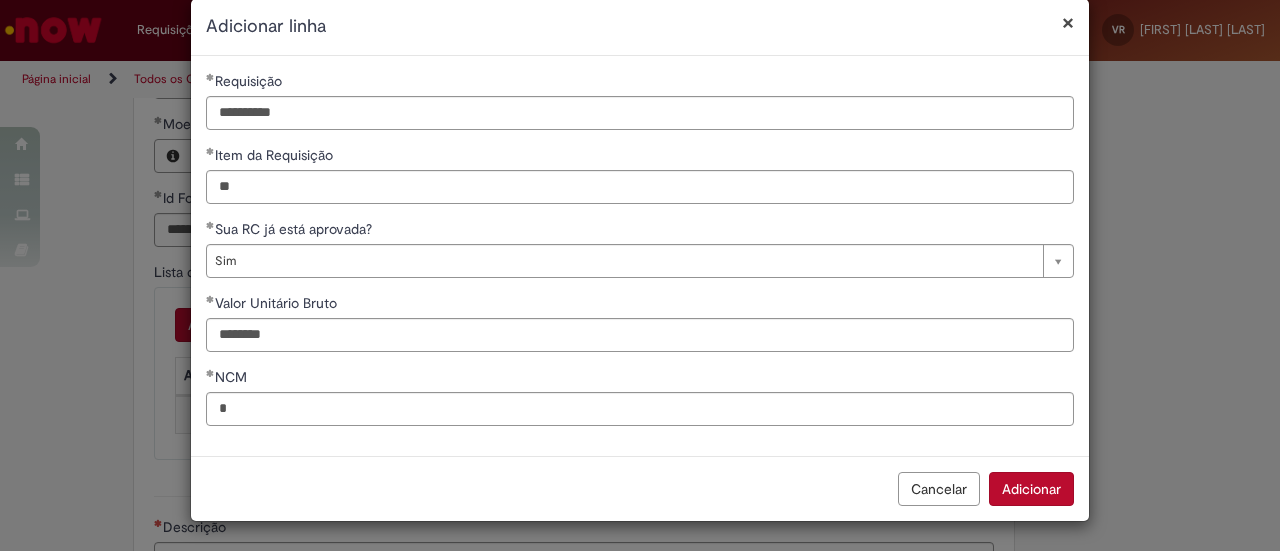 scroll, scrollTop: 30, scrollLeft: 0, axis: vertical 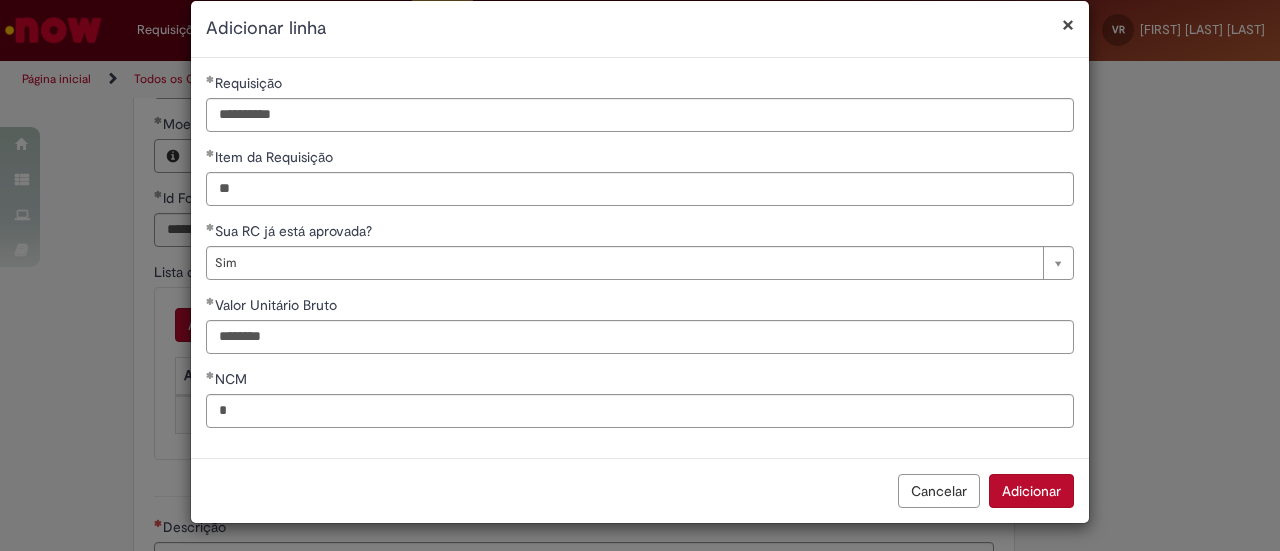 click on "Adicionar" at bounding box center [1031, 491] 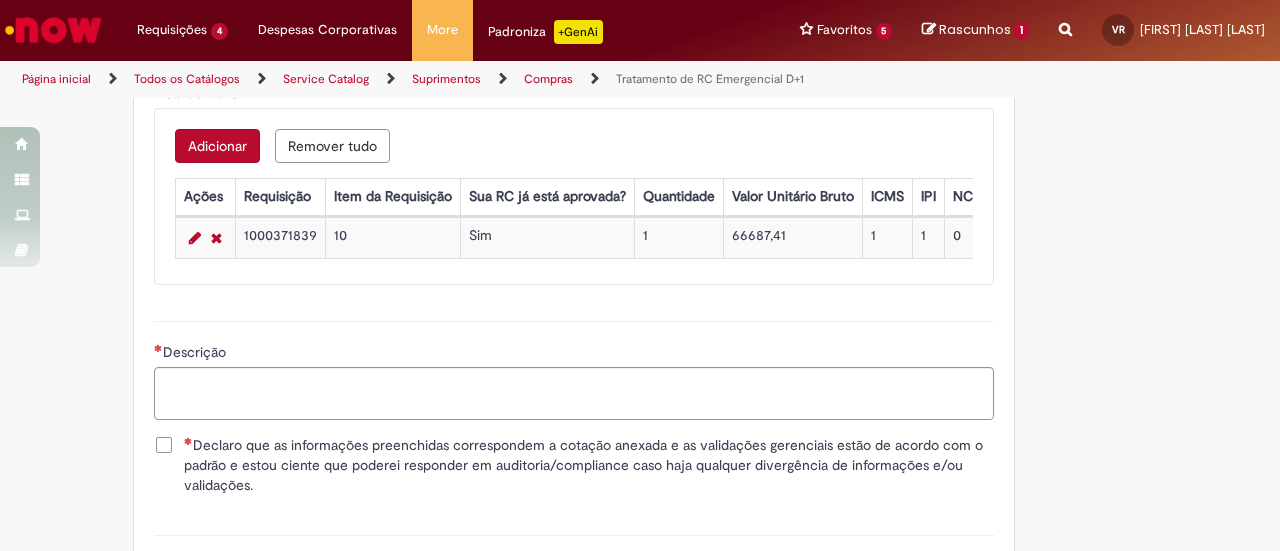 scroll, scrollTop: 1282, scrollLeft: 0, axis: vertical 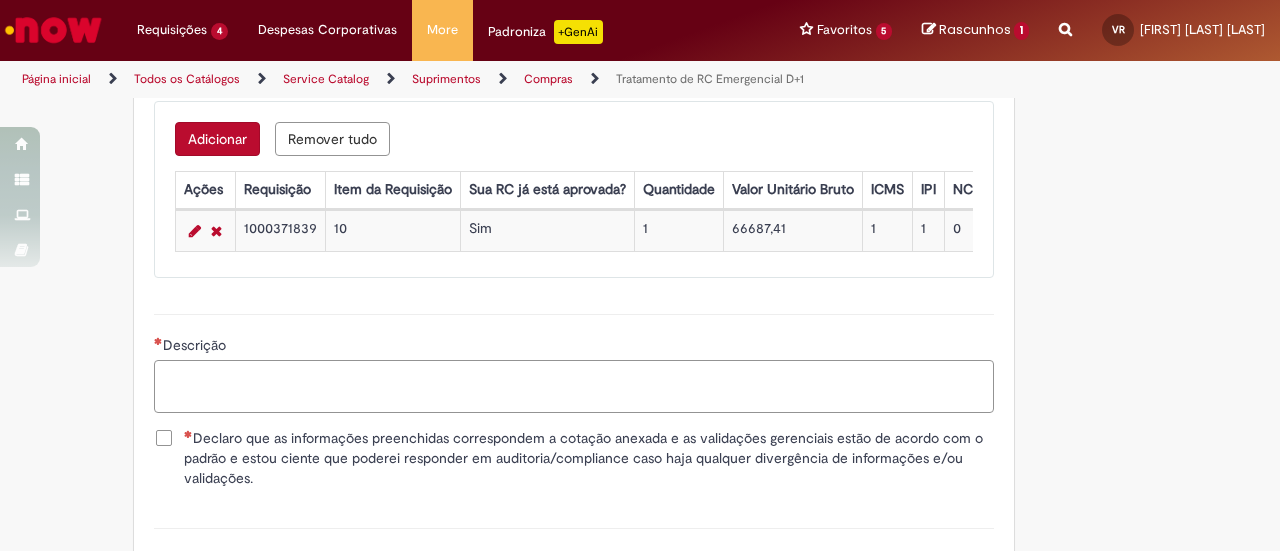 click on "Descrição" at bounding box center (574, 386) 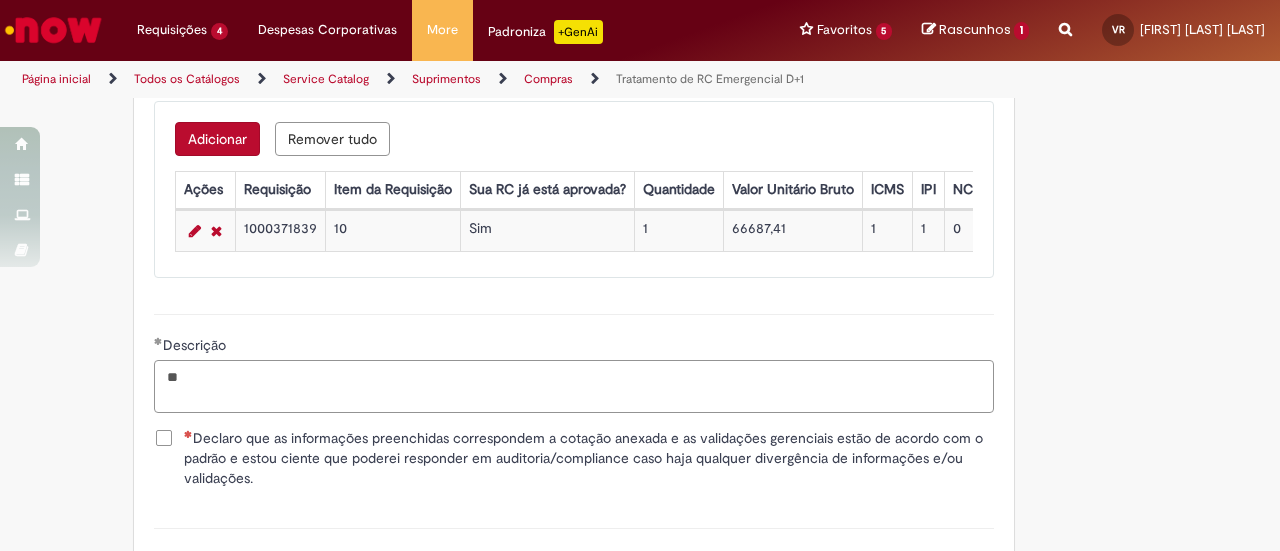 type on "*" 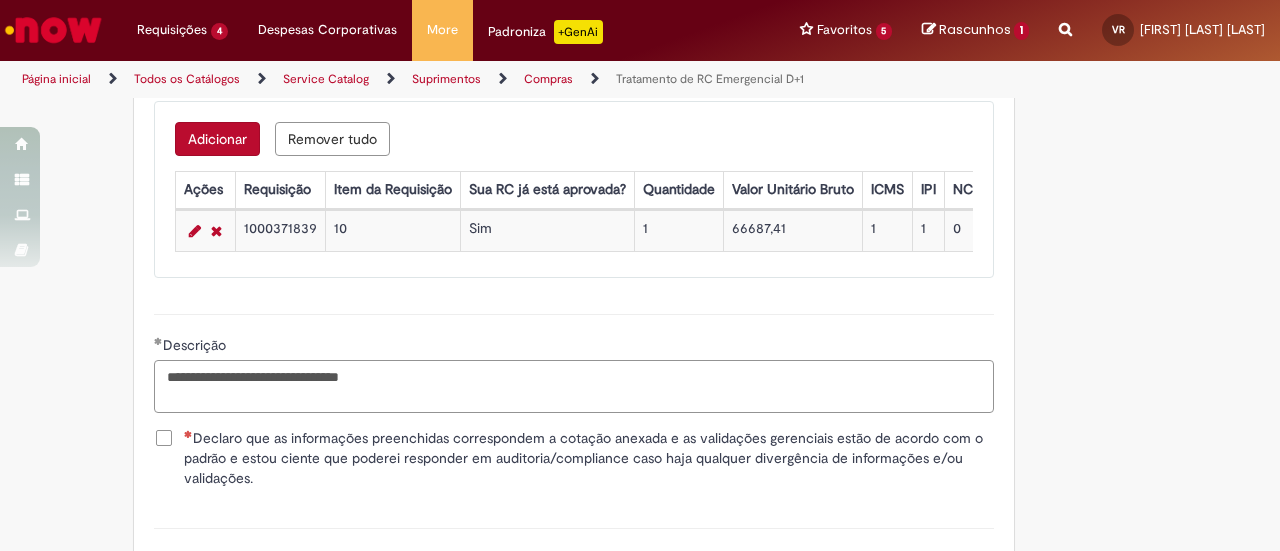 type on "**********" 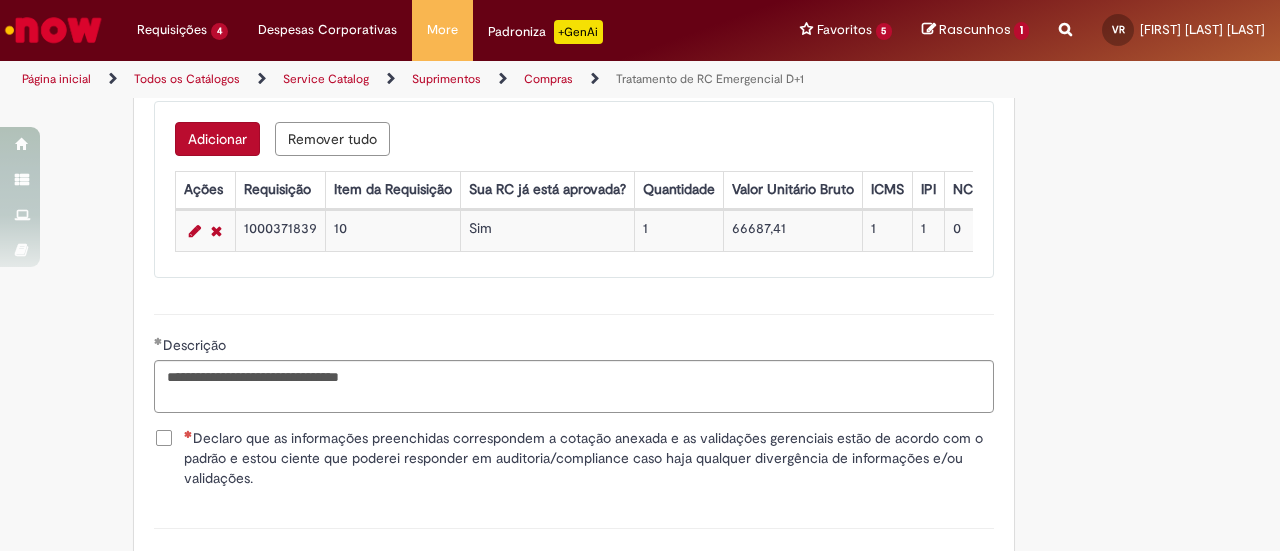 click on "Declaro que as informações preenchidas correspondem a cotação anexada e as validações gerenciais estão de acordo com o padrão e estou ciente que poderei responder em auditoria/compliance caso haja qualquer divergência de informações e/ou validações." at bounding box center [574, 458] 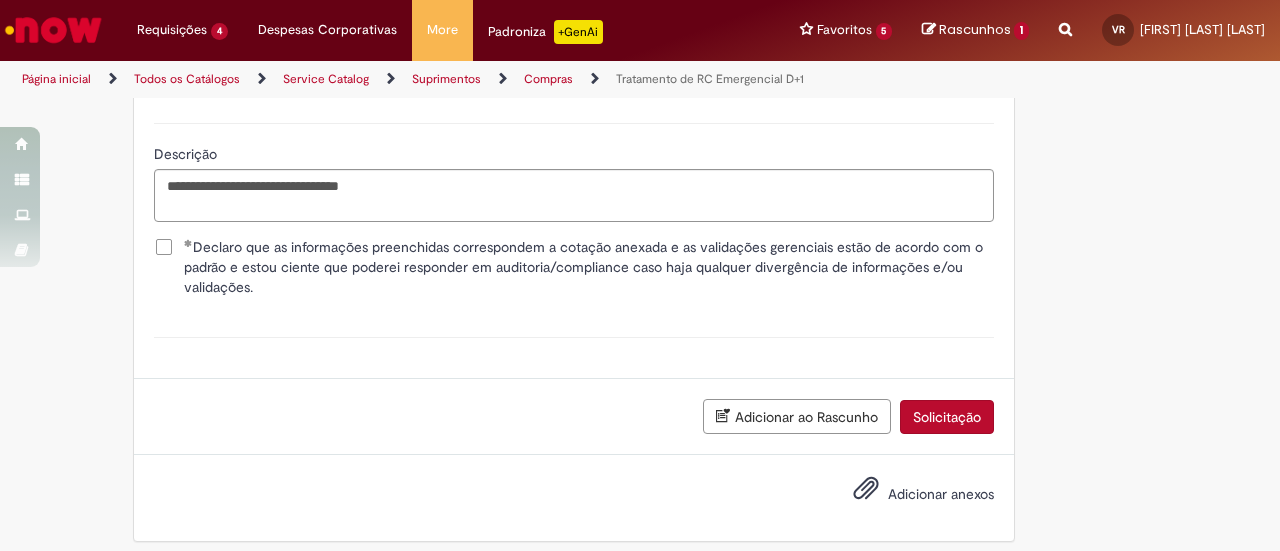 scroll, scrollTop: 1476, scrollLeft: 0, axis: vertical 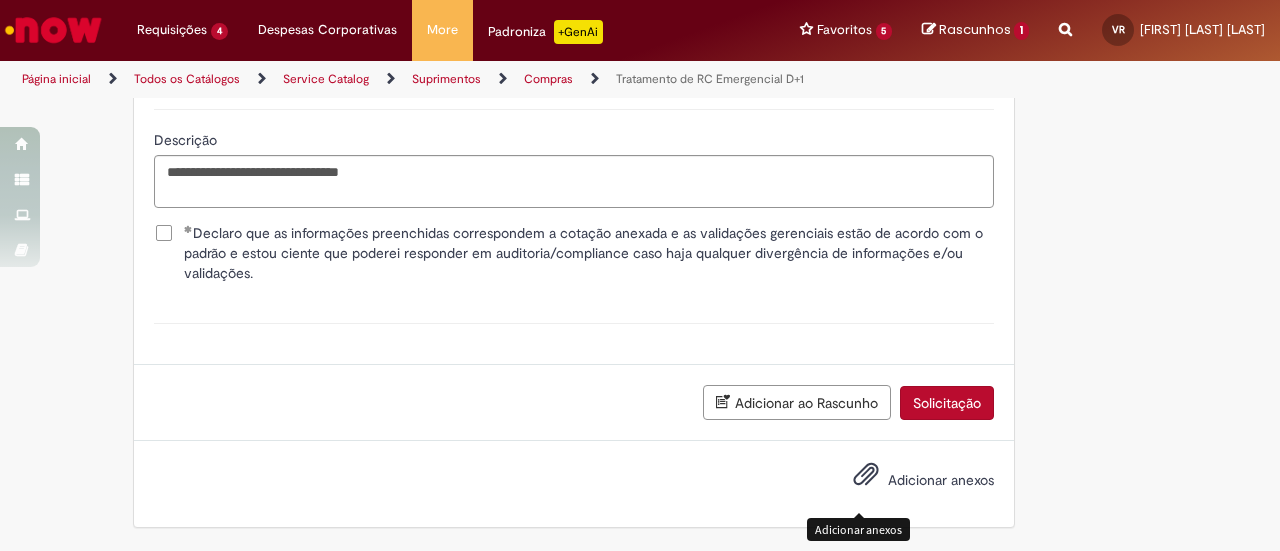click on "Adicionar anexos" at bounding box center [866, 479] 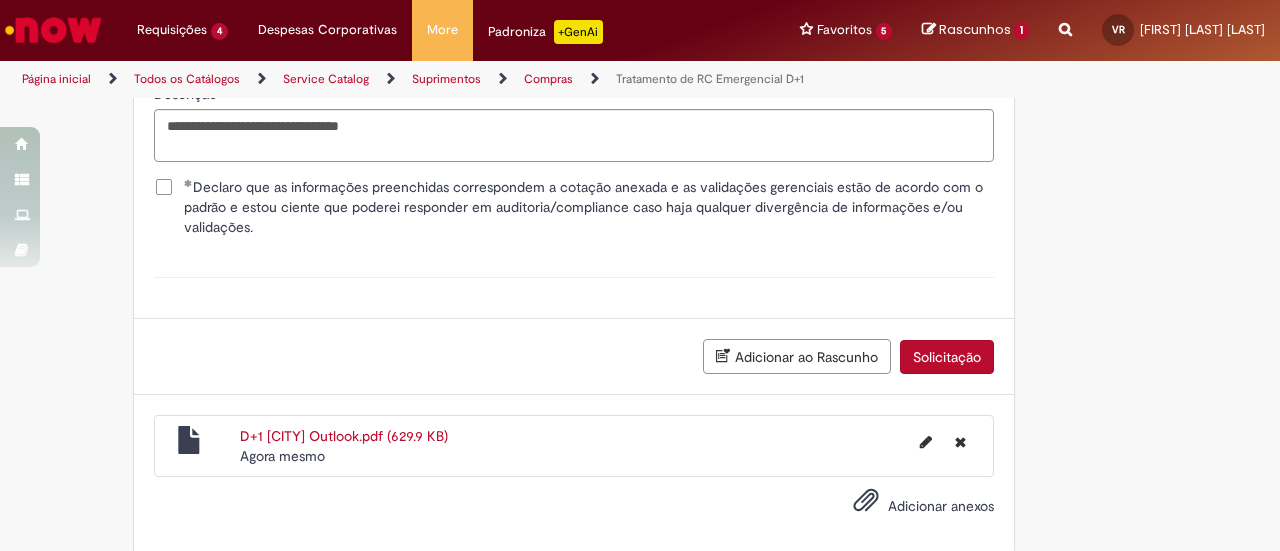 scroll, scrollTop: 1564, scrollLeft: 0, axis: vertical 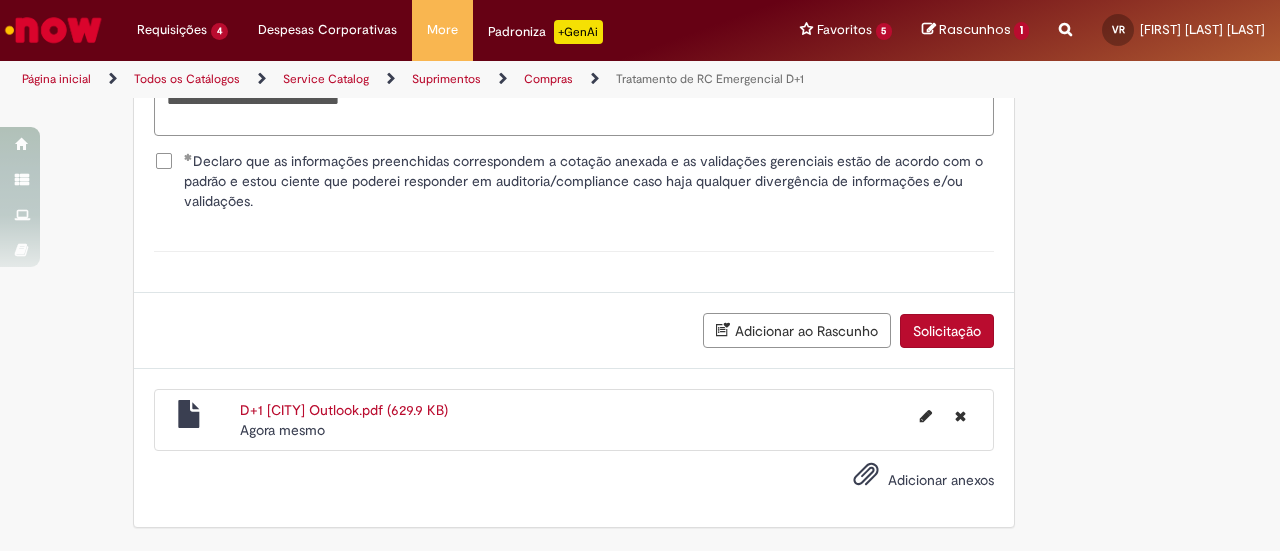 click on "Solicitação" at bounding box center (947, 331) 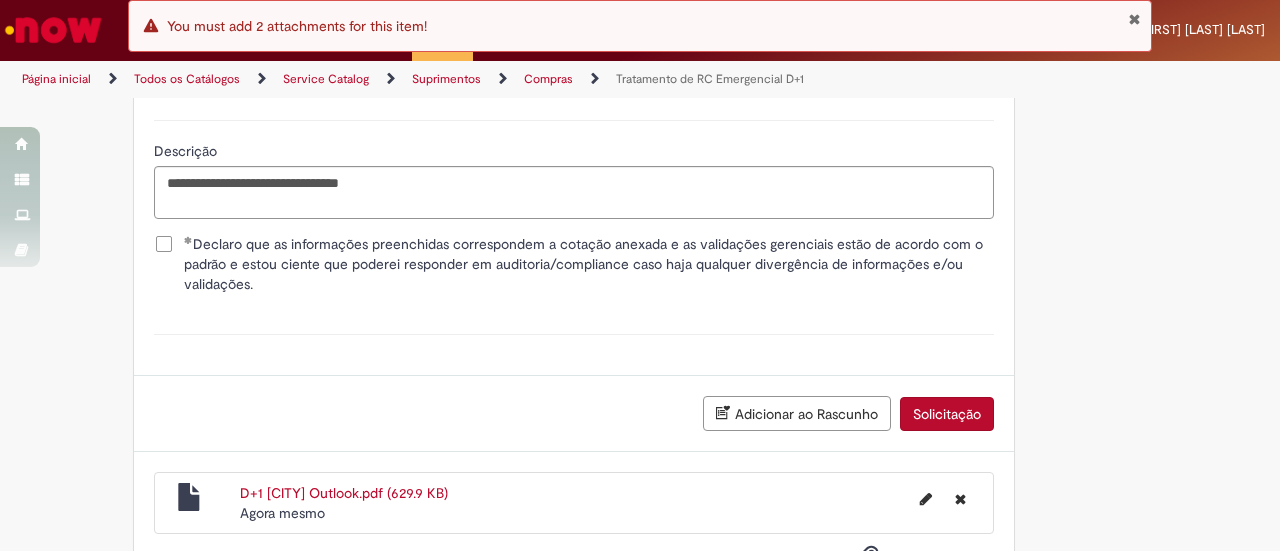 scroll, scrollTop: 1564, scrollLeft: 0, axis: vertical 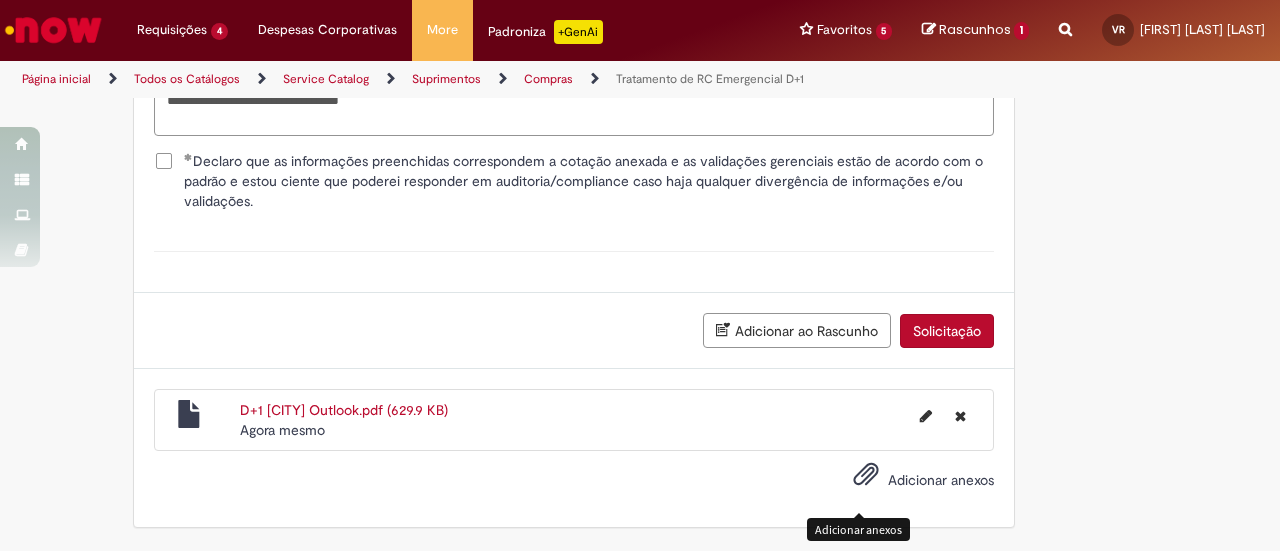 click at bounding box center [866, 475] 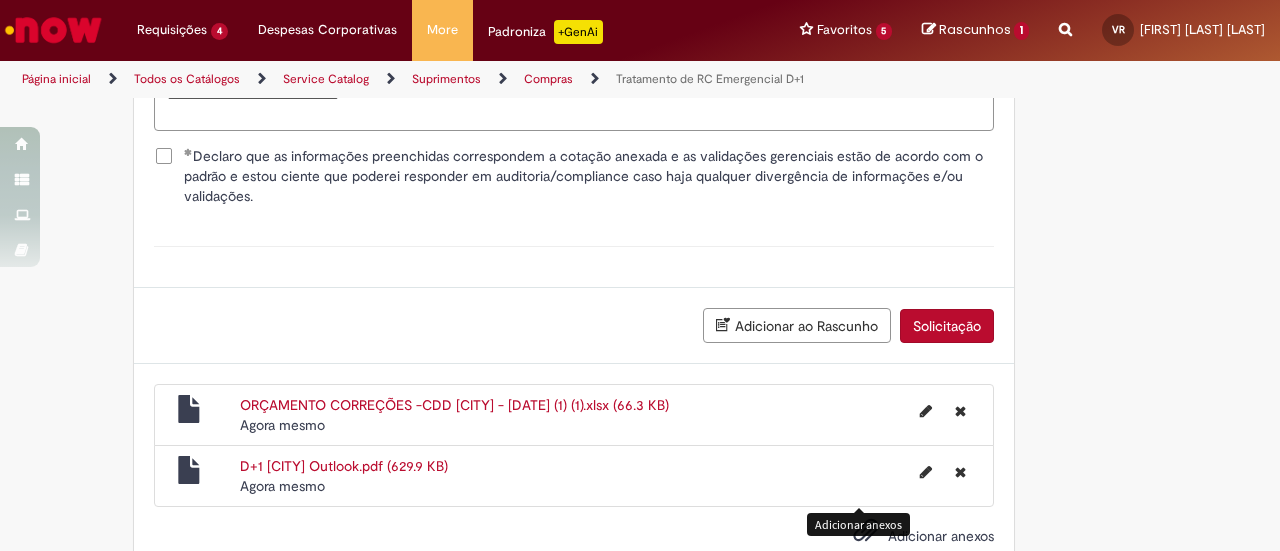 scroll, scrollTop: 1625, scrollLeft: 0, axis: vertical 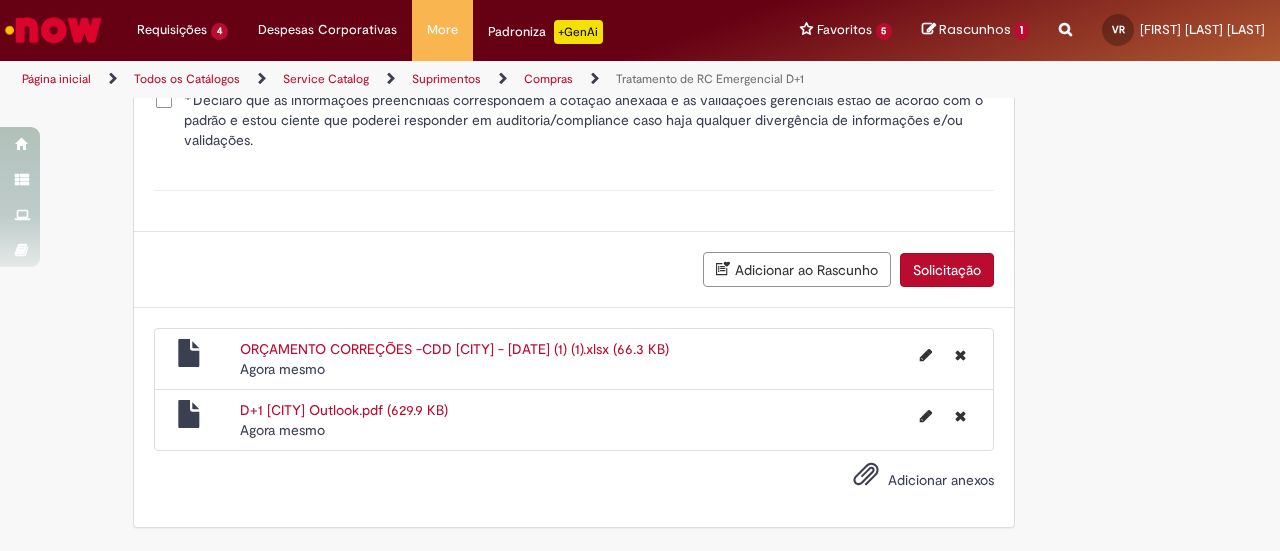 click on "Solicitação" at bounding box center [947, 270] 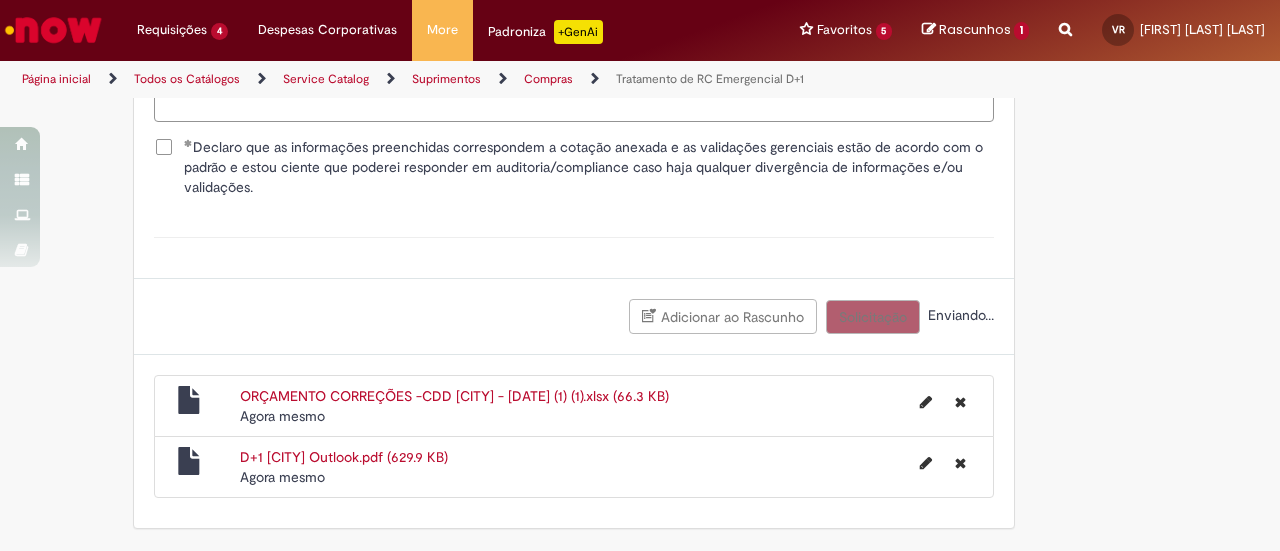 scroll, scrollTop: 1448, scrollLeft: 0, axis: vertical 